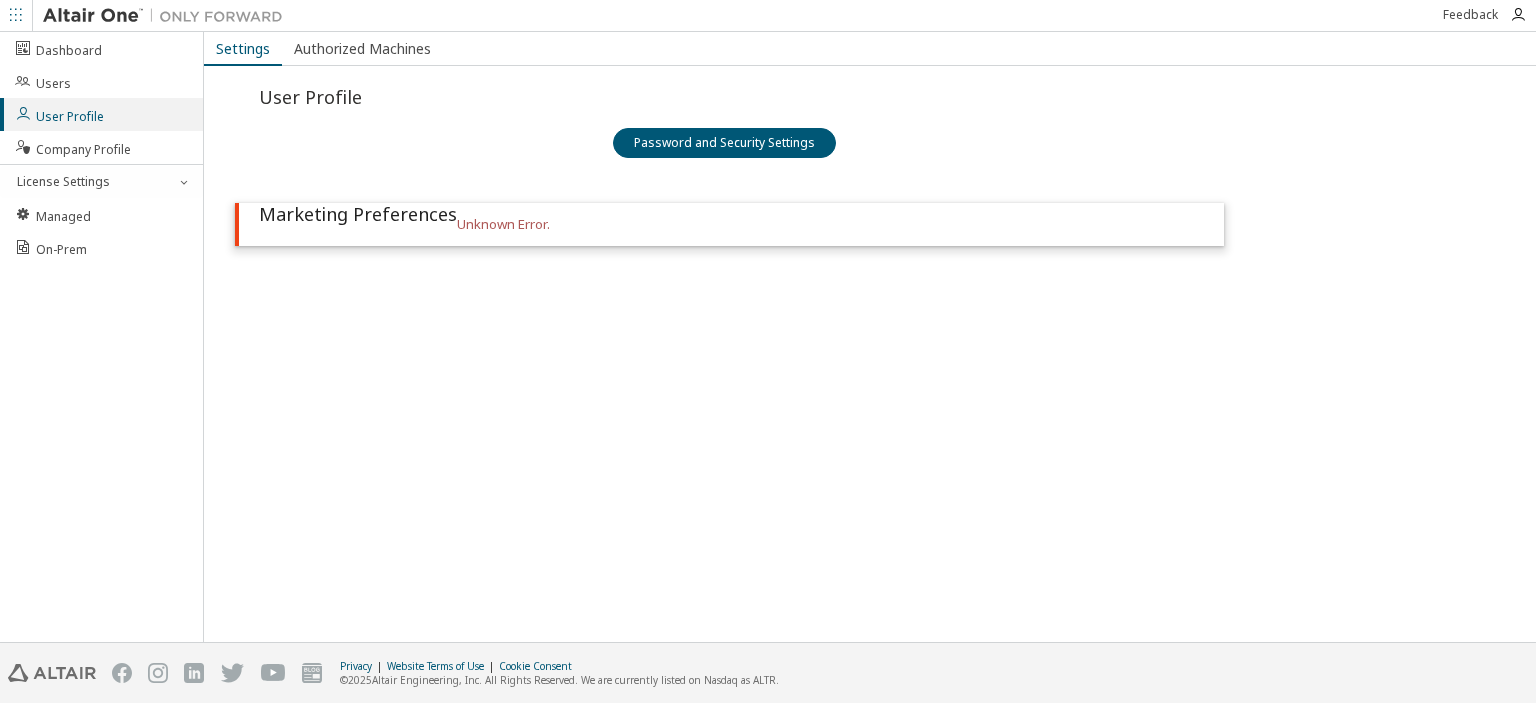scroll, scrollTop: 0, scrollLeft: 0, axis: both 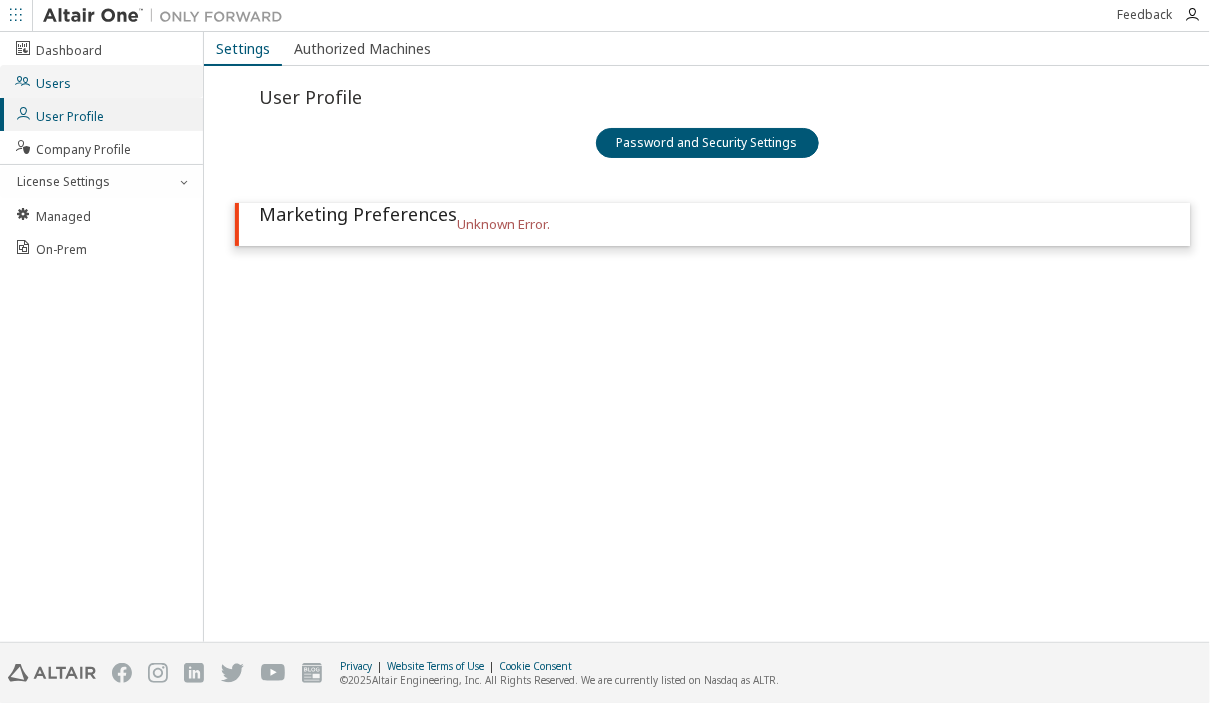 click on "Users" at bounding box center [101, 81] 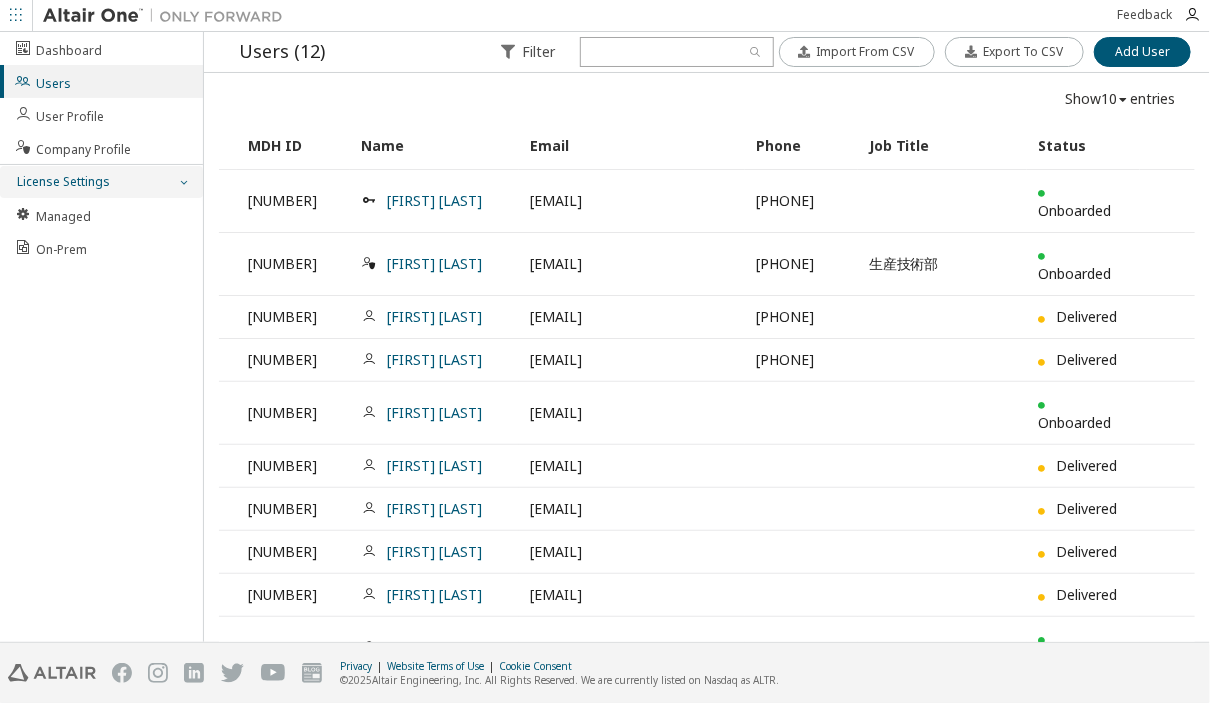 click on "License Settings" at bounding box center (101, 182) 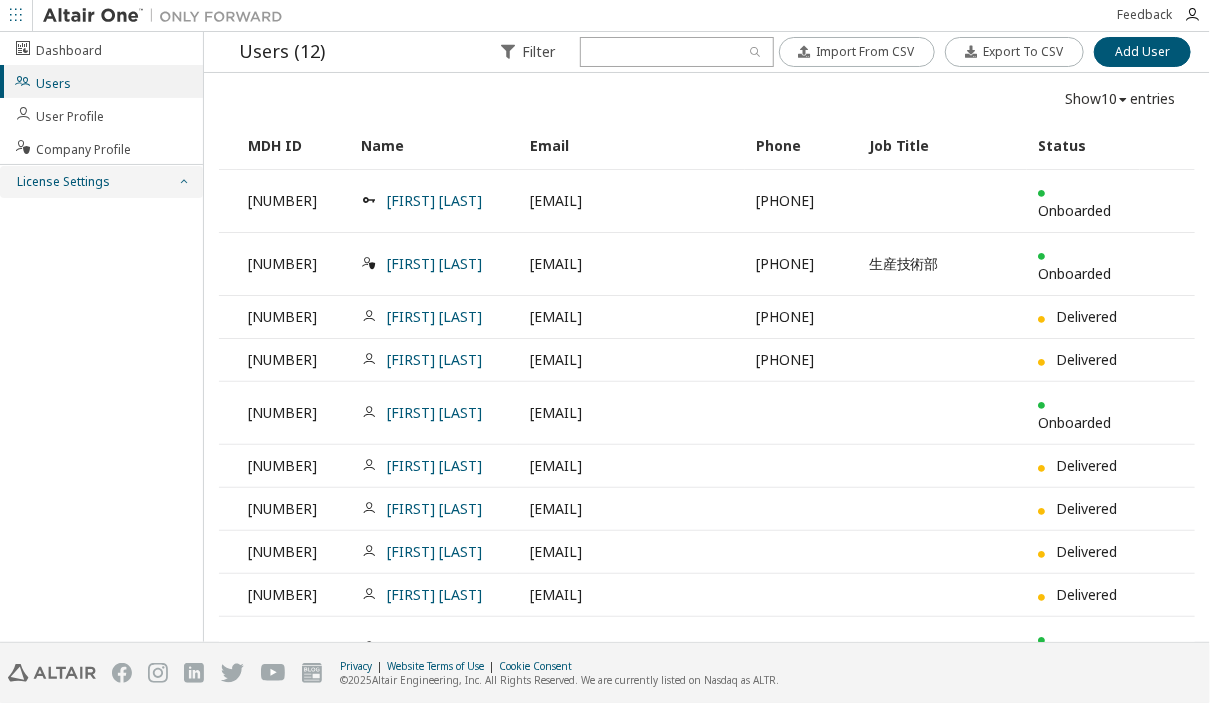 click on "License Settings" at bounding box center [101, 182] 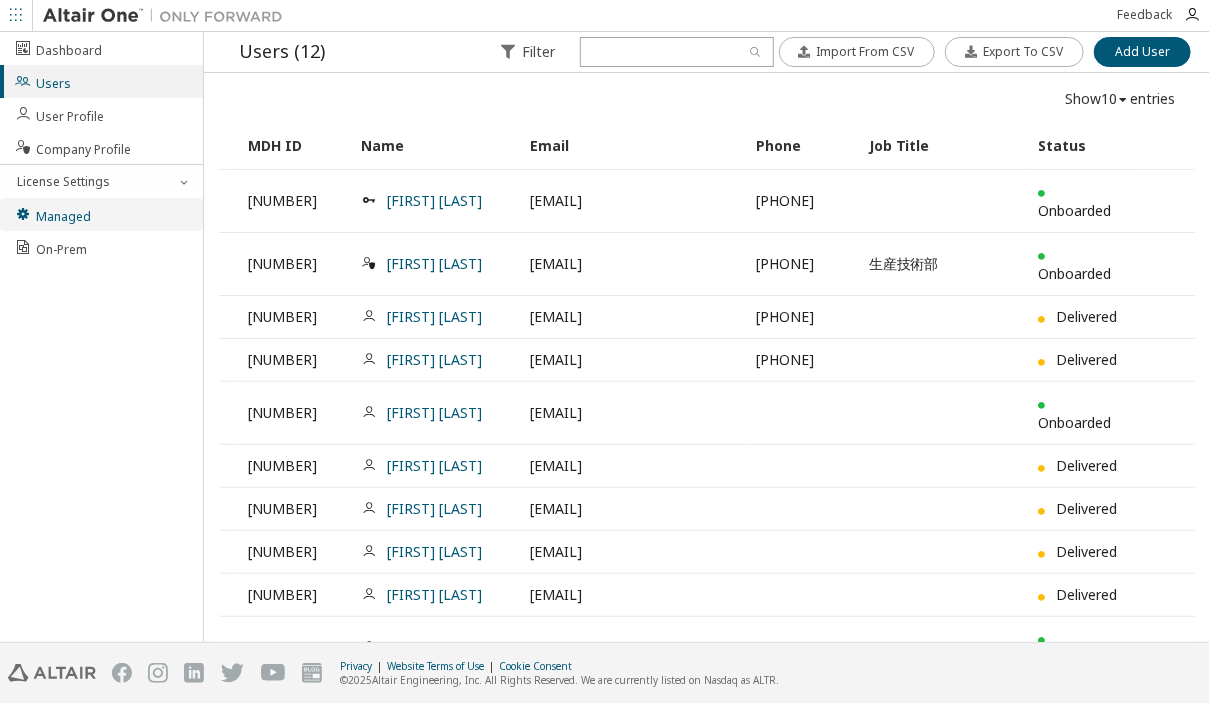 click on "Managed" at bounding box center [101, 214] 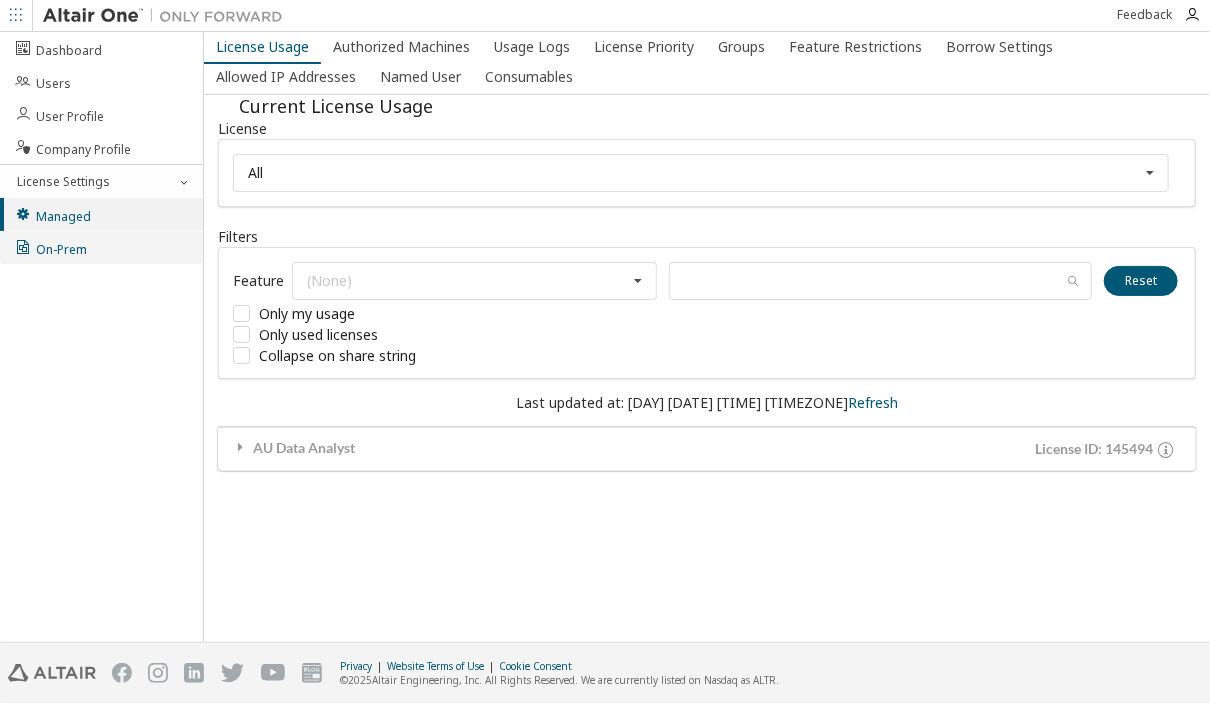 click on "On-Prem" at bounding box center [101, 247] 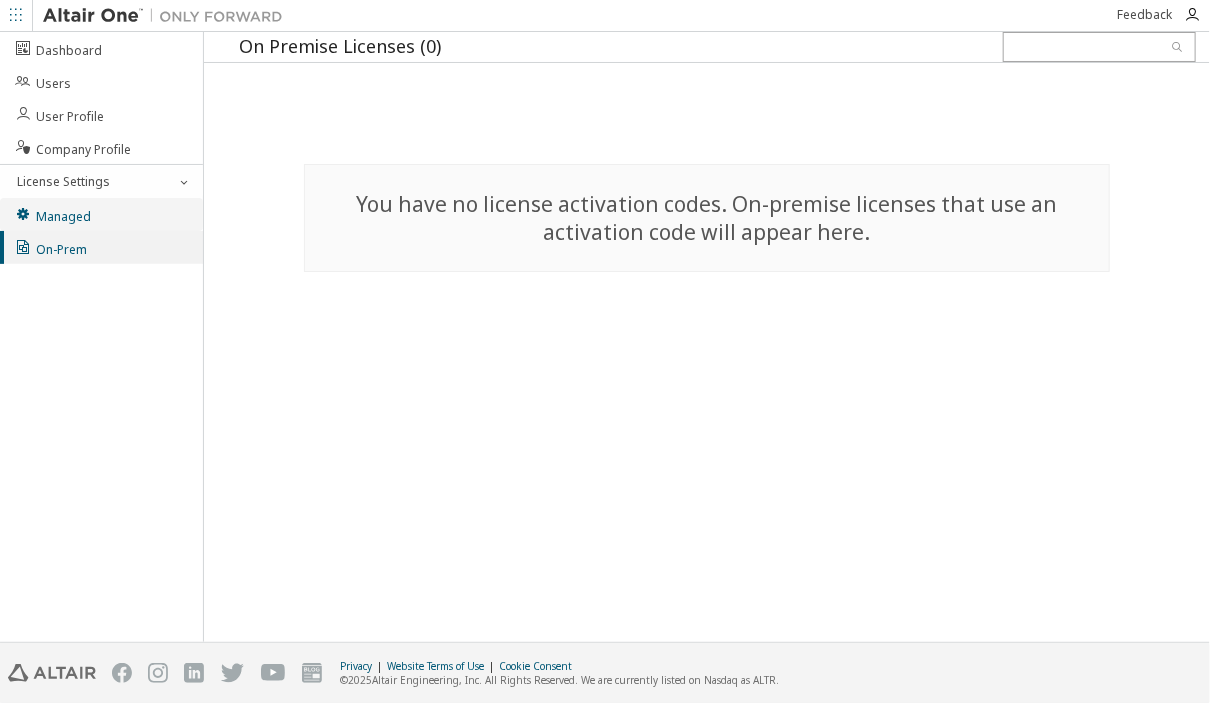 click on "Managed" at bounding box center (101, 214) 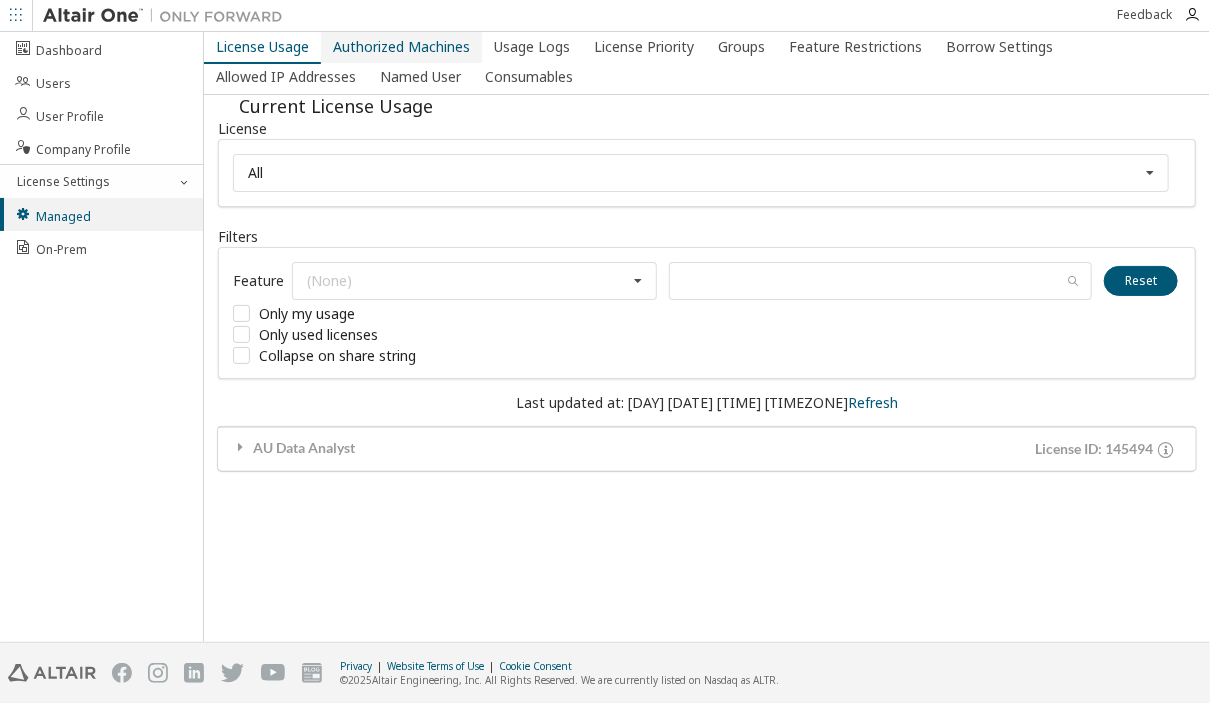 click on "Authorized Machines" at bounding box center [401, 47] 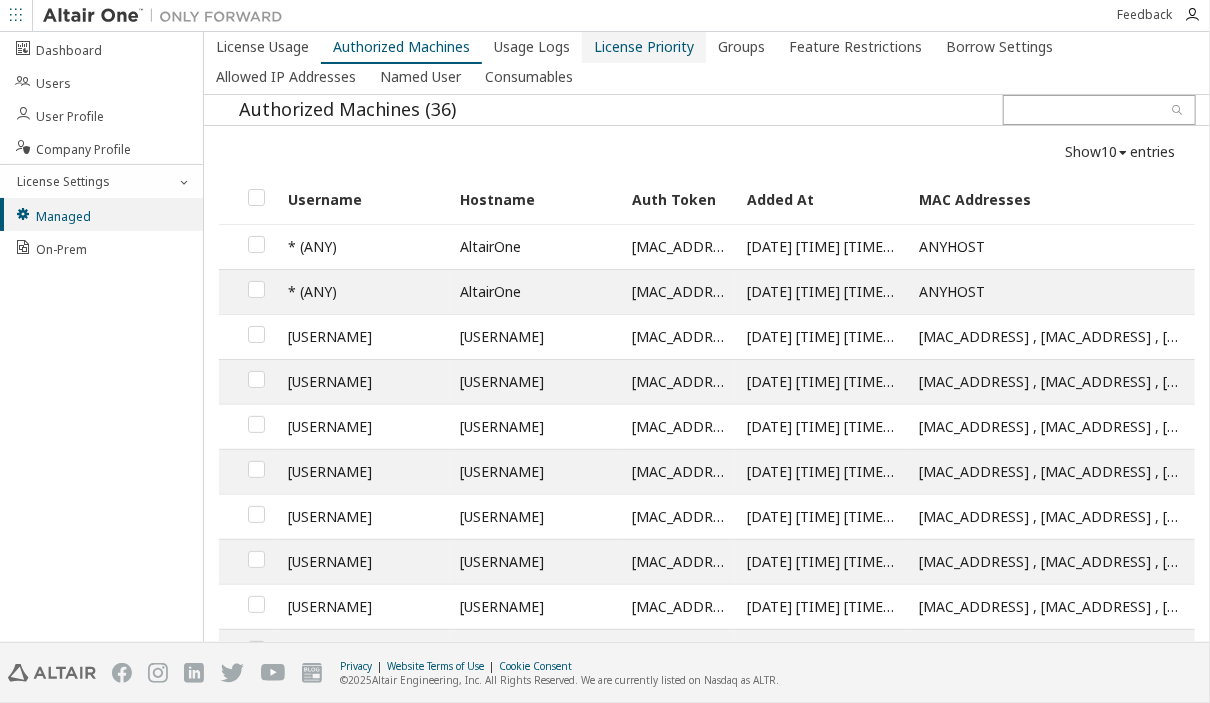 click on "License Priority" at bounding box center [644, 47] 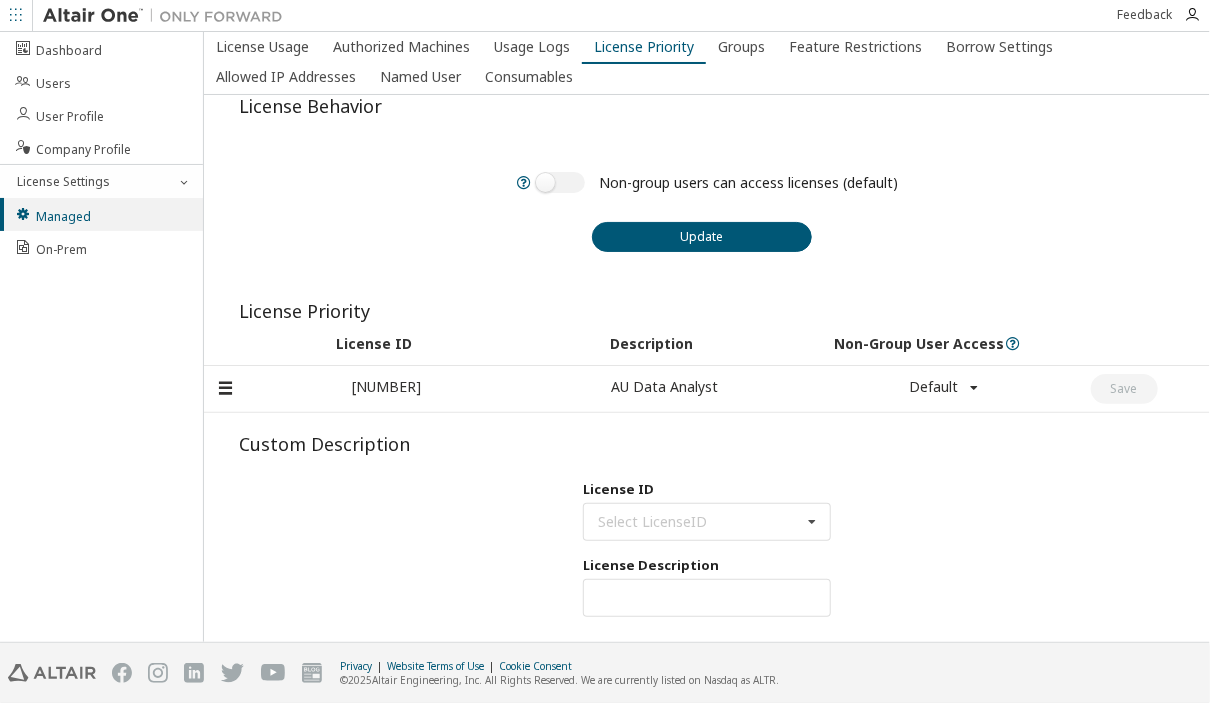click on "AU Data Analyst" at bounding box center [665, 389] 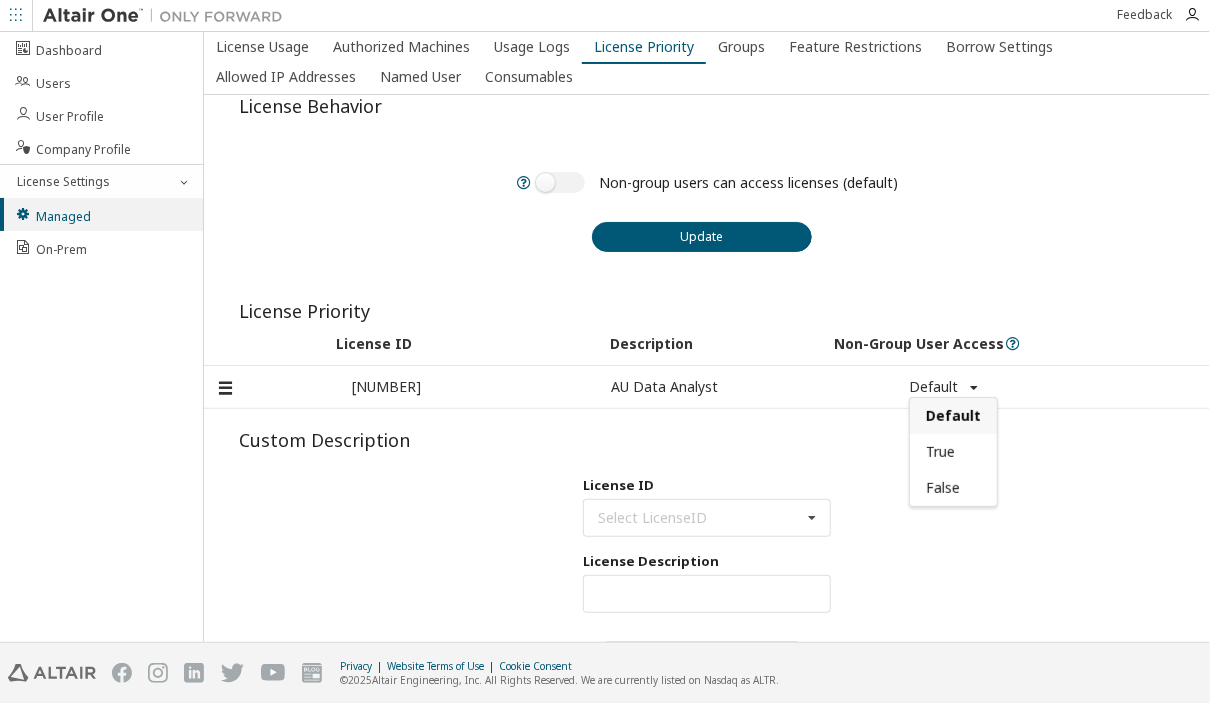 click on "License Behavior Non-group users can access licenses (default) Update License Priority License ID Description Non-Group User Access  145494 AU Data Analyst  Default Default True False Custom Description License ID Select LicenseID 145494 - AU Data Analyst  License Description Max Units:  Update" at bounding box center [707, 354] 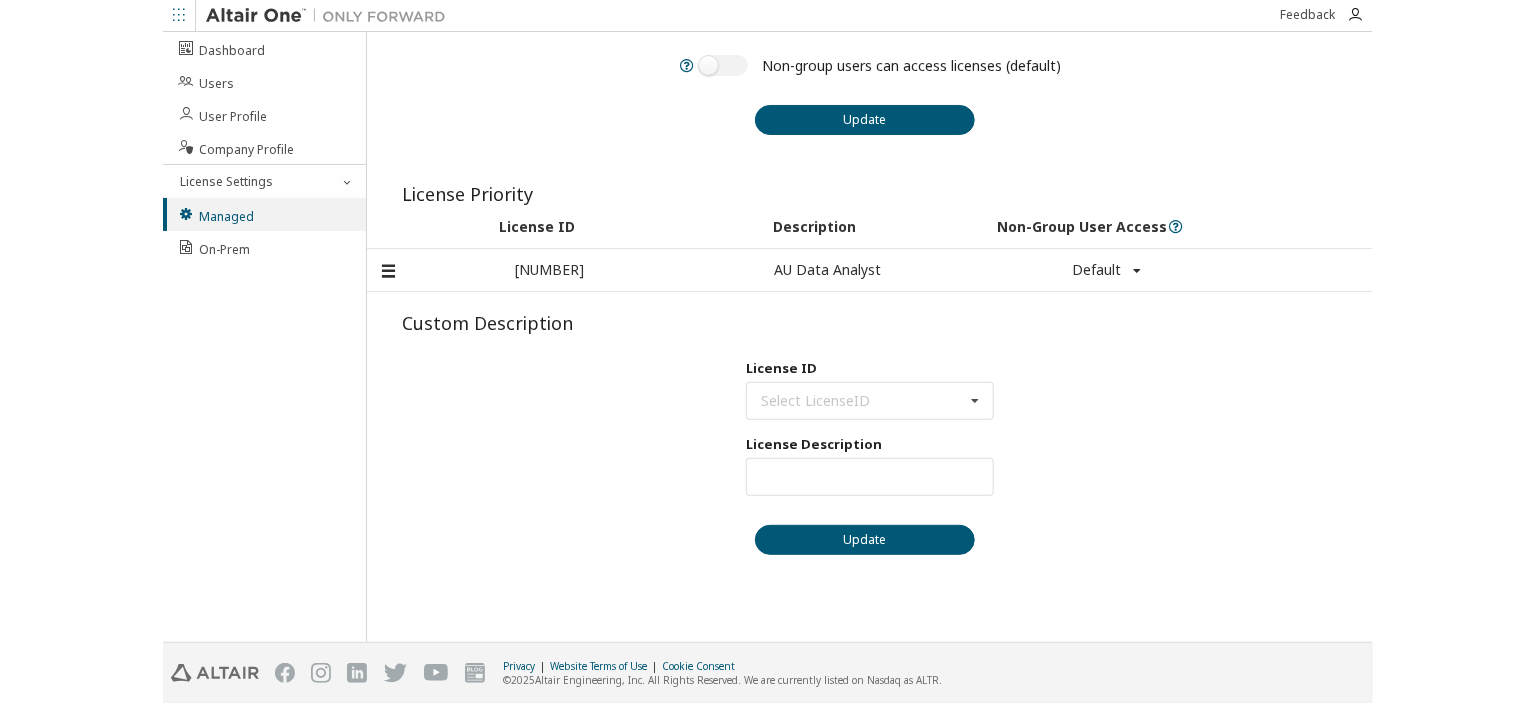 scroll, scrollTop: 200, scrollLeft: 0, axis: vertical 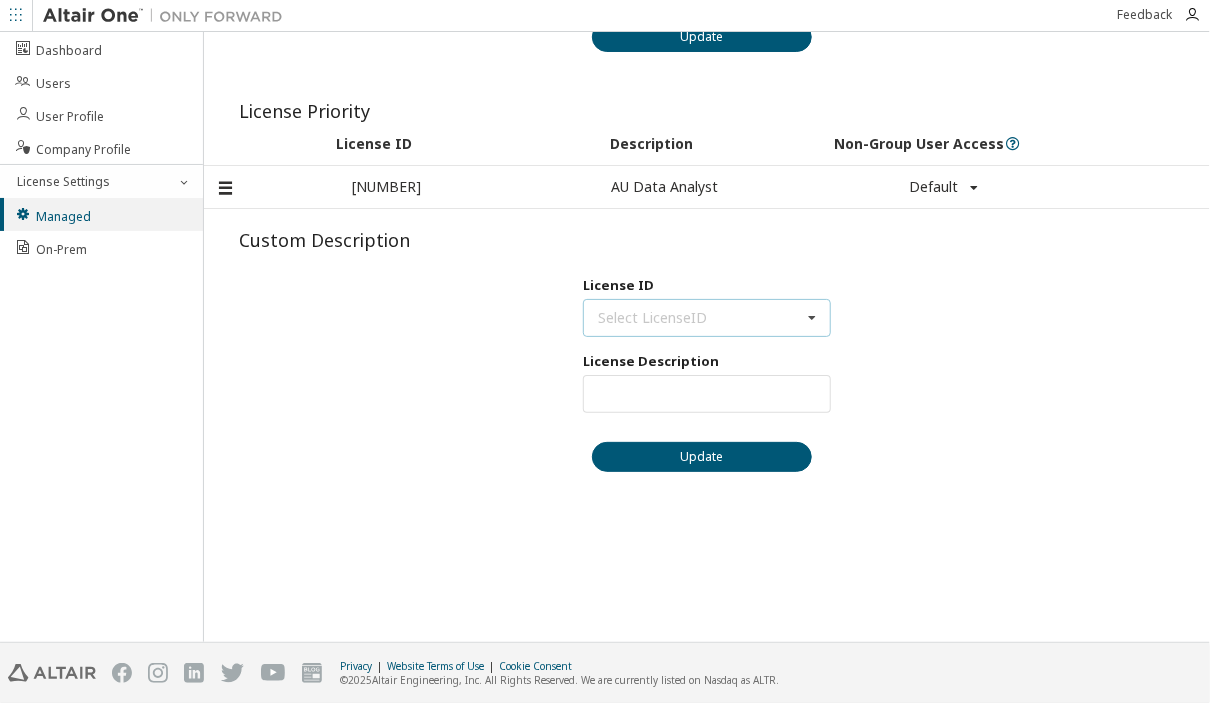 click at bounding box center [813, 318] 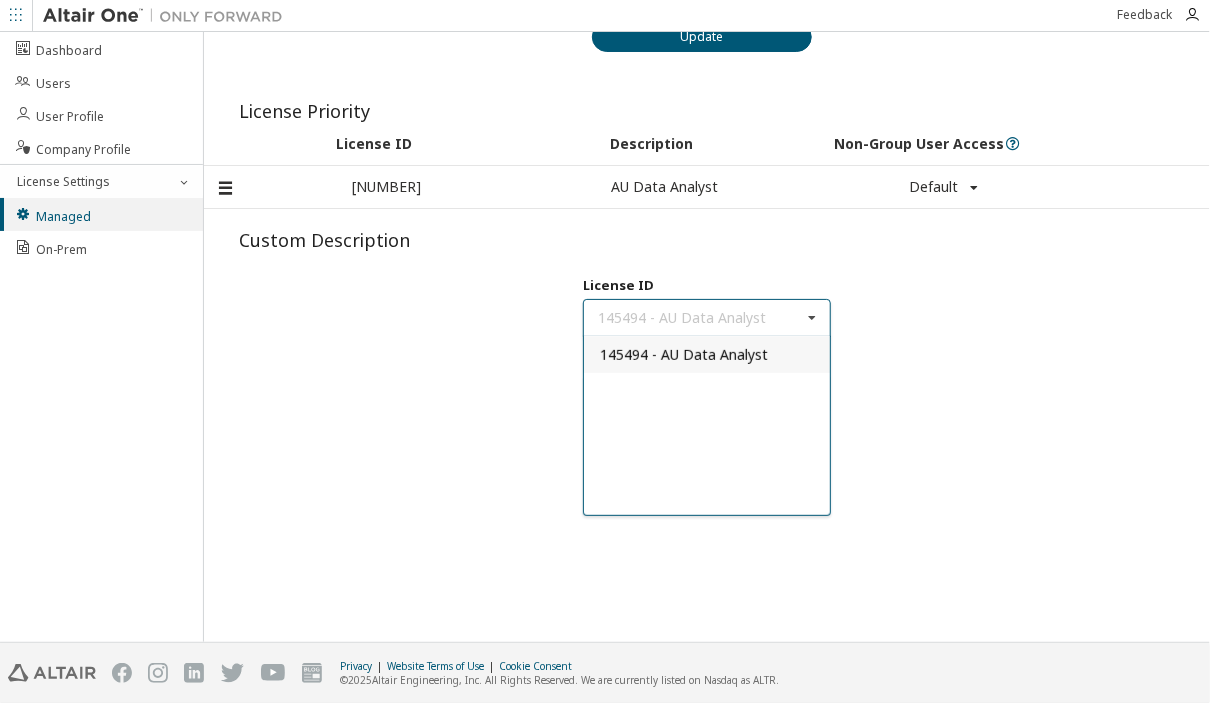click on "License Behavior Non-group users can access licenses (default) Update License Priority License ID Description Non-Group User Access  145494 AU Data Analyst  Default Default True False Custom Description License ID 145494 - AU Data Analyst  145494 - AU Data Analyst  License Description Max Units:  Update" at bounding box center [707, 154] 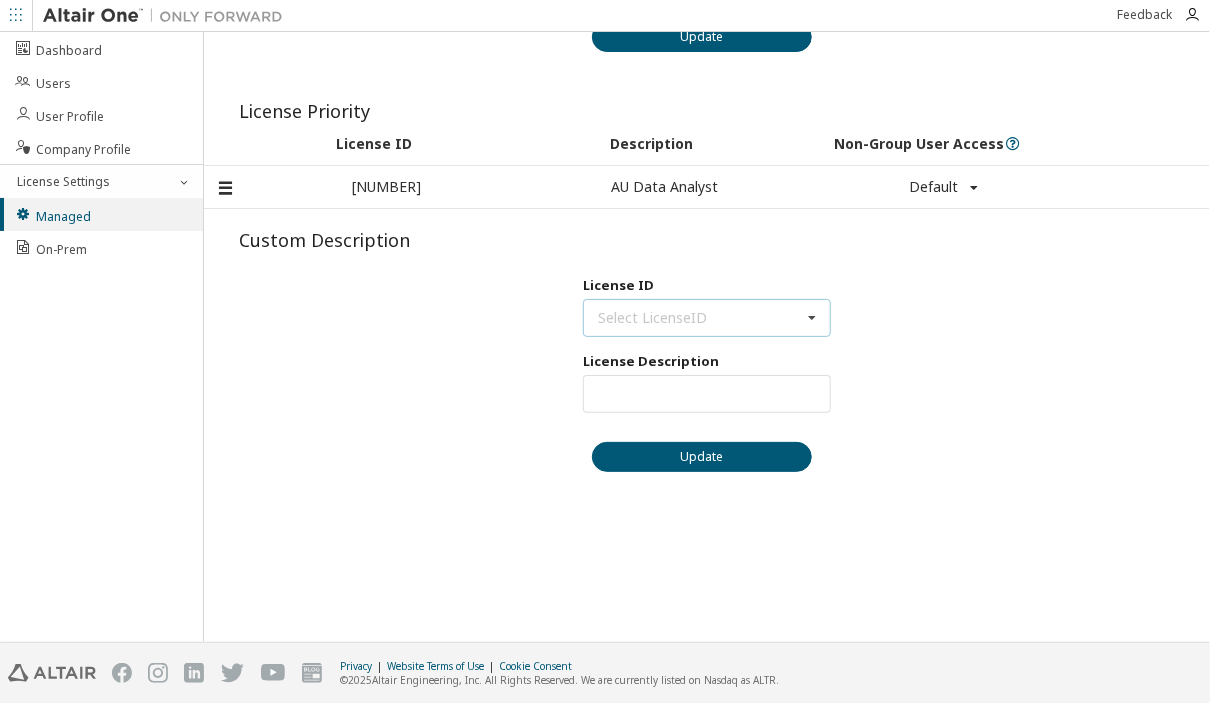 click at bounding box center [813, 318] 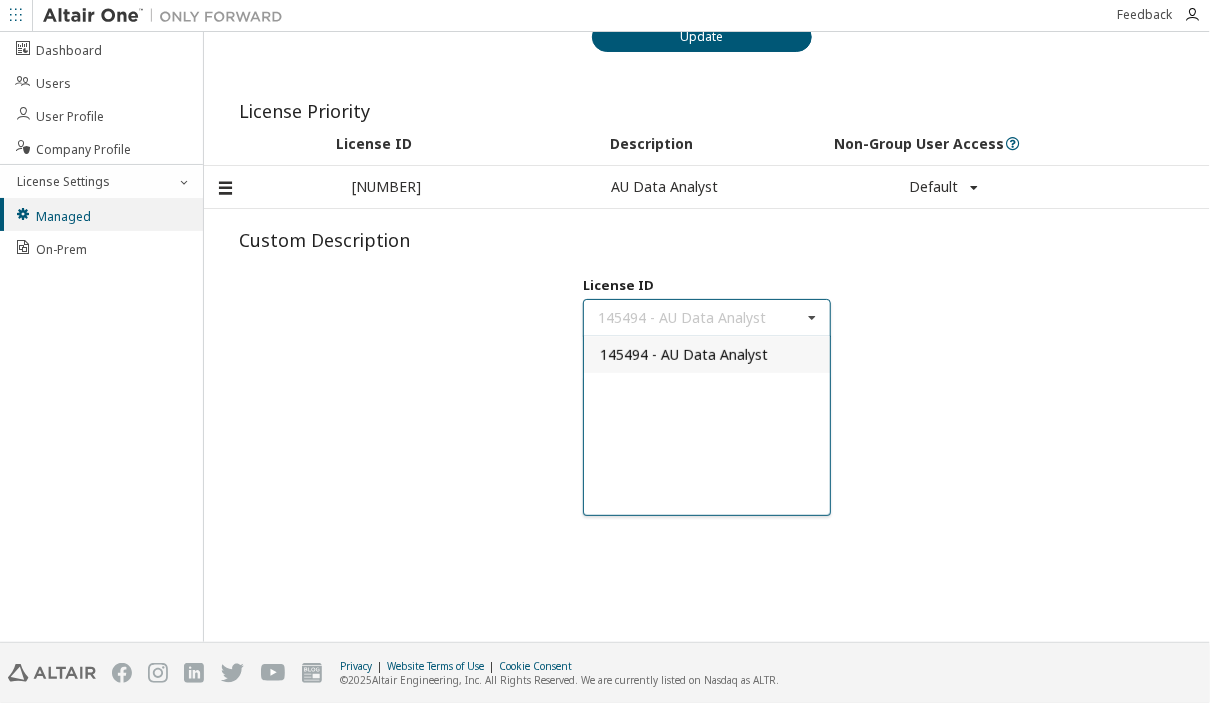 click on "145494 - AU Data Analyst" at bounding box center [707, 354] 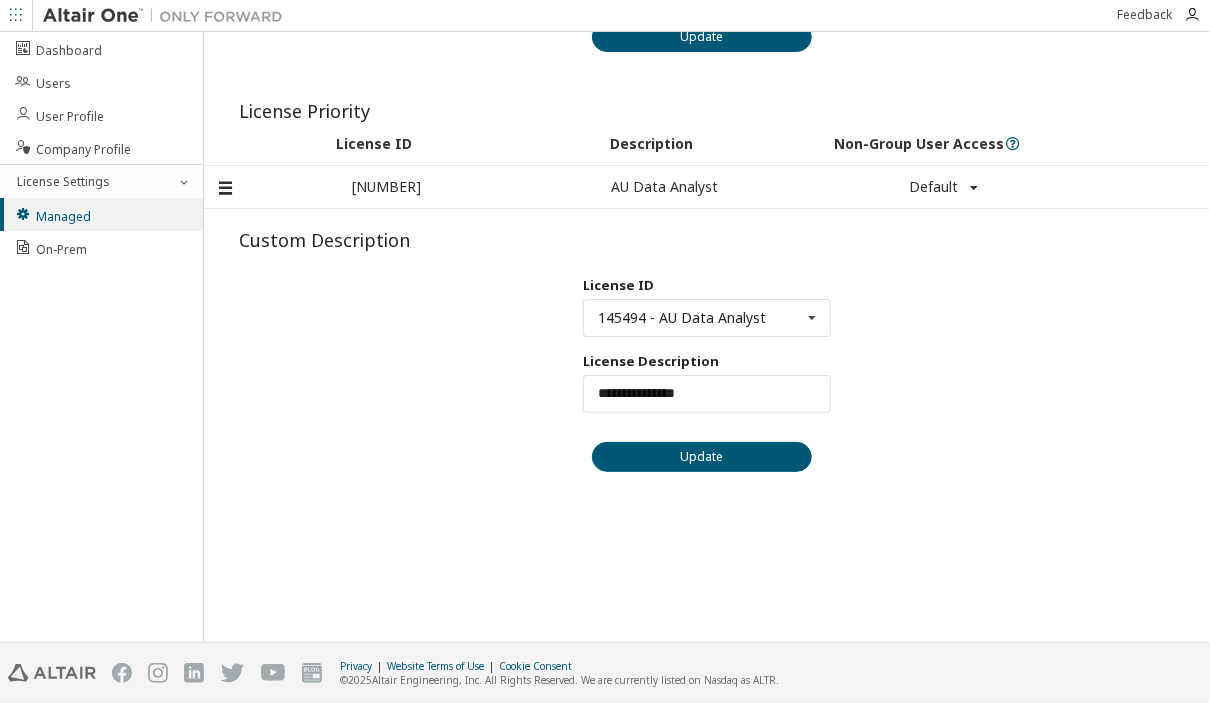 click on "**********" at bounding box center (707, 475) 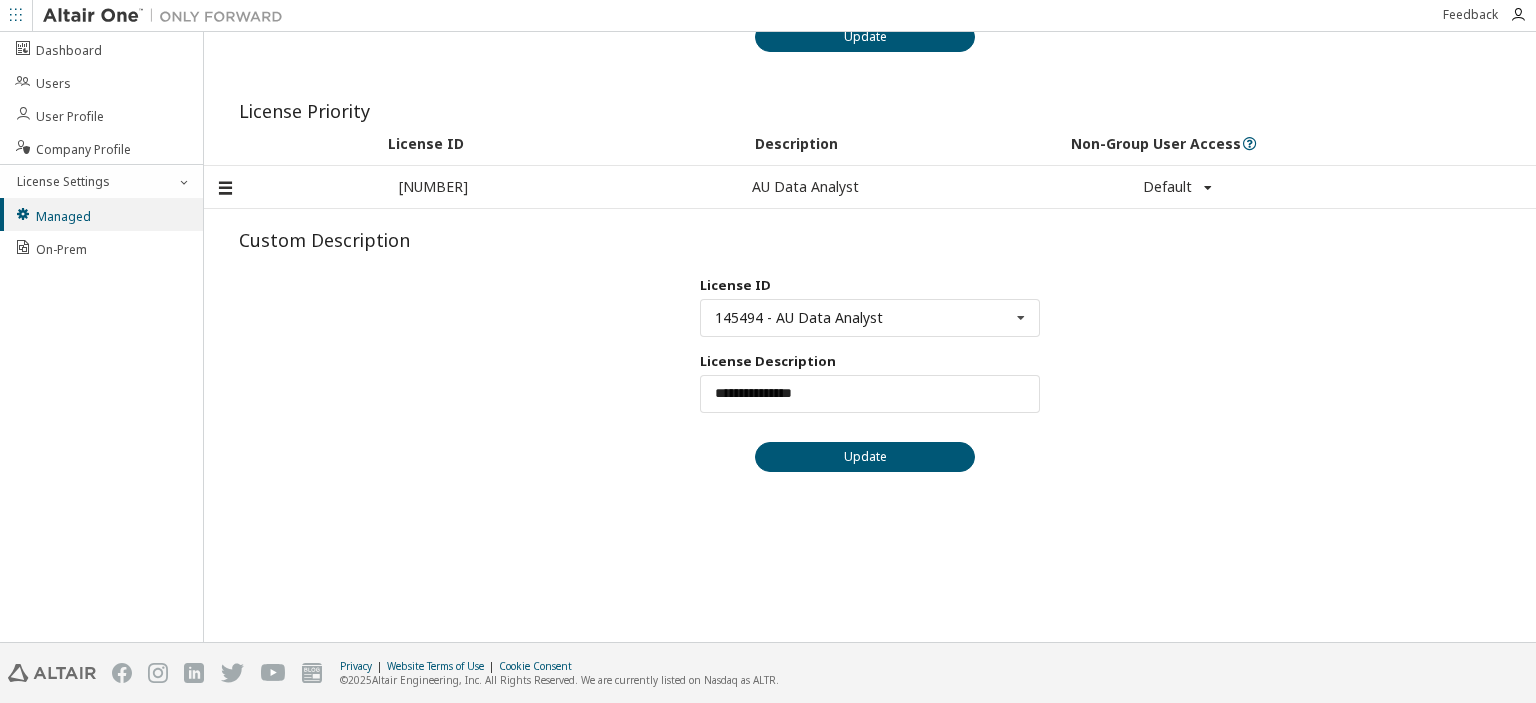 click on "**********" at bounding box center (870, 475) 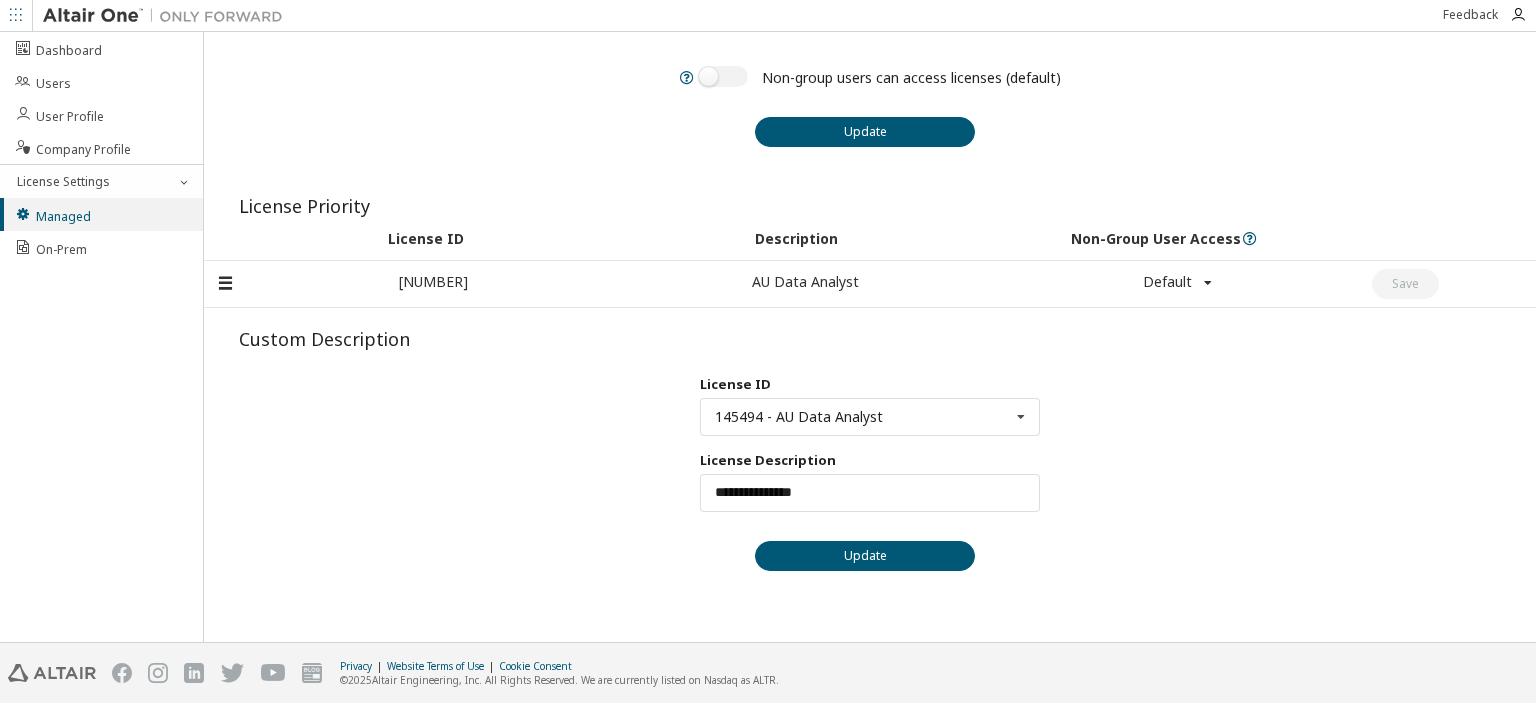 scroll, scrollTop: 0, scrollLeft: 0, axis: both 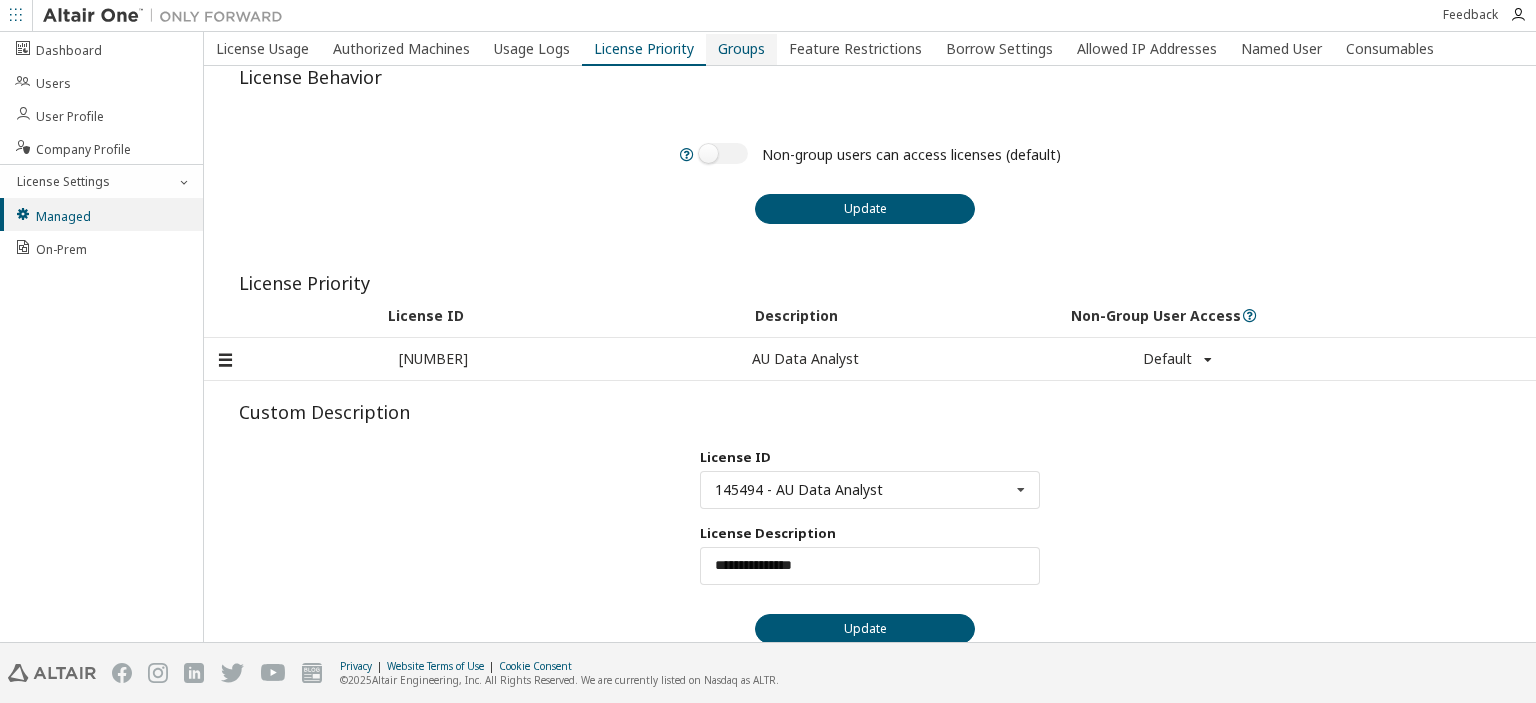 click on "Groups" at bounding box center (741, 49) 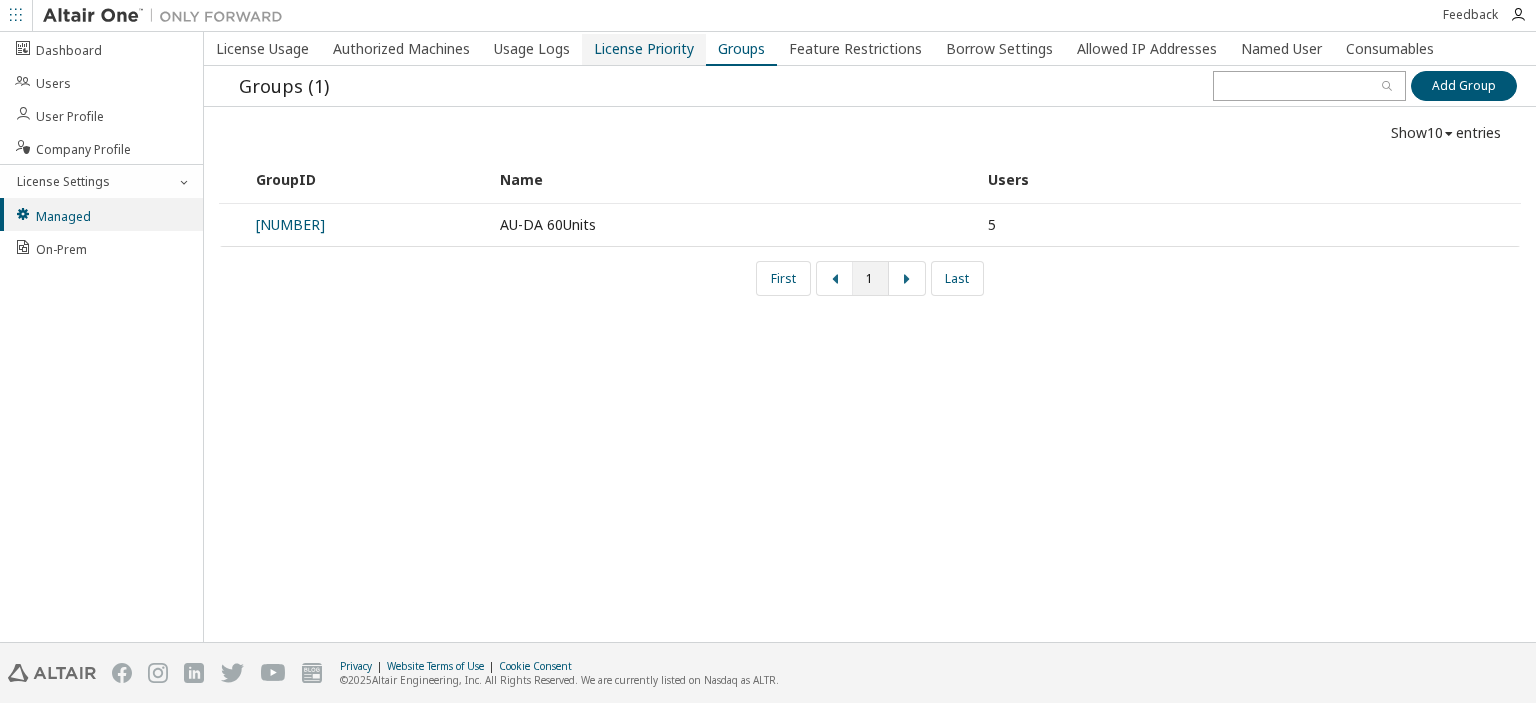 click on "License Priority" at bounding box center (644, 49) 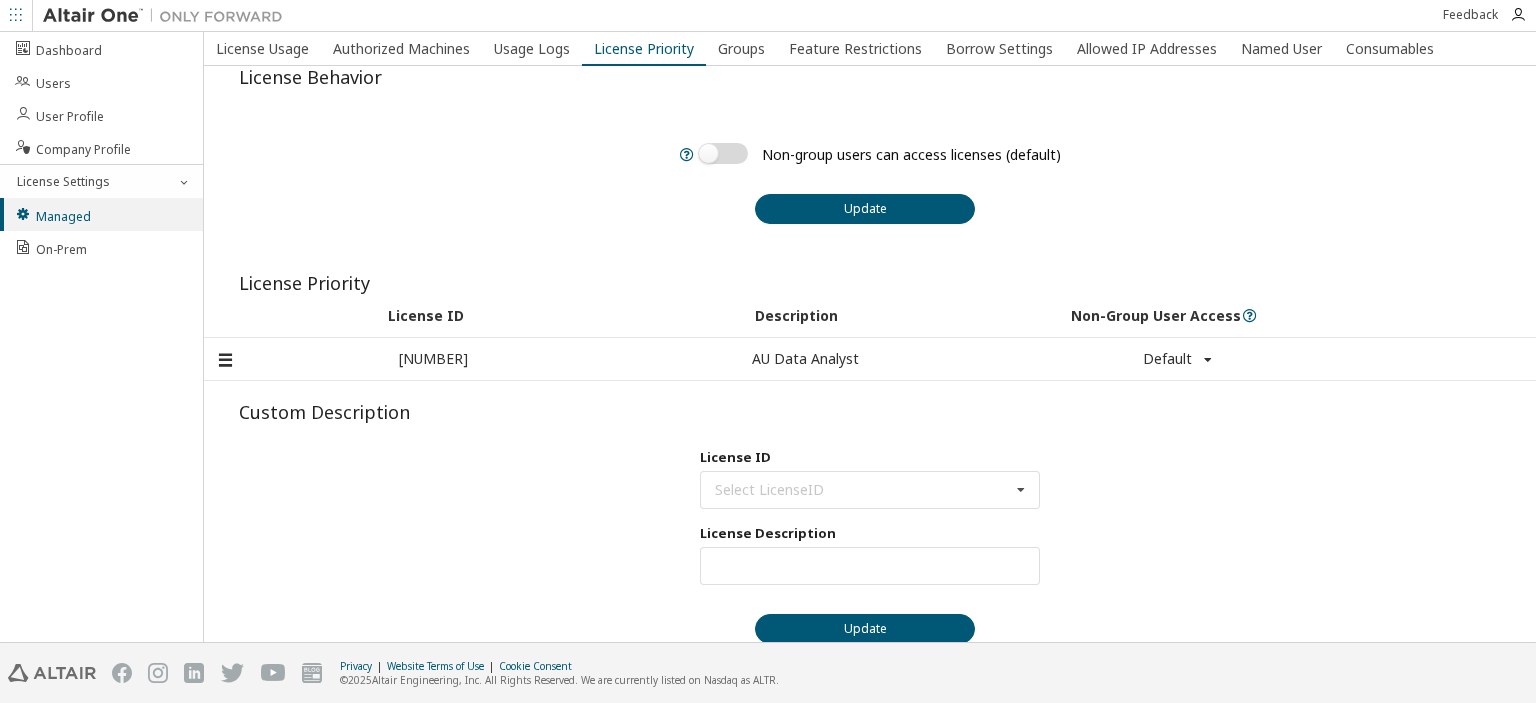click on "Non-group users can access licenses (default)" at bounding box center (880, 153) 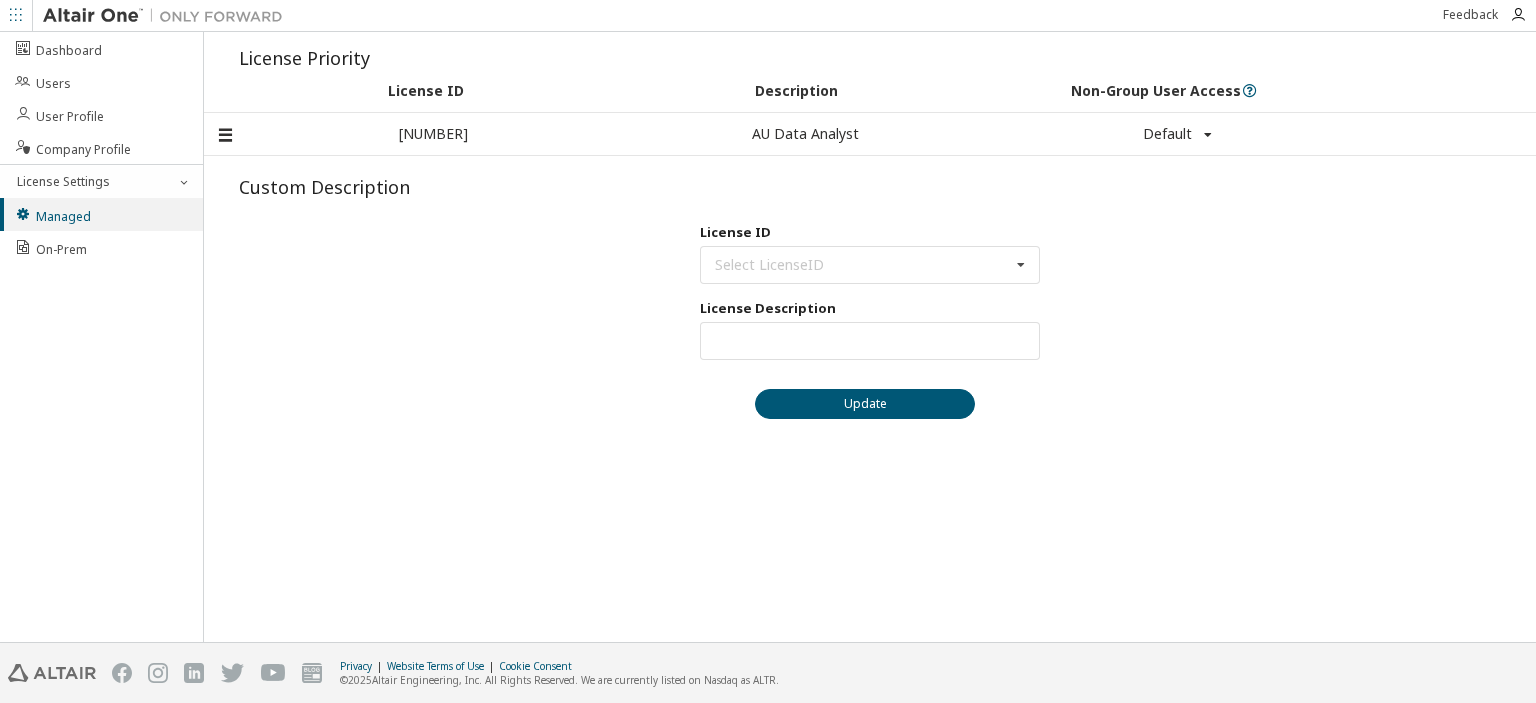 scroll, scrollTop: 232, scrollLeft: 0, axis: vertical 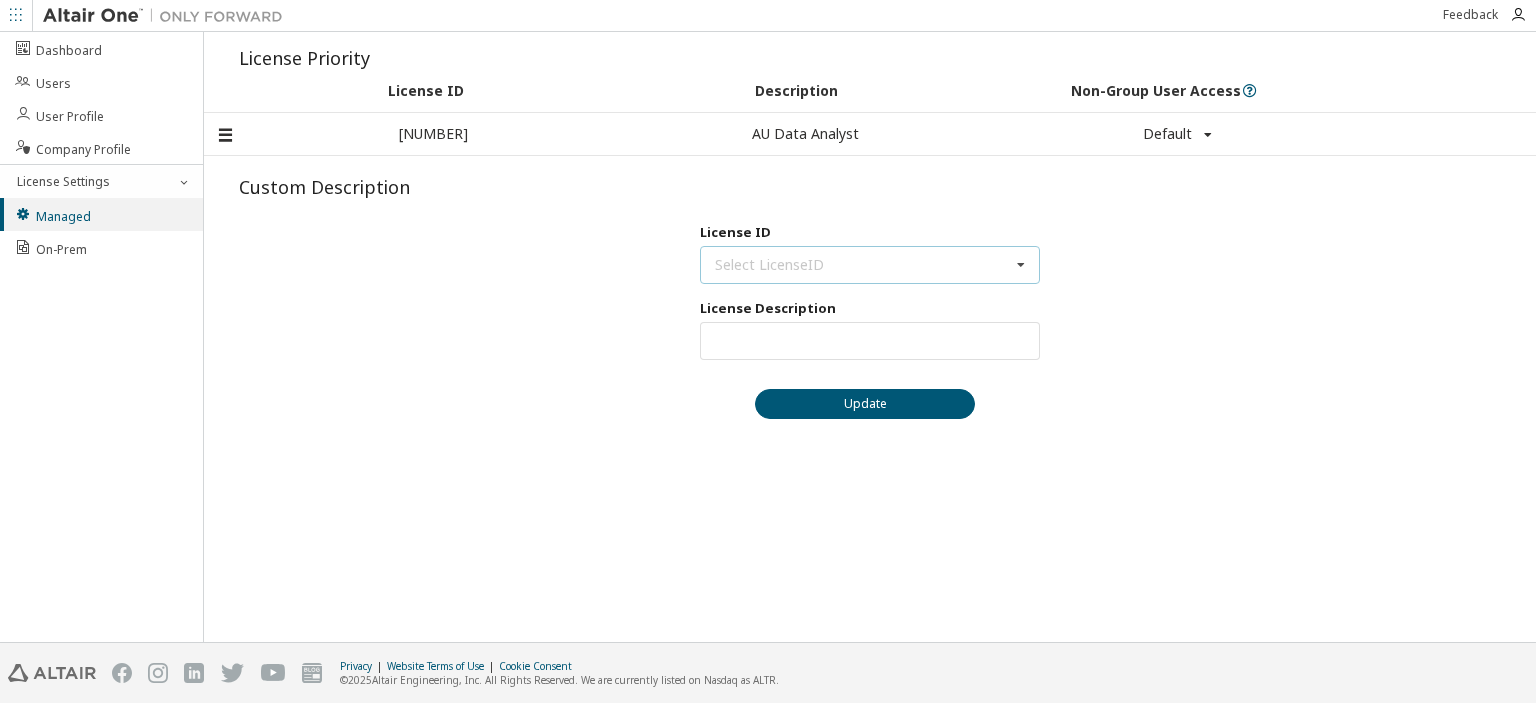 click on "Select LicenseID 145494 - AU Data Analyst" at bounding box center (870, 265) 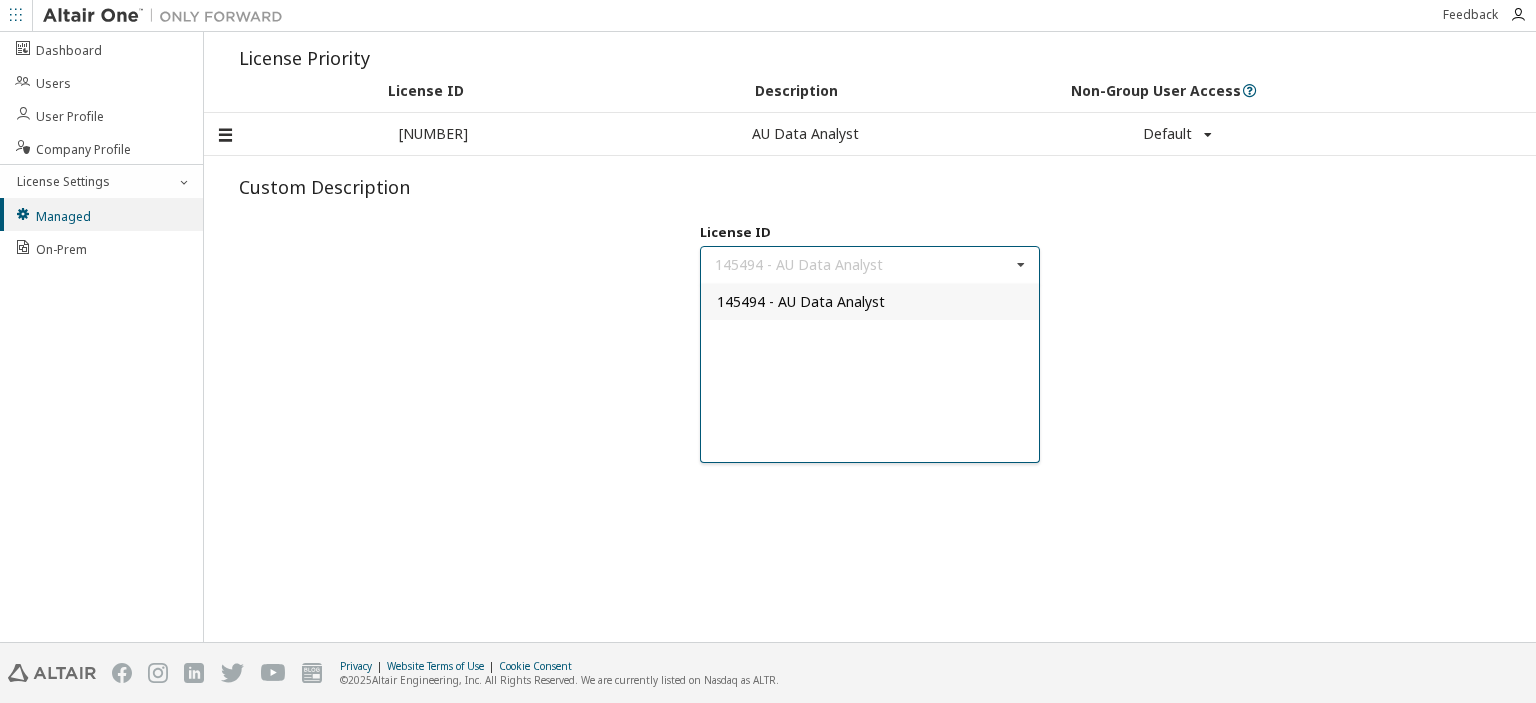click on "145494 - AU Data Analyst" at bounding box center [870, 301] 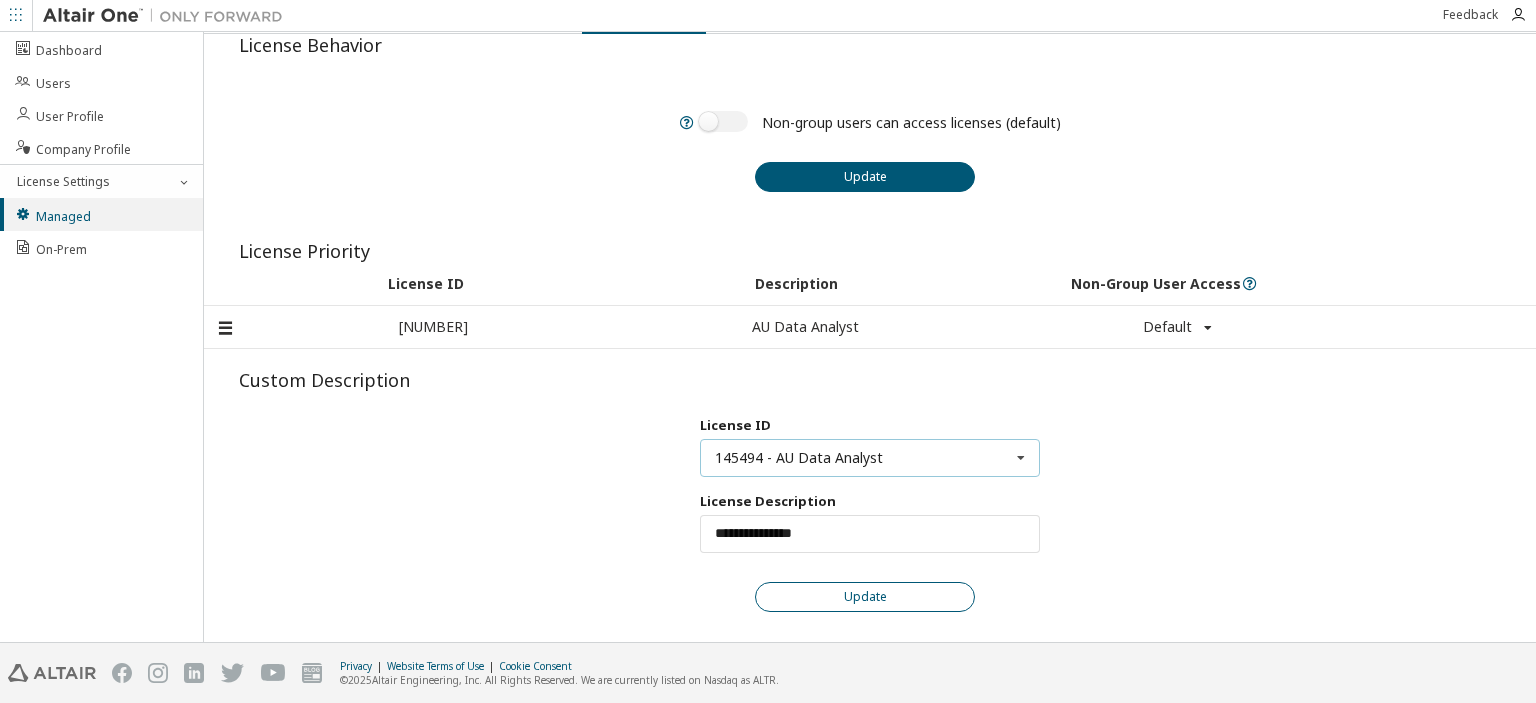 scroll, scrollTop: 132, scrollLeft: 0, axis: vertical 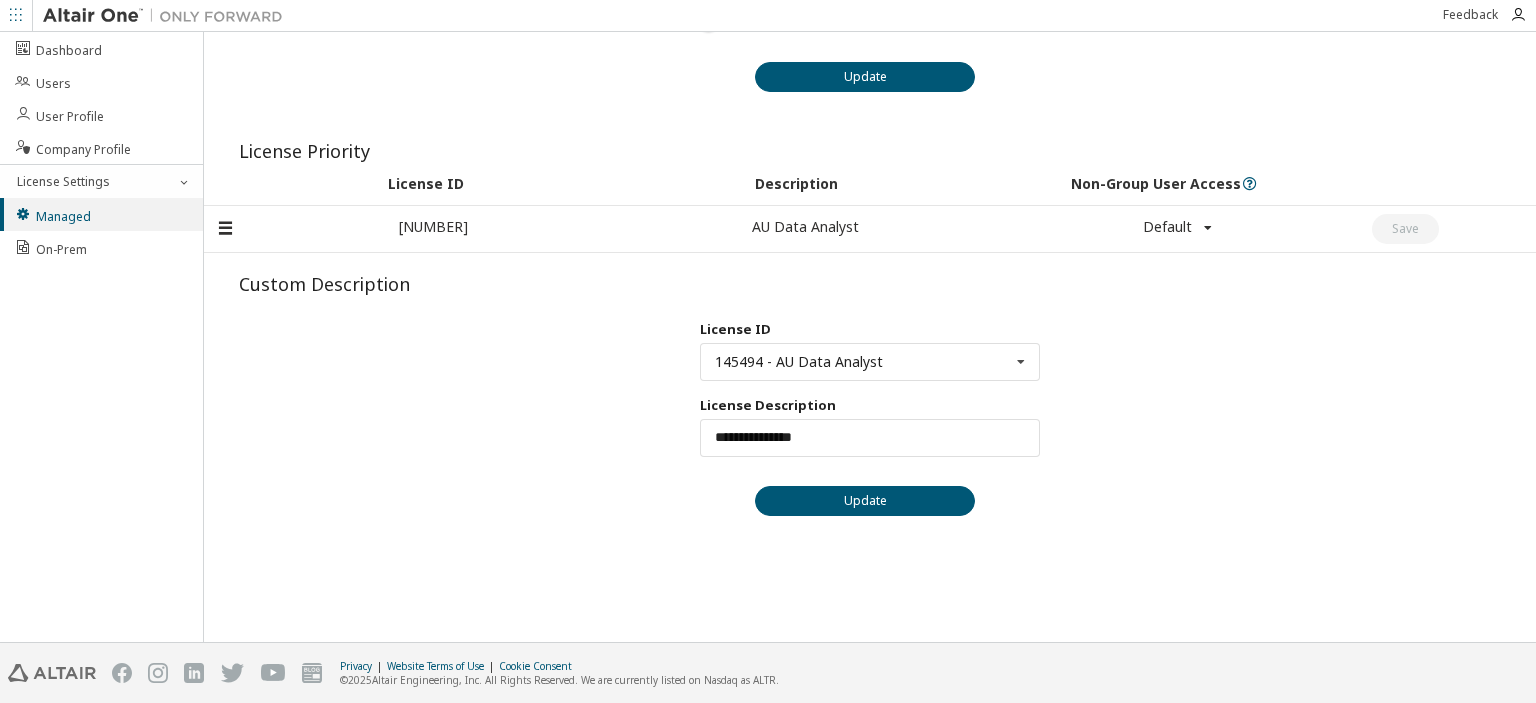 click on "Default Default True False" at bounding box center [1178, 229] 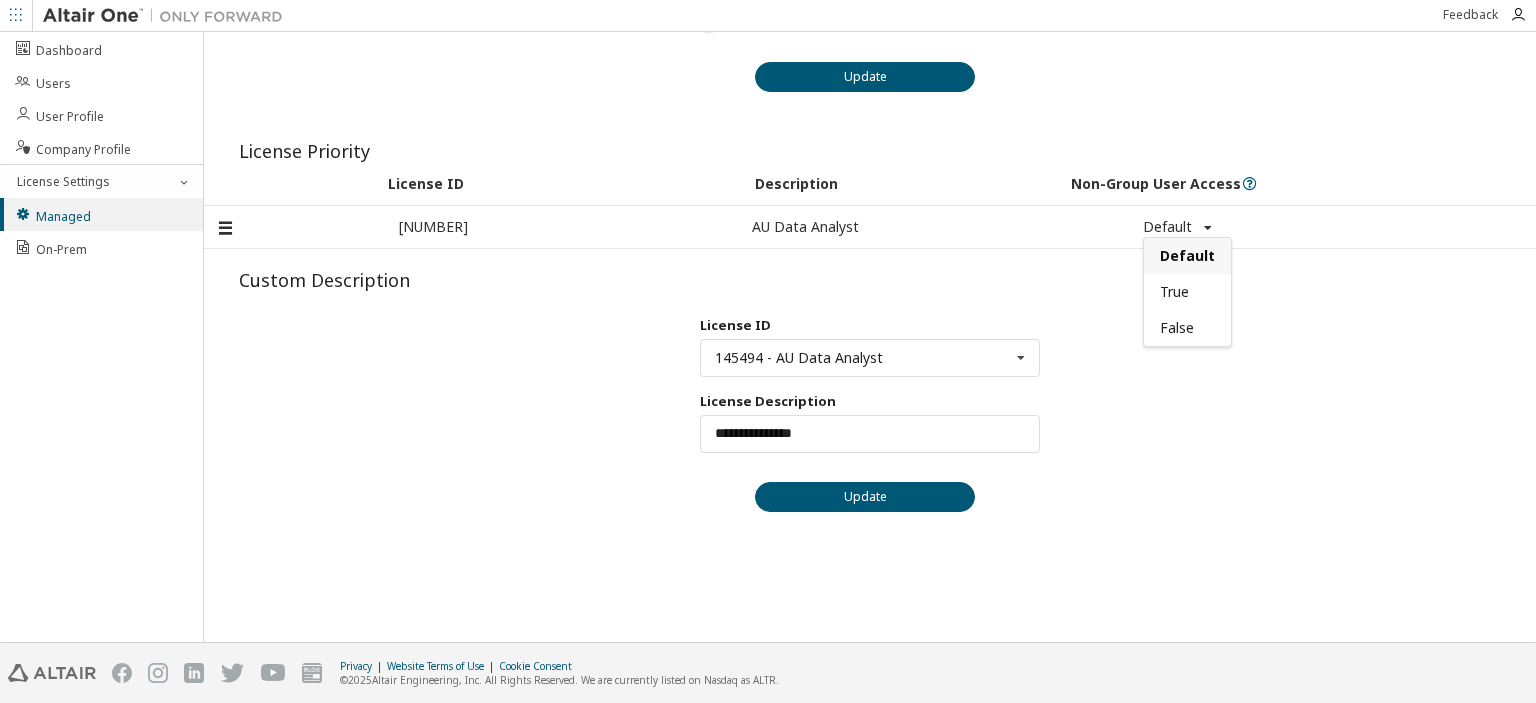 click on "**********" at bounding box center [870, 194] 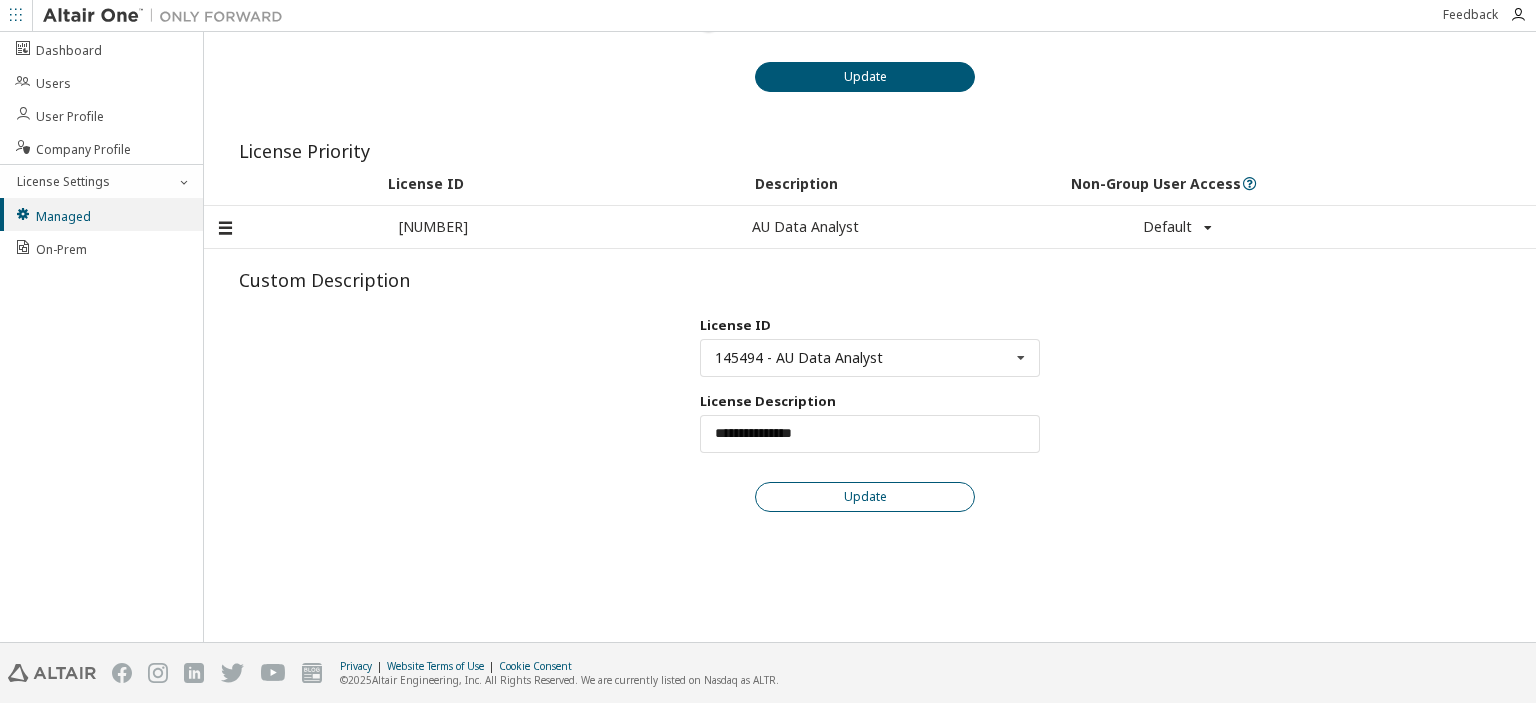click on "Update" at bounding box center [865, 497] 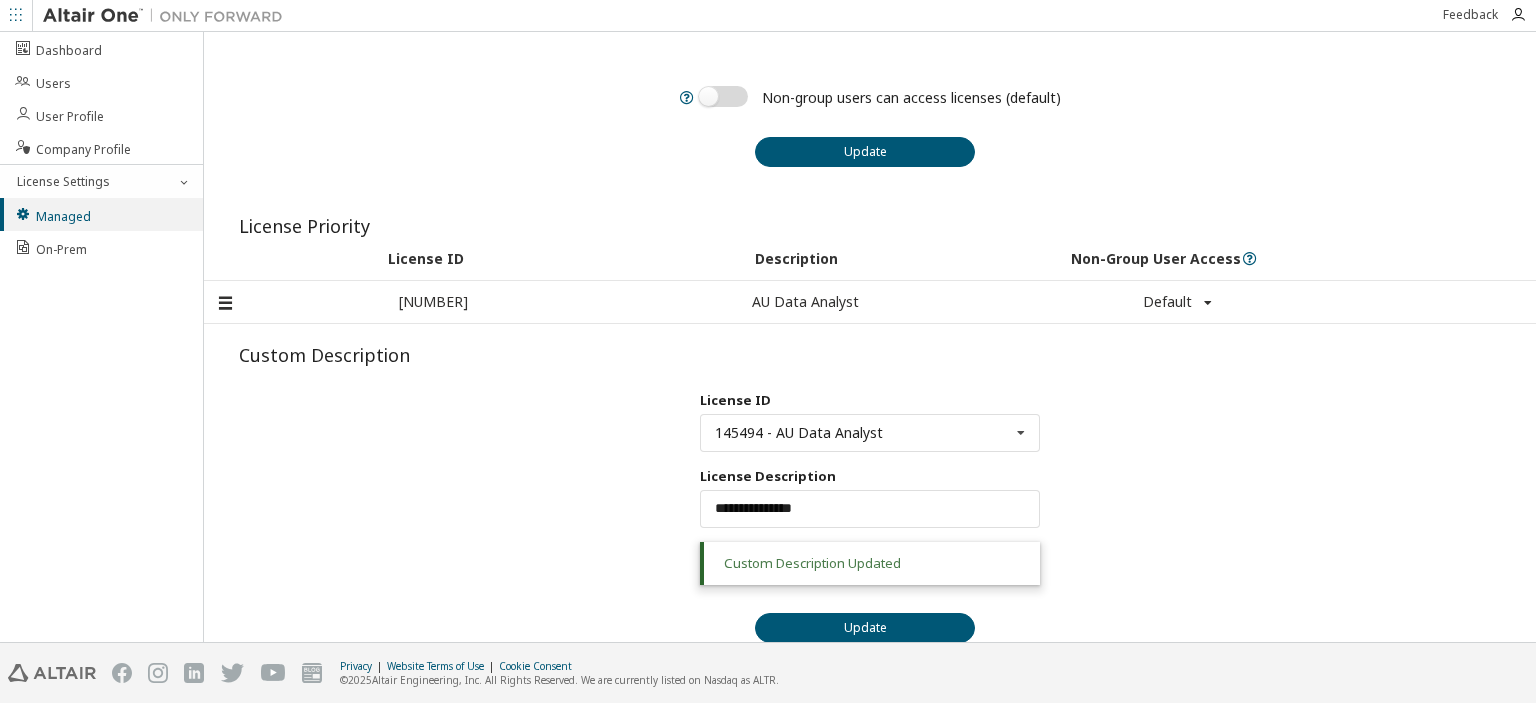scroll, scrollTop: 0, scrollLeft: 0, axis: both 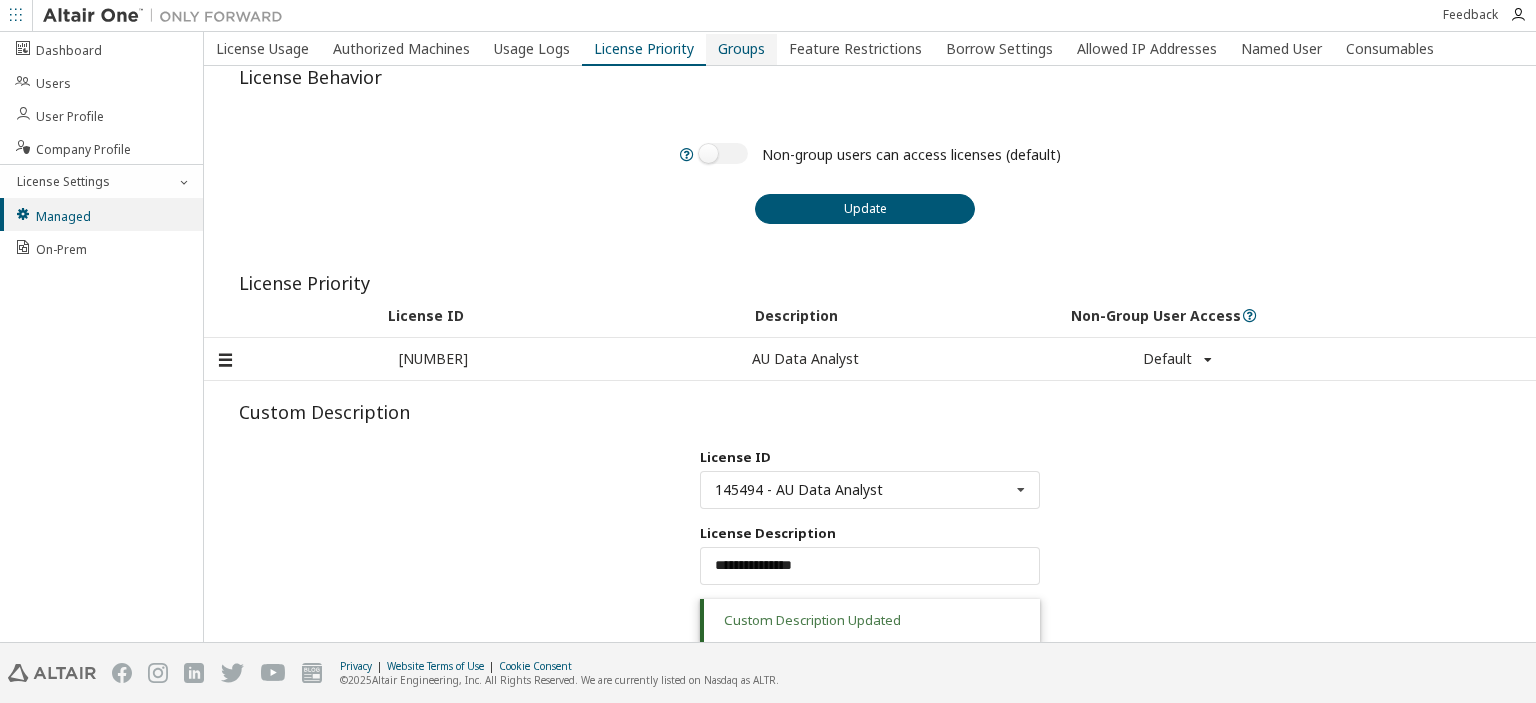 click on "Groups" at bounding box center (741, 49) 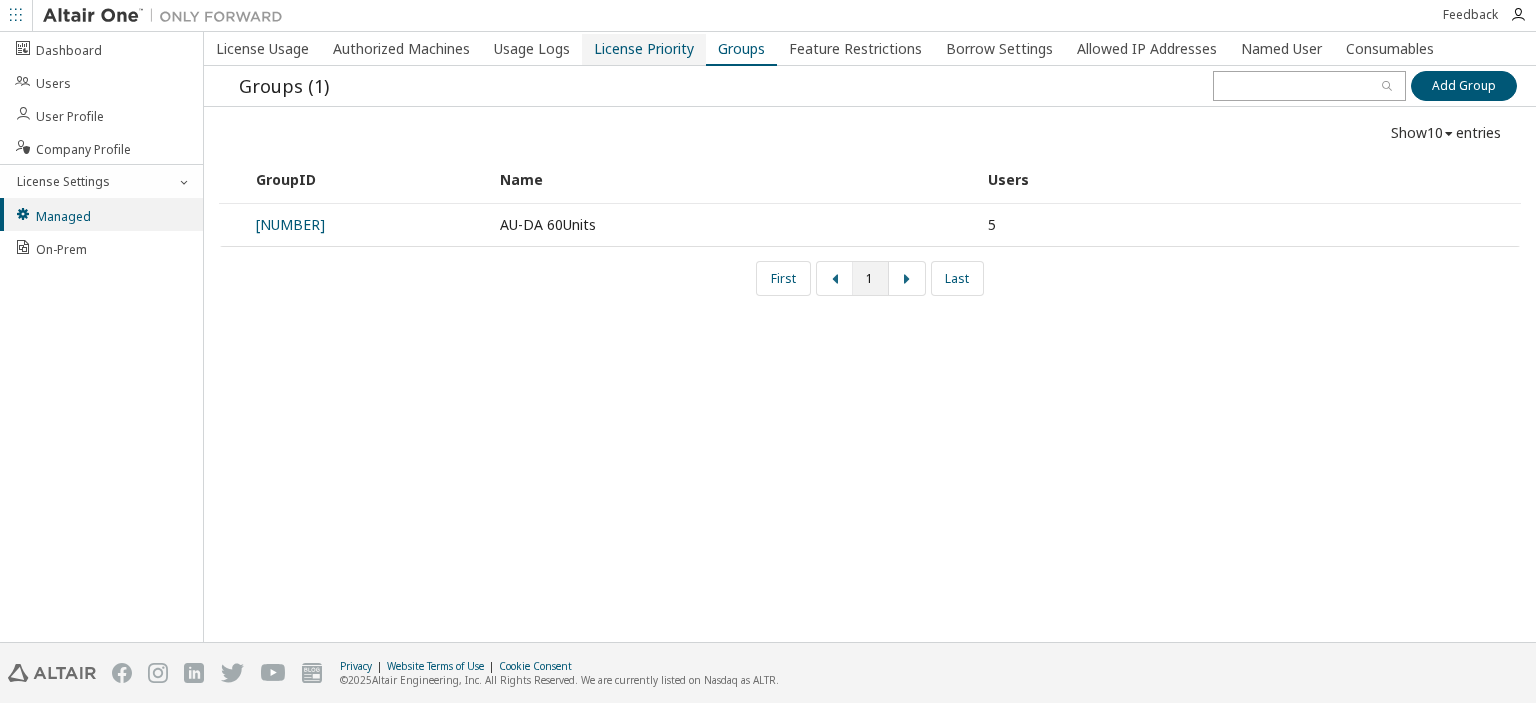 click on "License Priority" at bounding box center (644, 49) 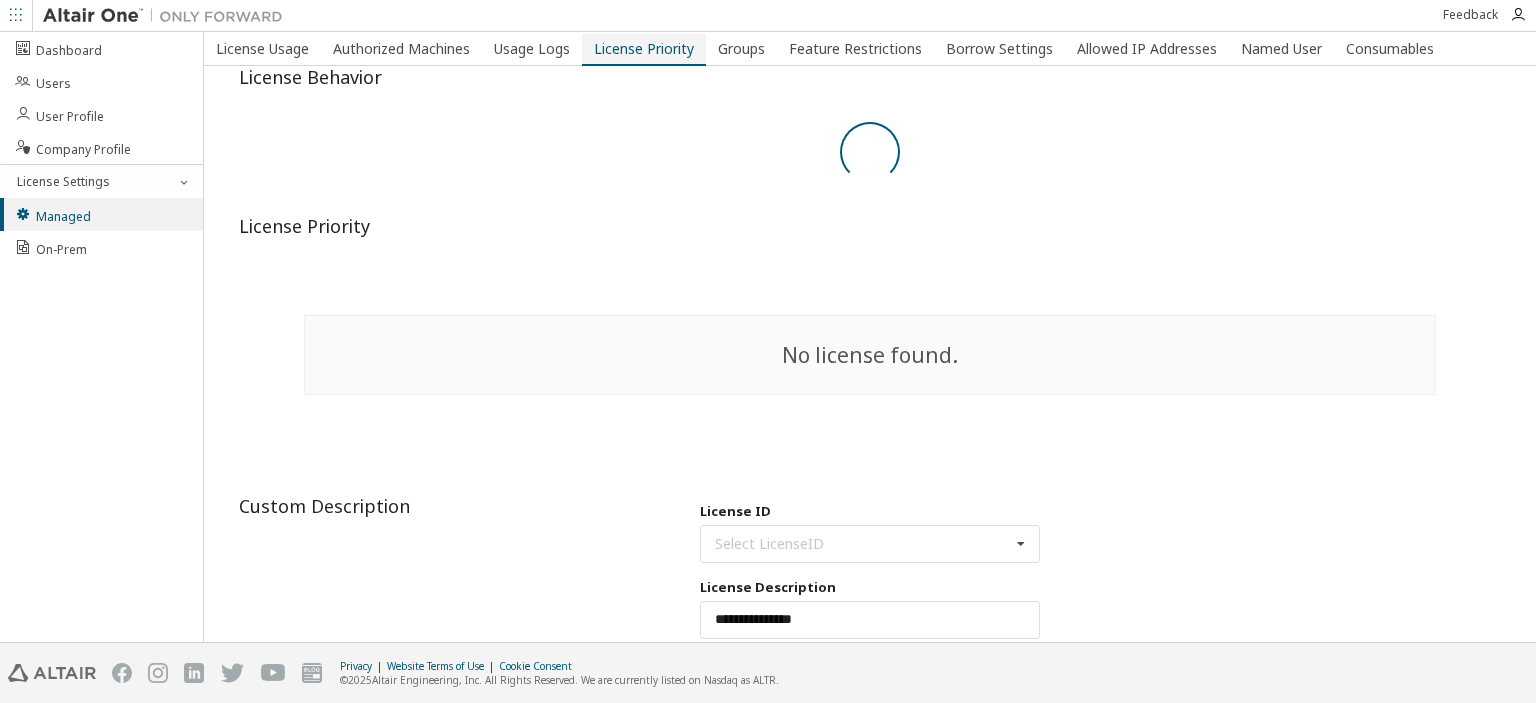 type 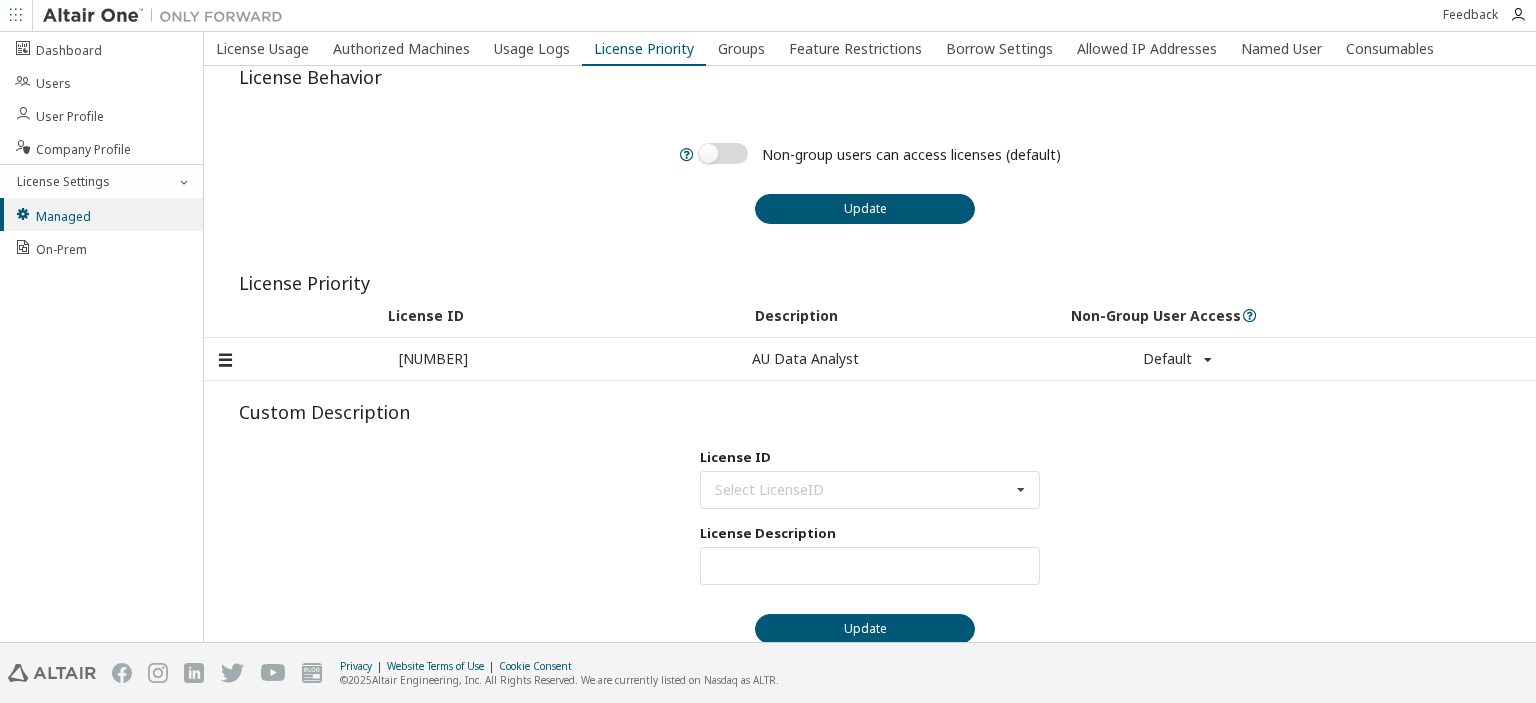 scroll, scrollTop: 0, scrollLeft: 0, axis: both 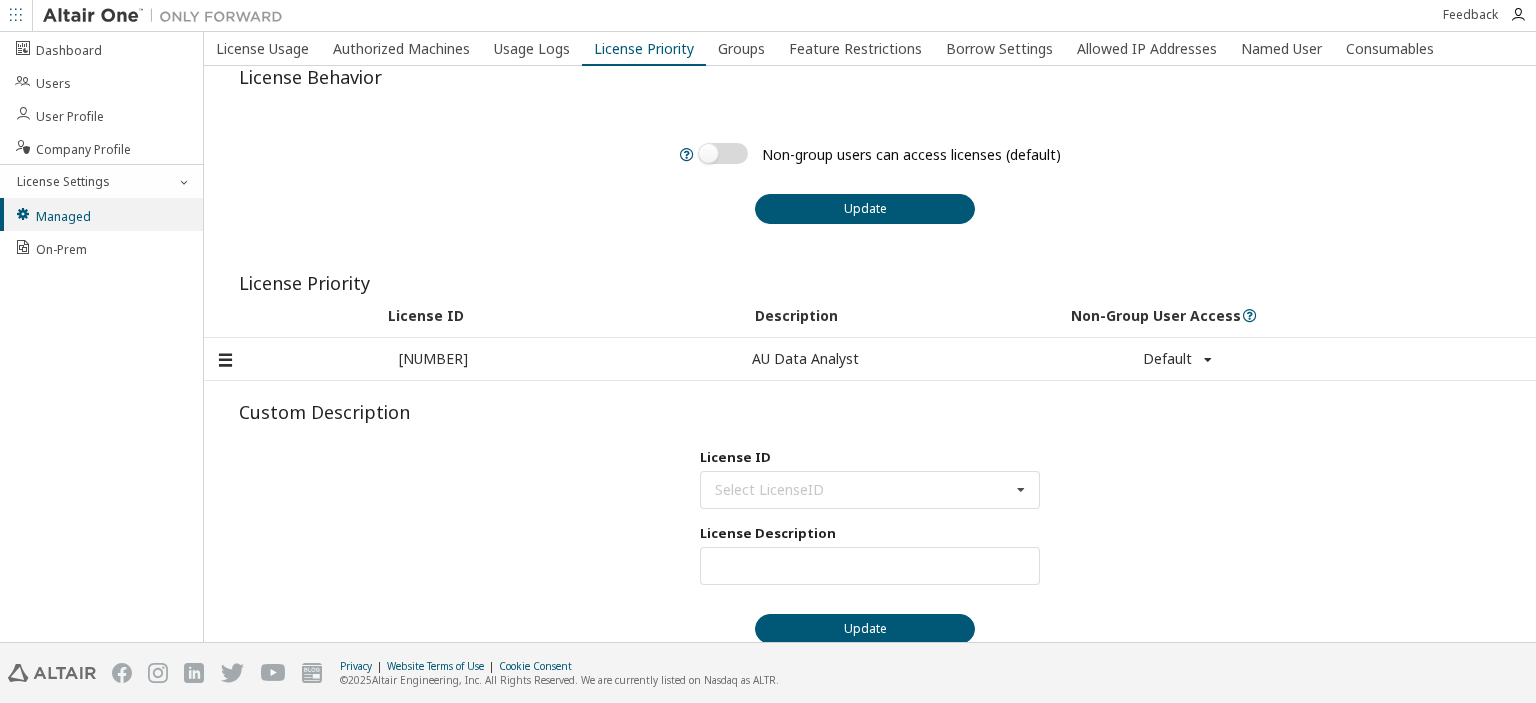 click on "Non-group users can access licenses (default)" at bounding box center [880, 153] 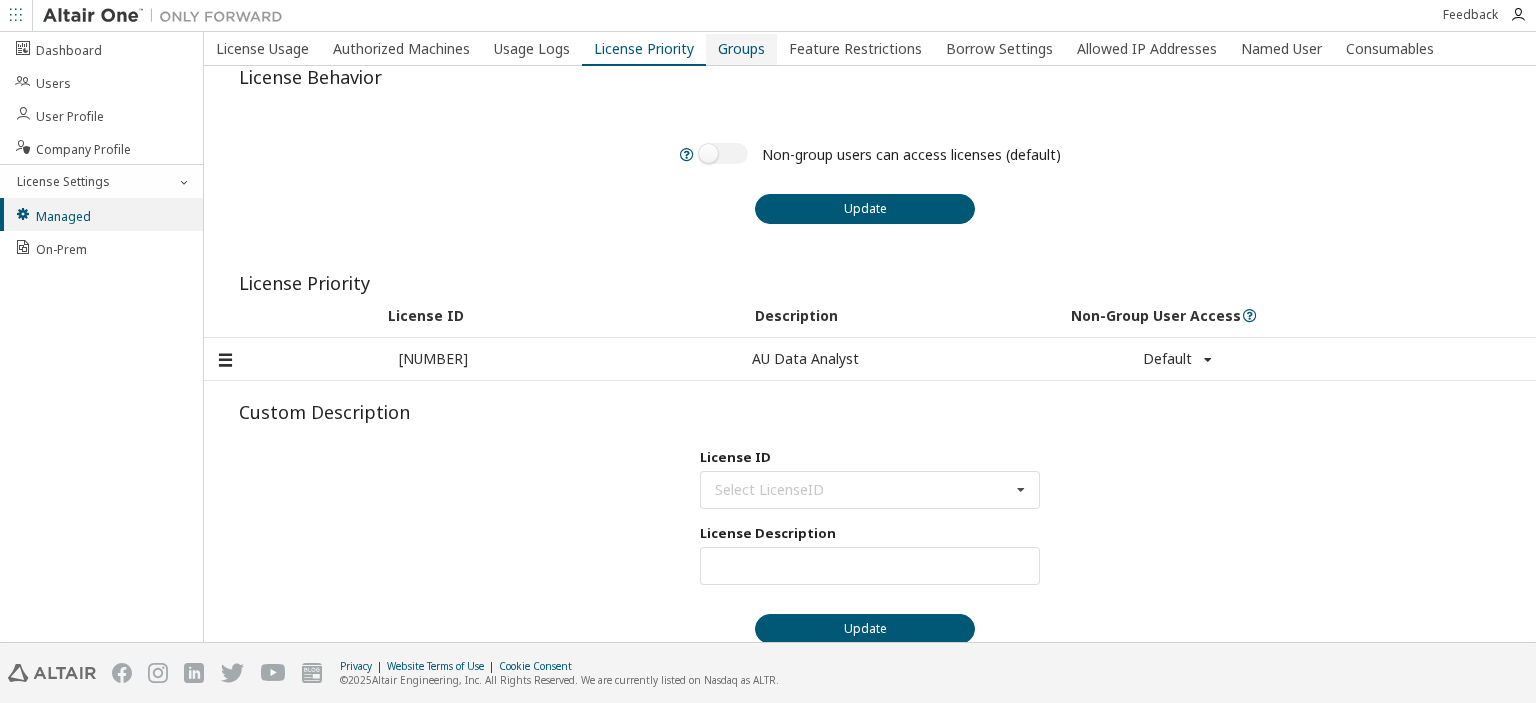 click on "Groups" at bounding box center [741, 49] 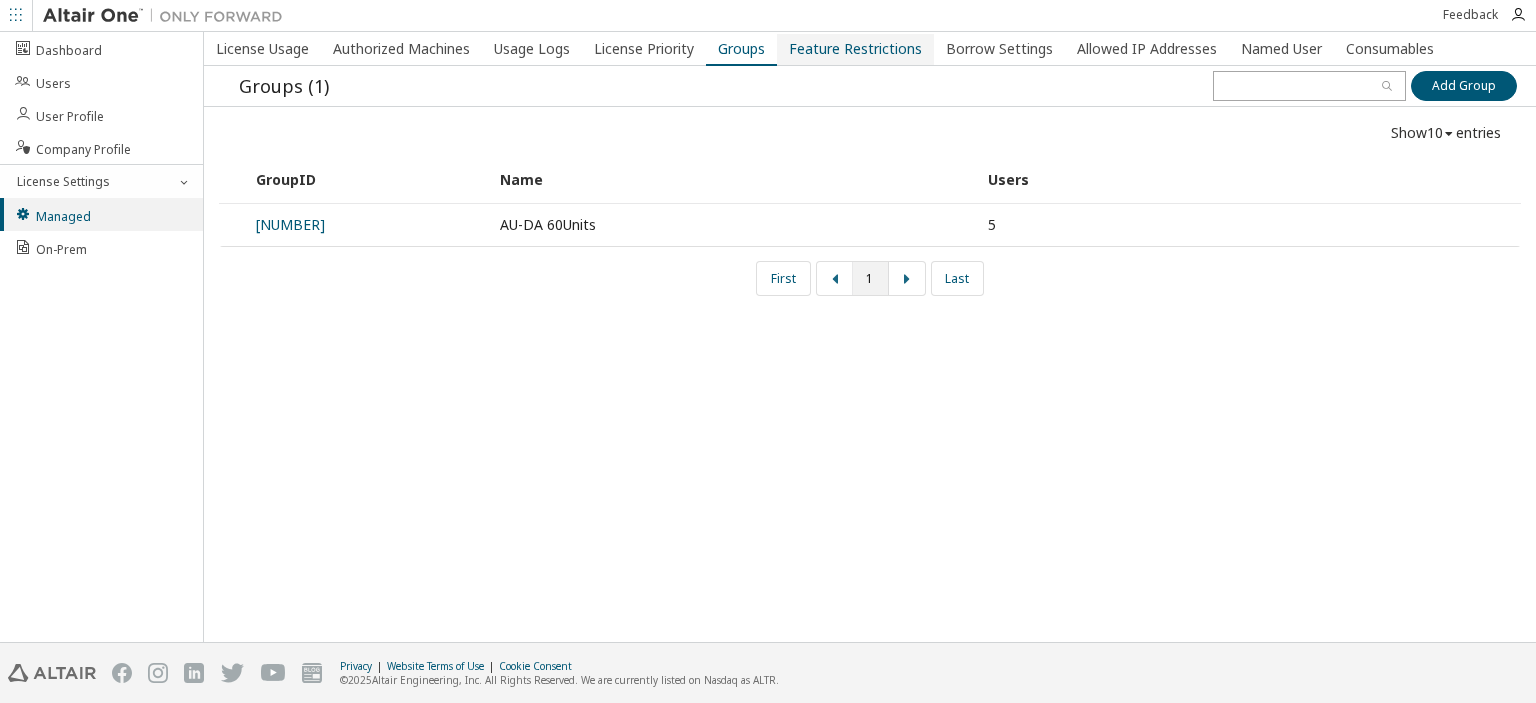 click on "Feature Restrictions" at bounding box center (855, 49) 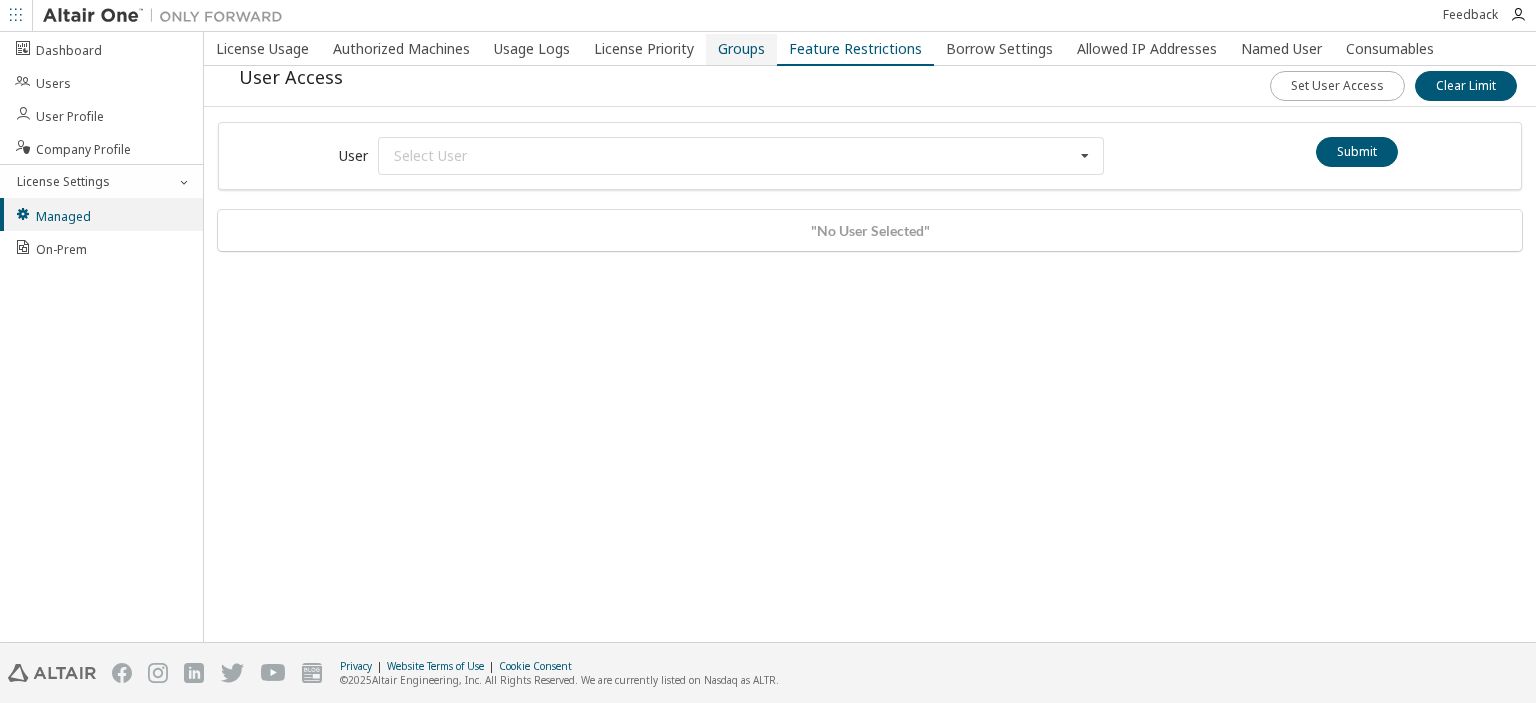 click on "Groups" at bounding box center (741, 49) 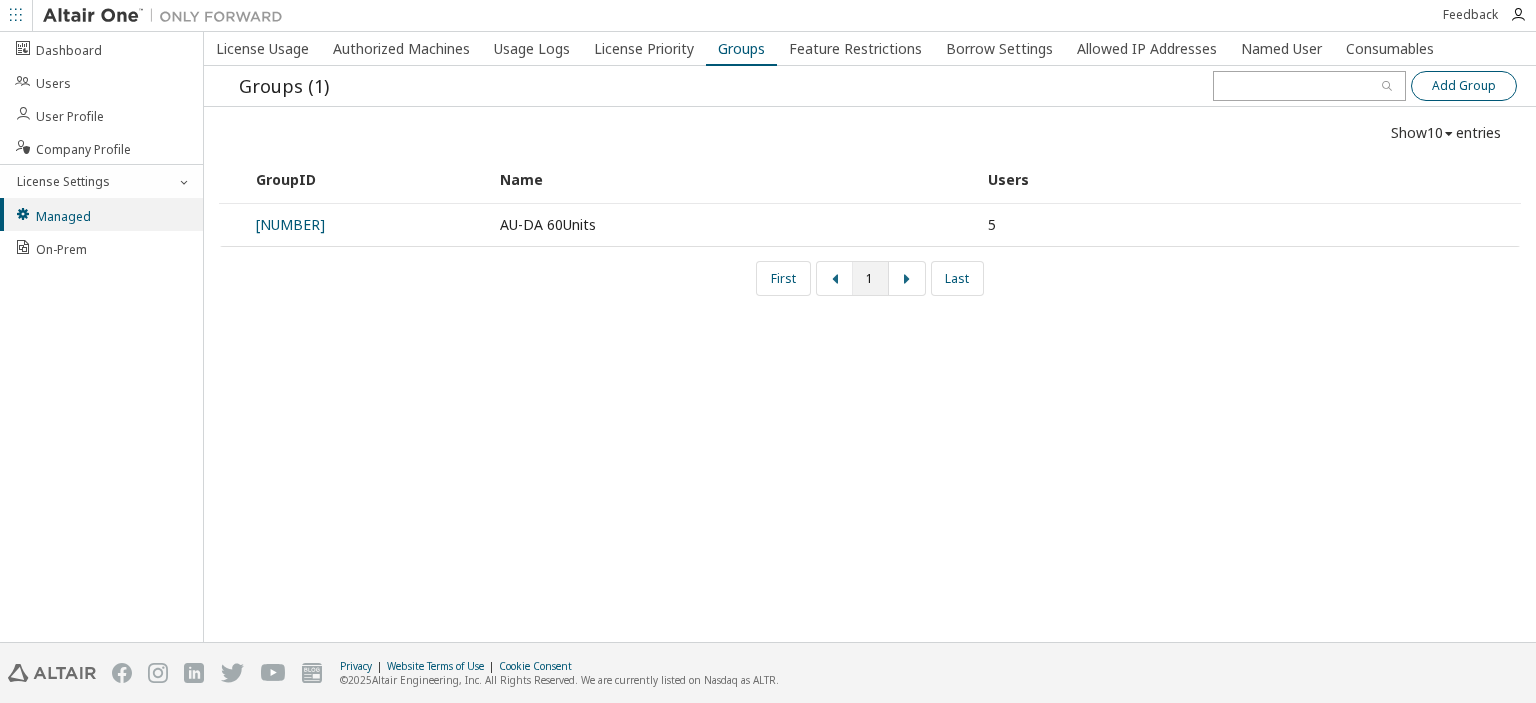 click on "Add Group" at bounding box center [1464, 86] 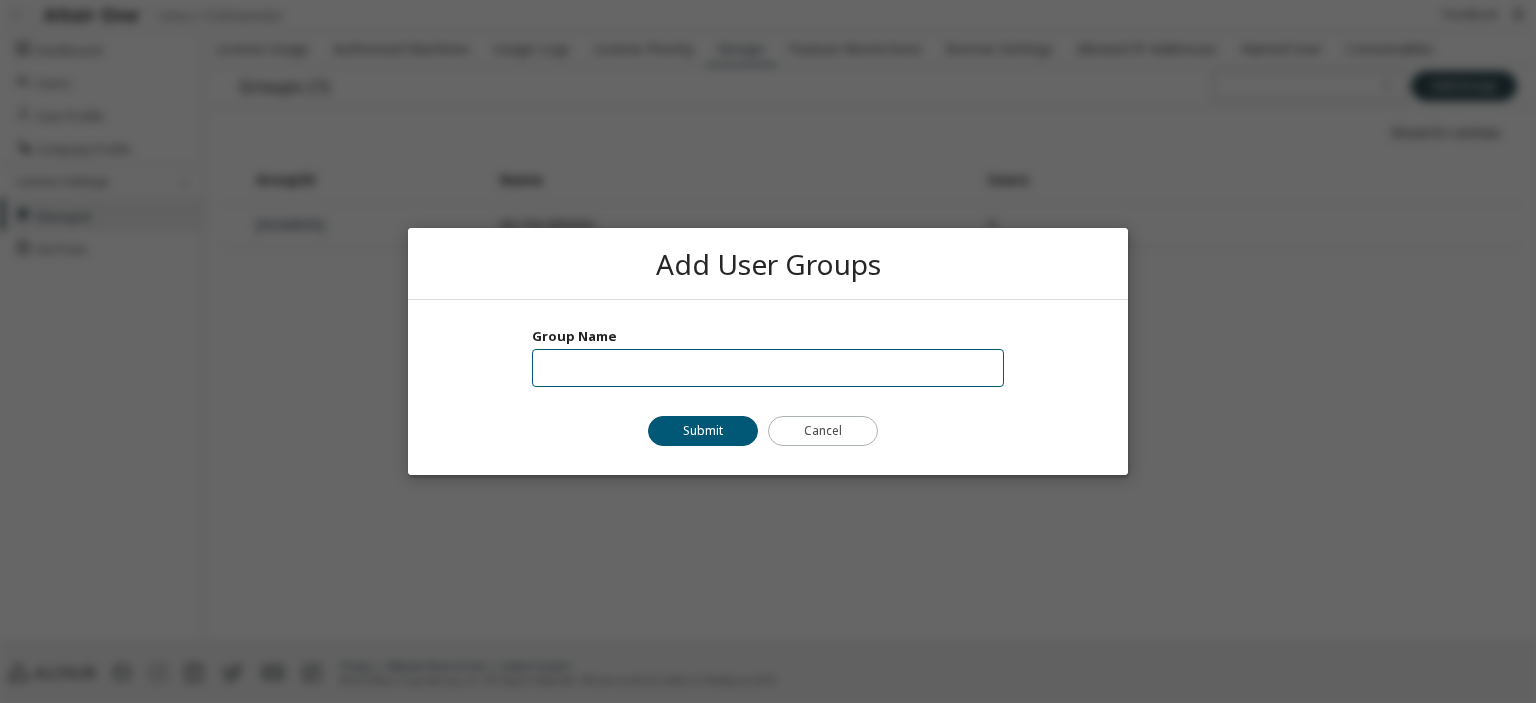 click at bounding box center (768, 368) 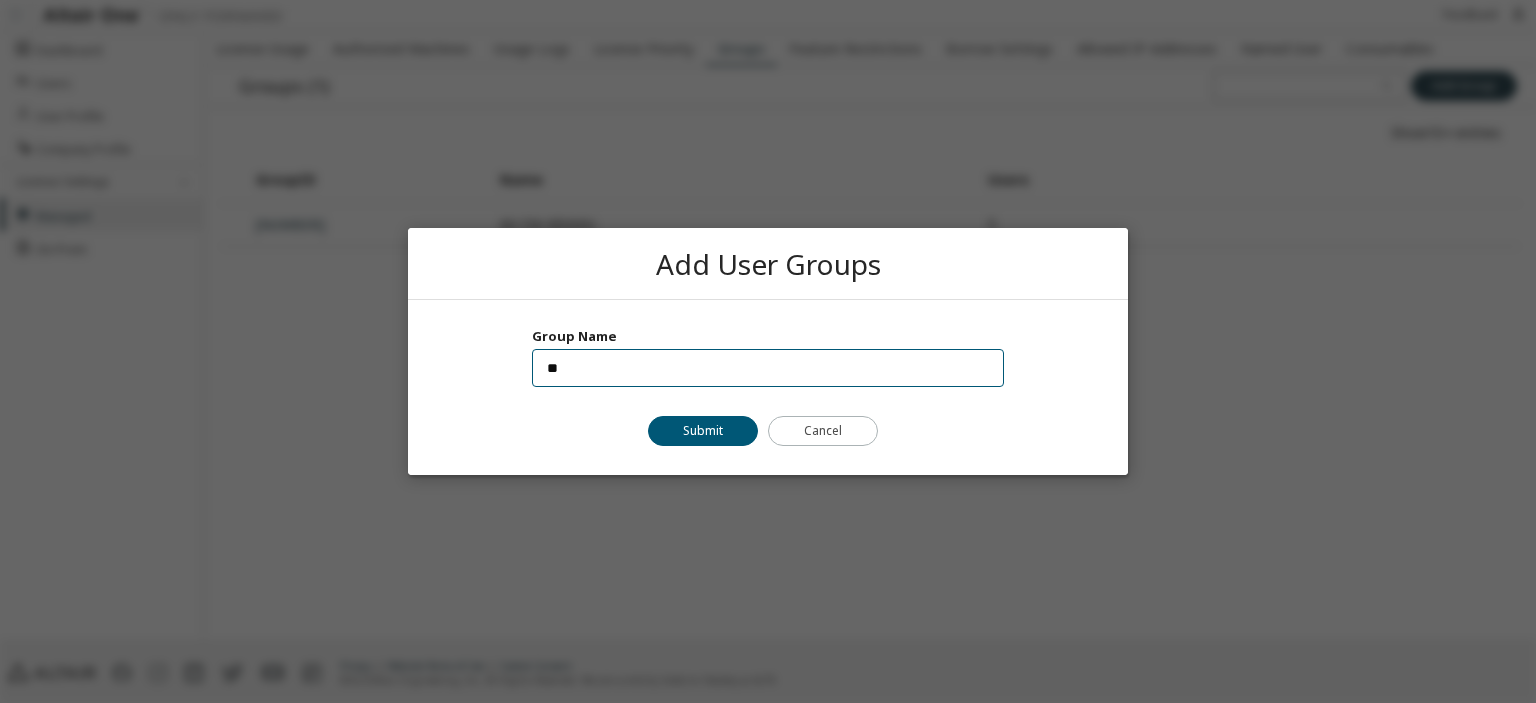 type on "*" 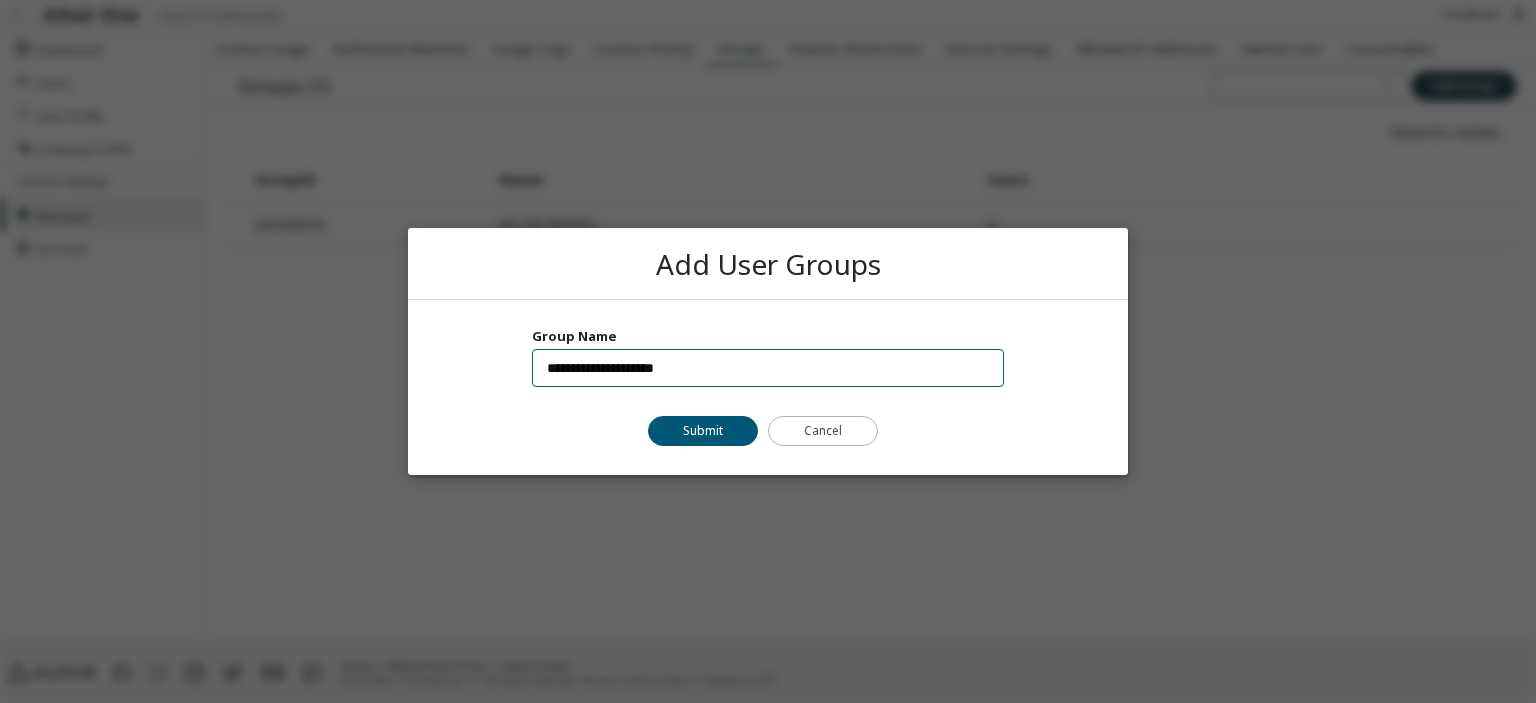 type on "**********" 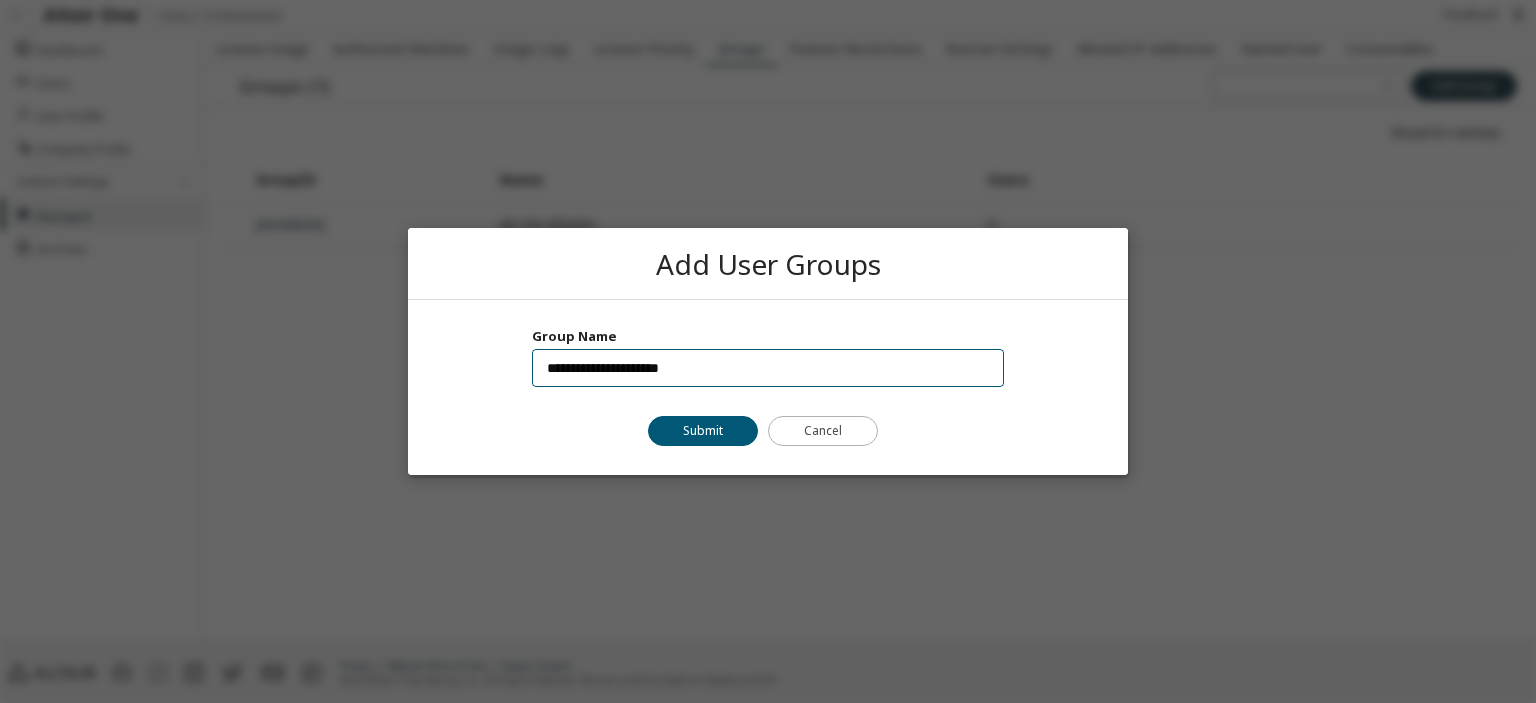 click on "Submit" at bounding box center [703, 431] 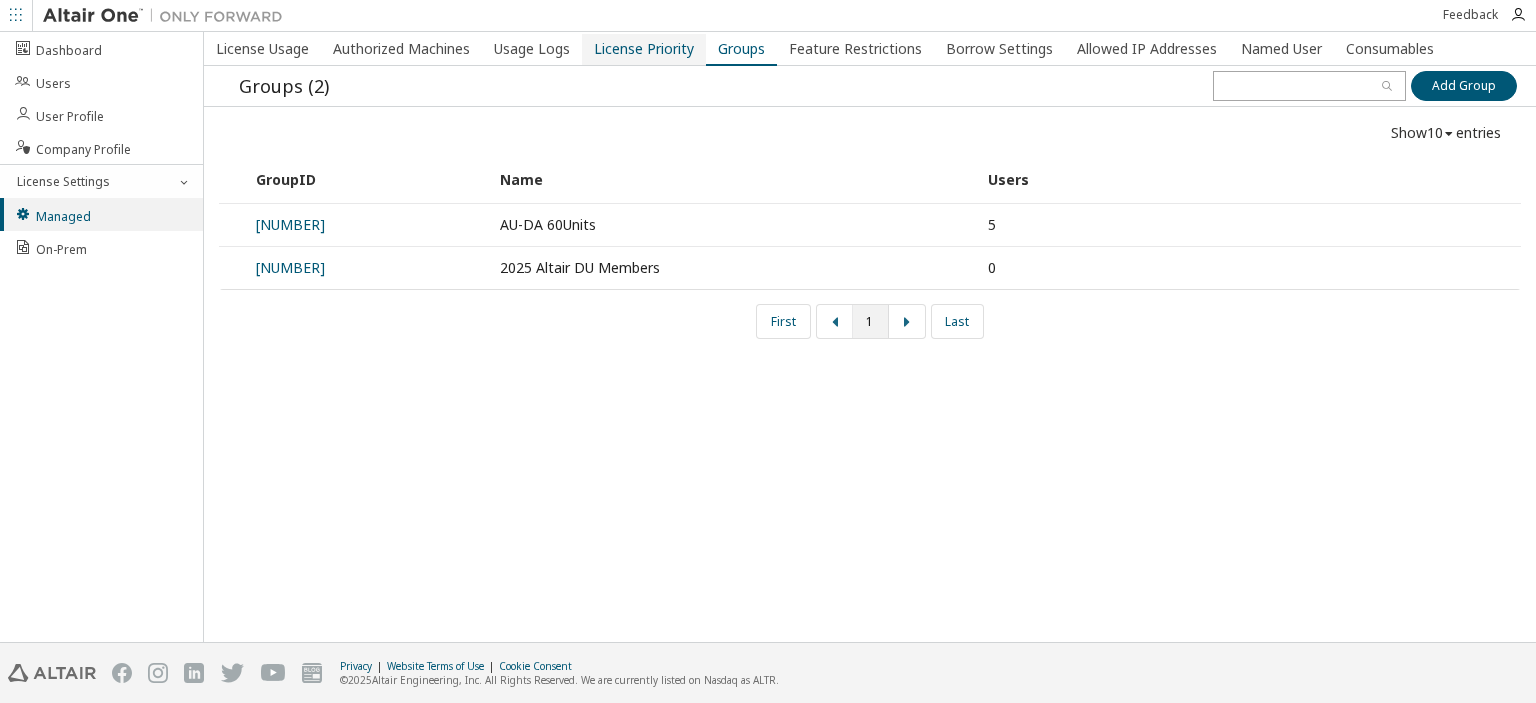 click on "License Priority" at bounding box center (644, 49) 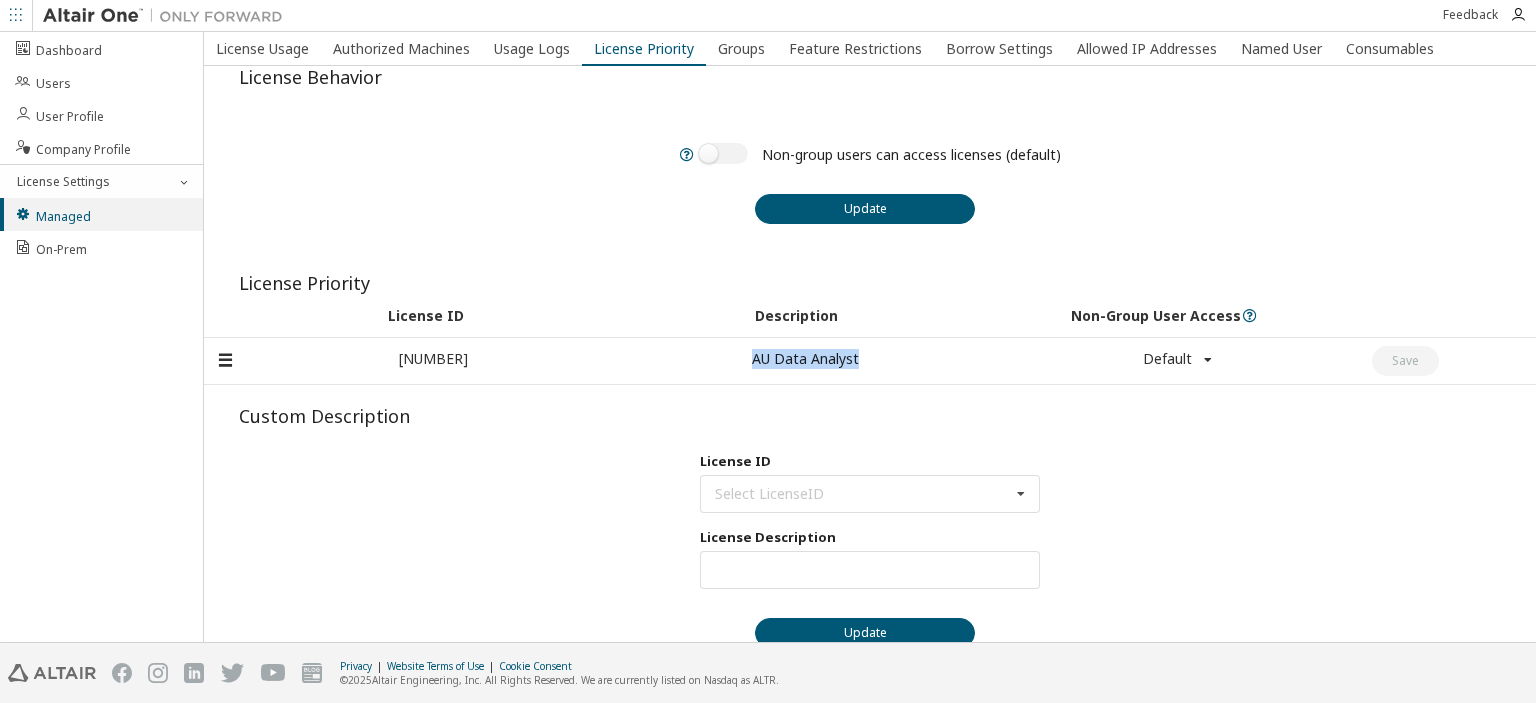 drag, startPoint x: 743, startPoint y: 364, endPoint x: 852, endPoint y: 363, distance: 109.004585 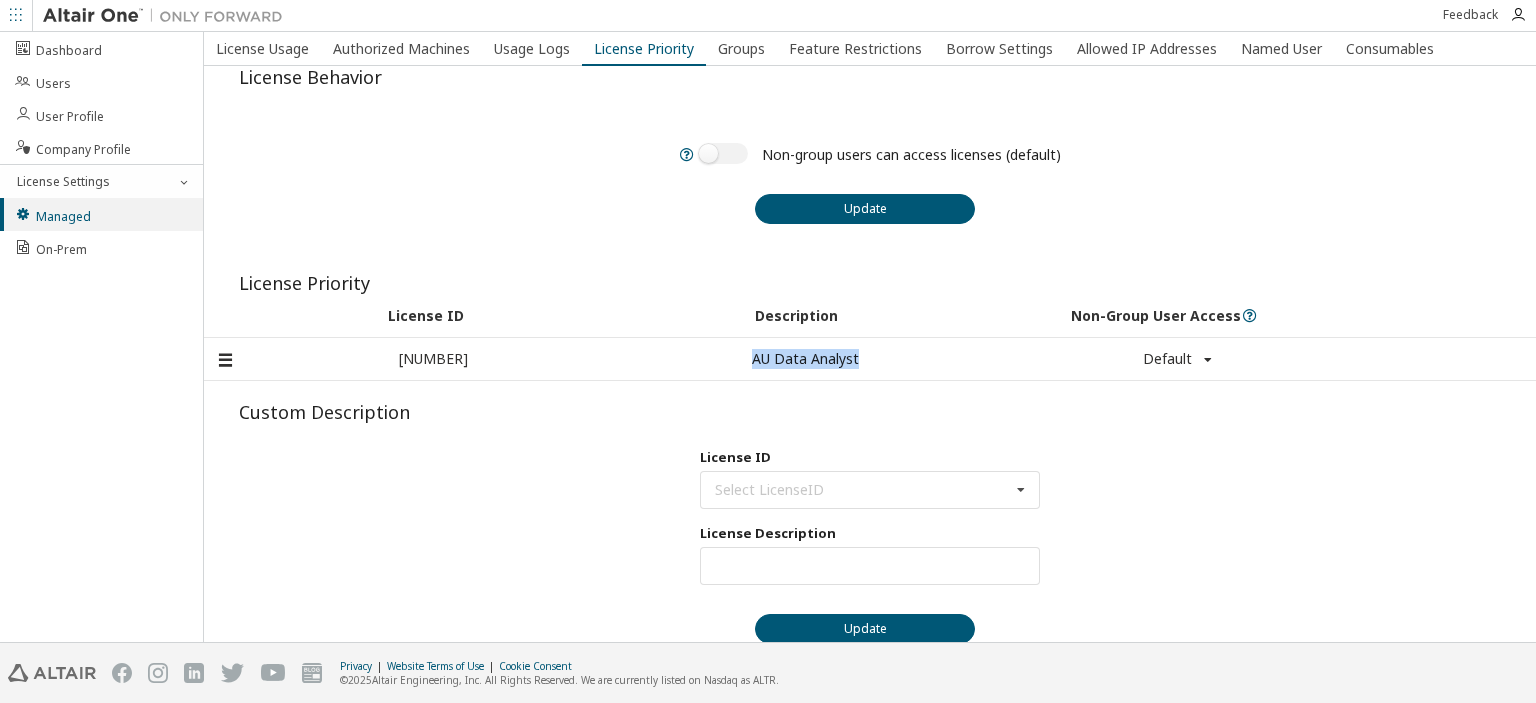 copy on "AU Data Analyst" 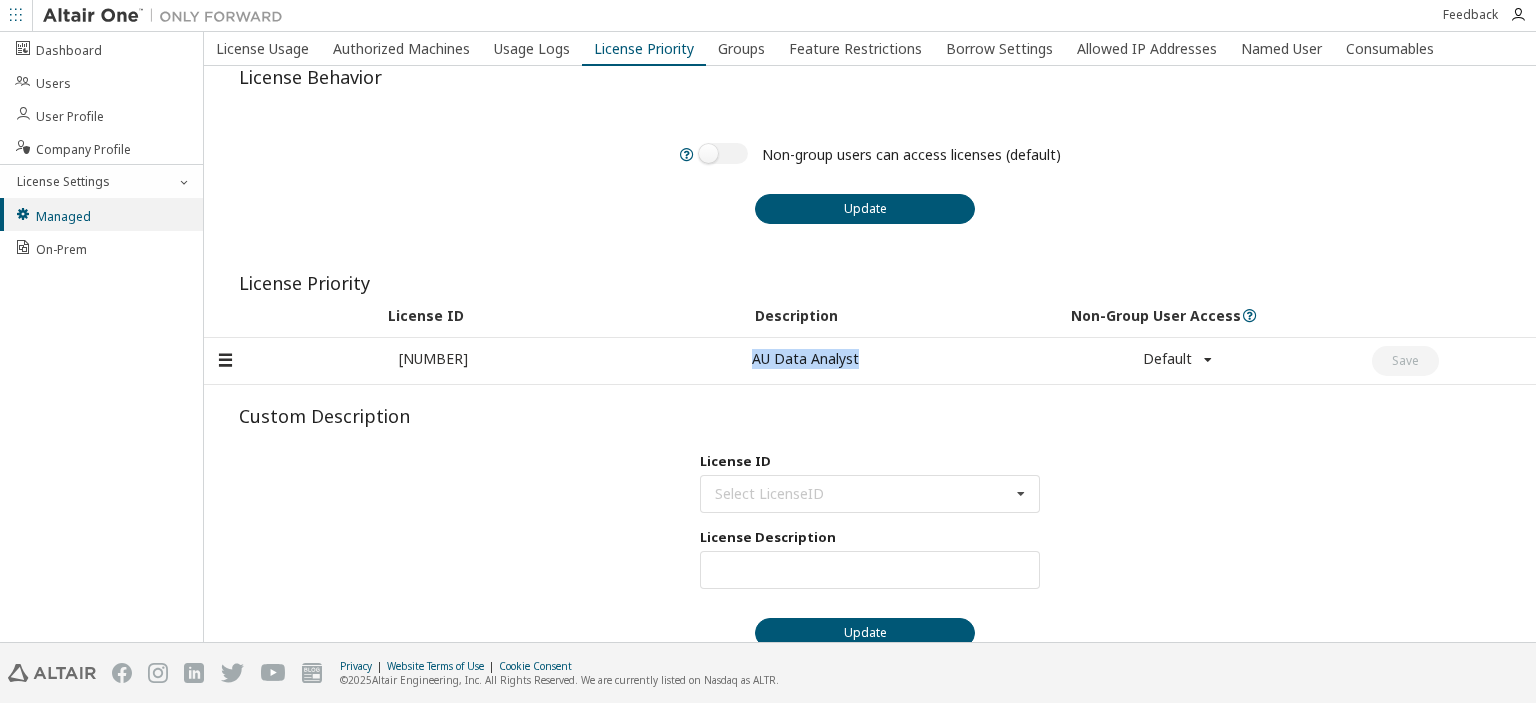 copy on "AU Data Analyst" 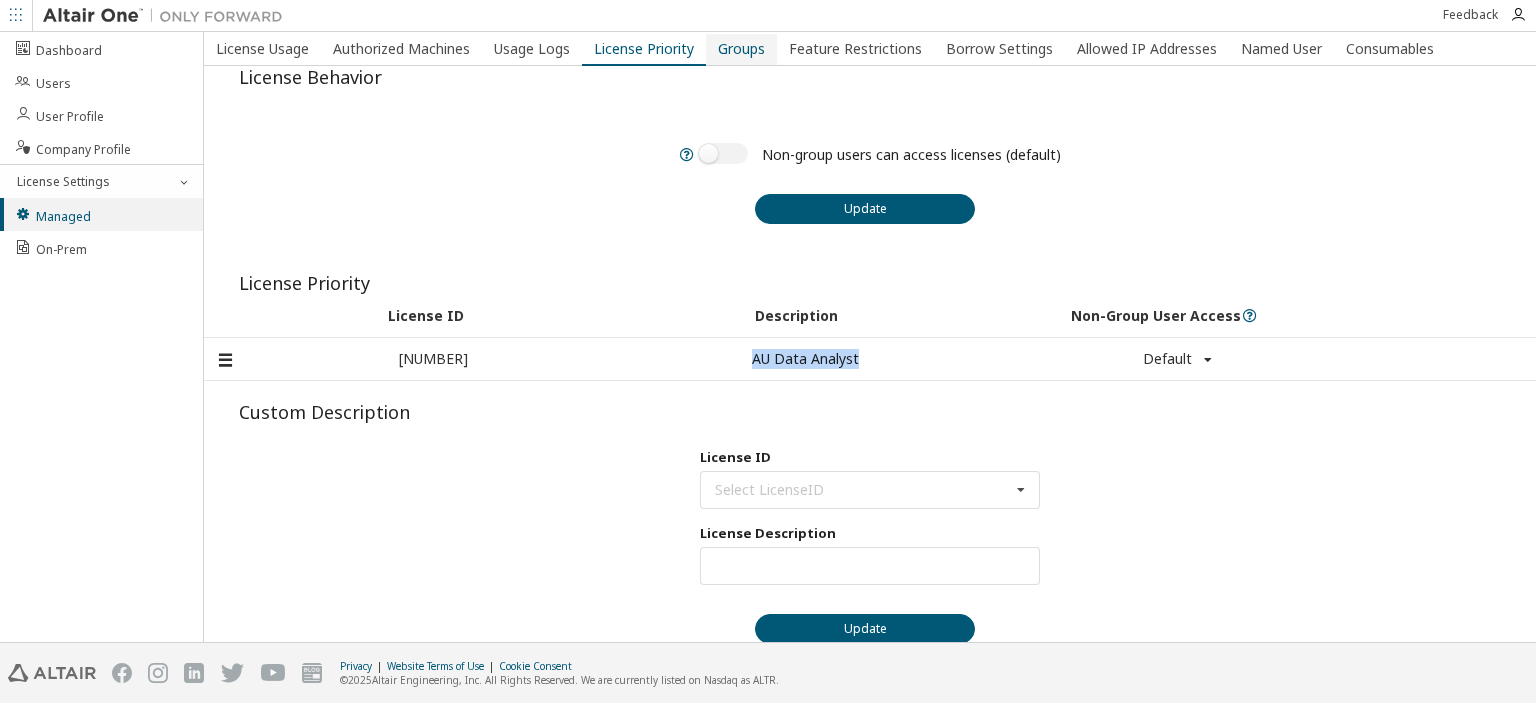 click on "Groups" at bounding box center (741, 49) 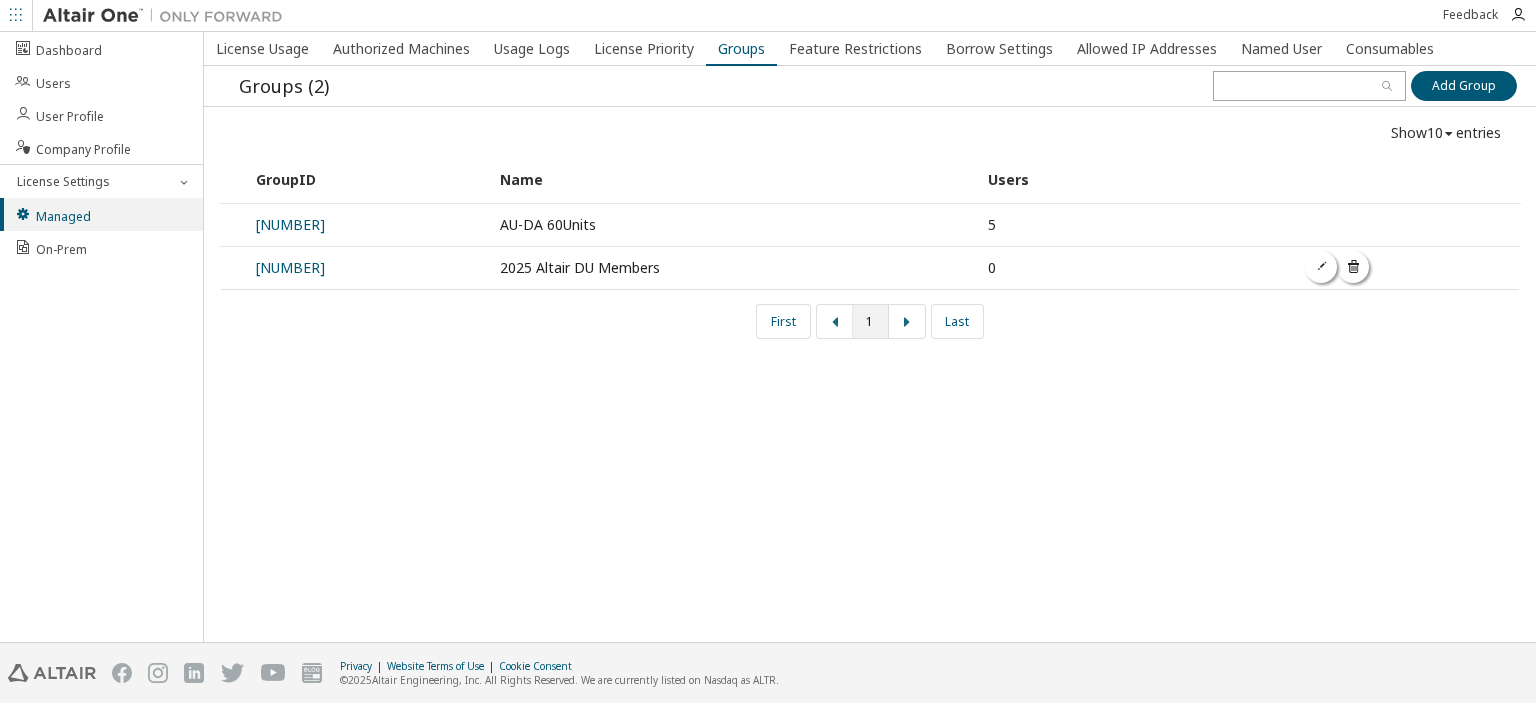 drag, startPoint x: 604, startPoint y: 271, endPoint x: 572, endPoint y: 266, distance: 32.38827 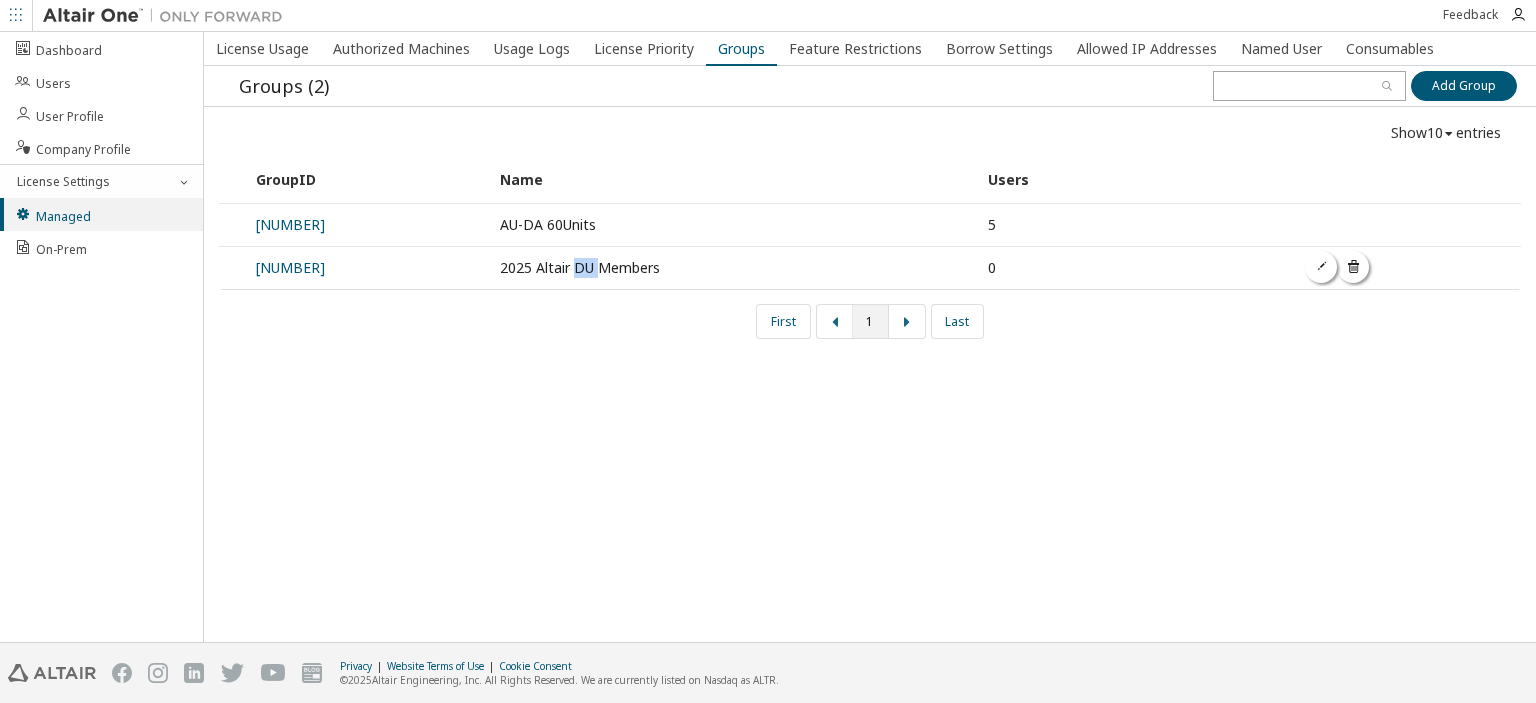 click on "2025 Altair DU Members" at bounding box center (733, 267) 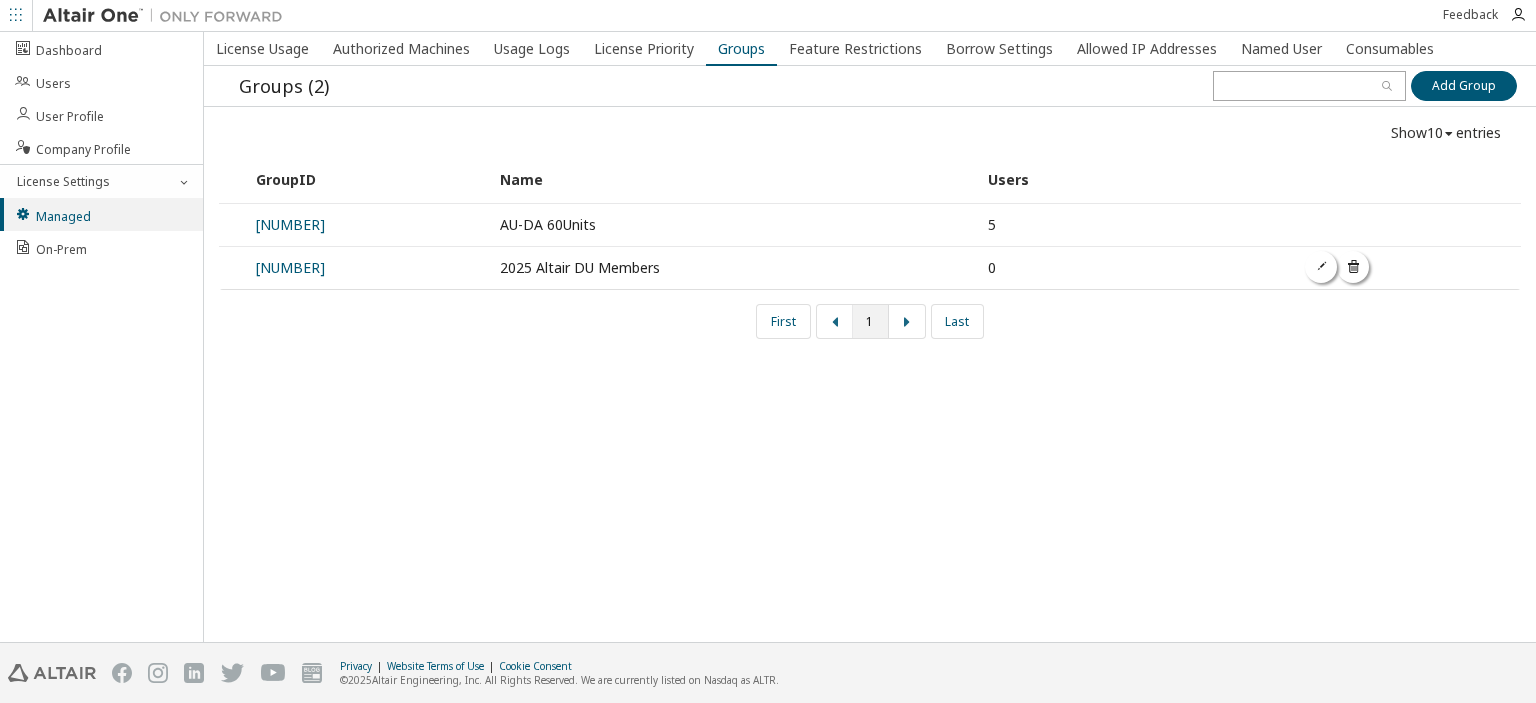 click on "2025 Altair DU Members" at bounding box center [733, 267] 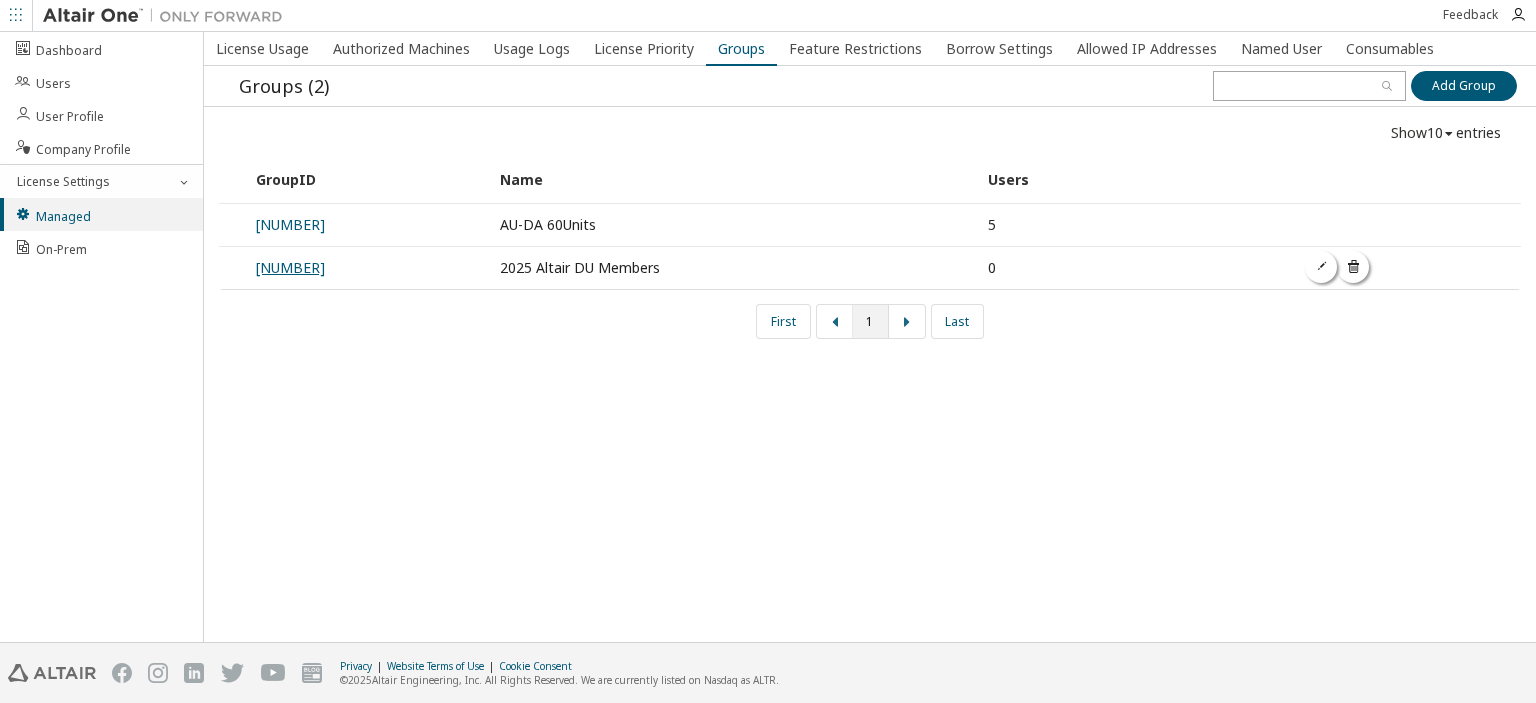click on "[NUMBER]" at bounding box center [290, 267] 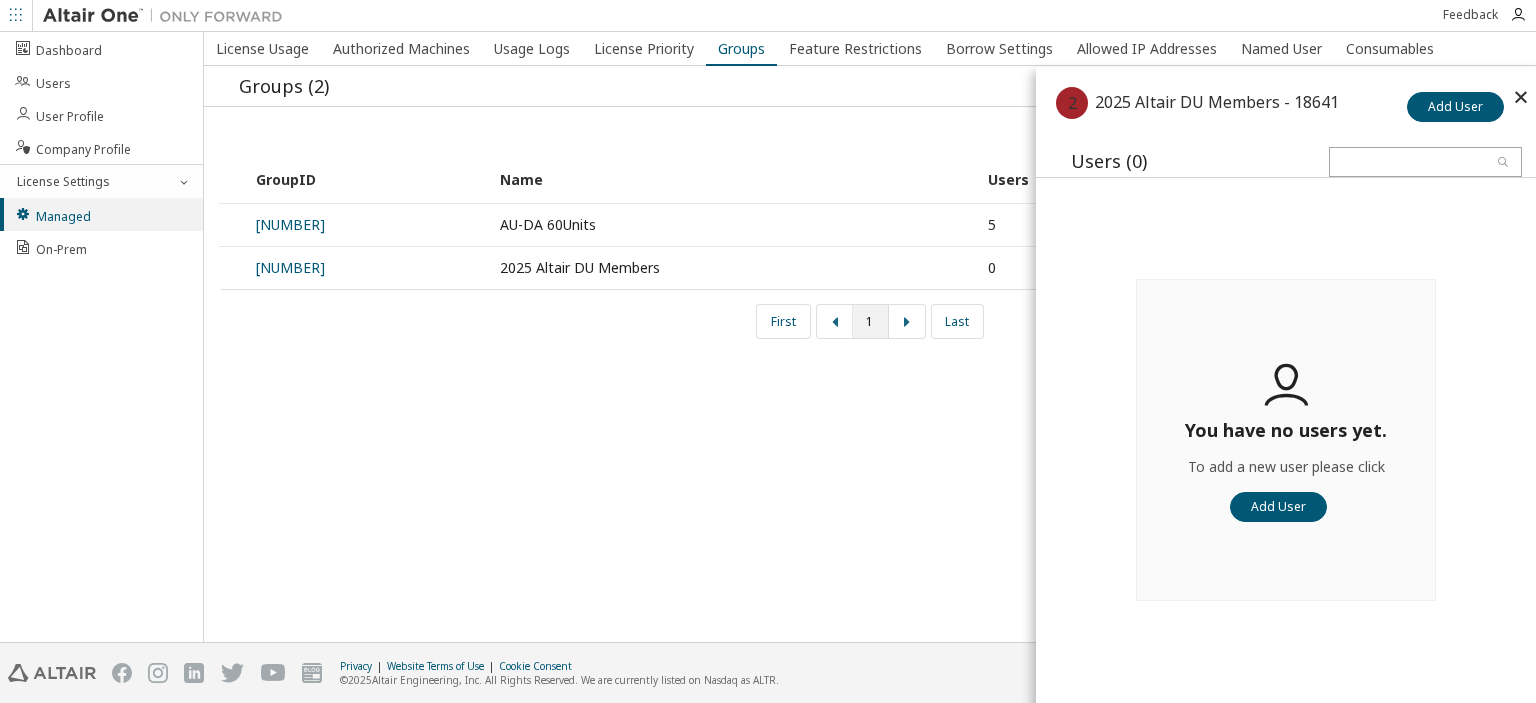 click at bounding box center (1521, 97) 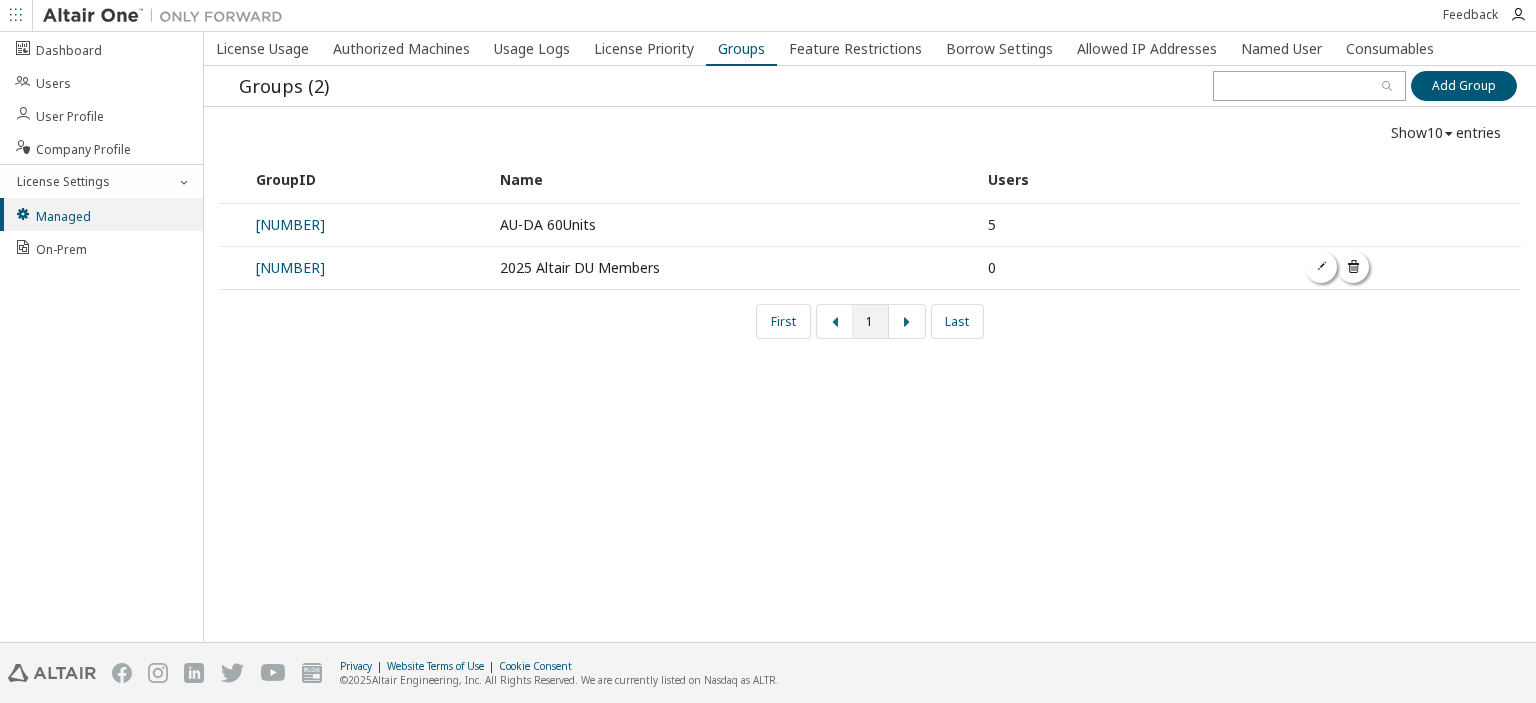 click at bounding box center (1322, 266) 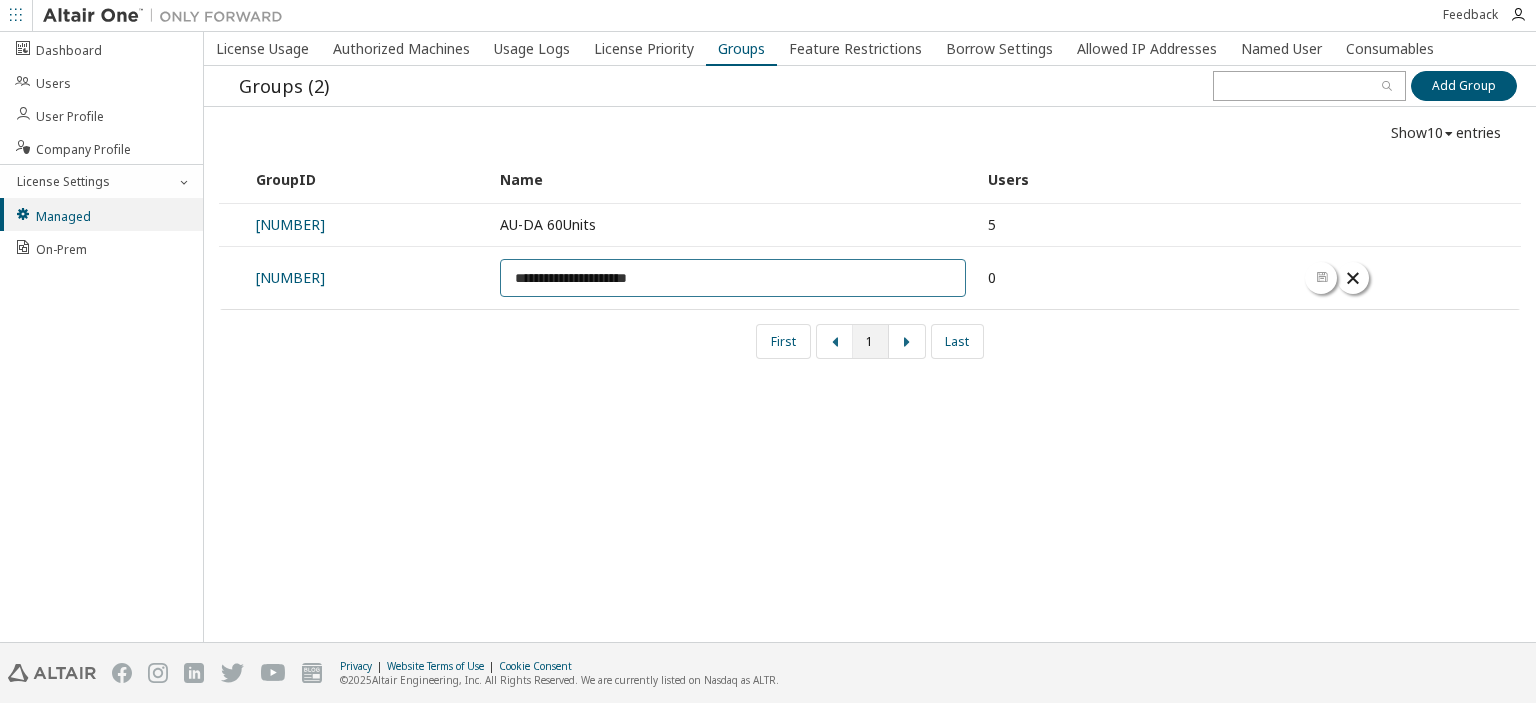 drag, startPoint x: 766, startPoint y: 274, endPoint x: 378, endPoint y: 275, distance: 388.00128 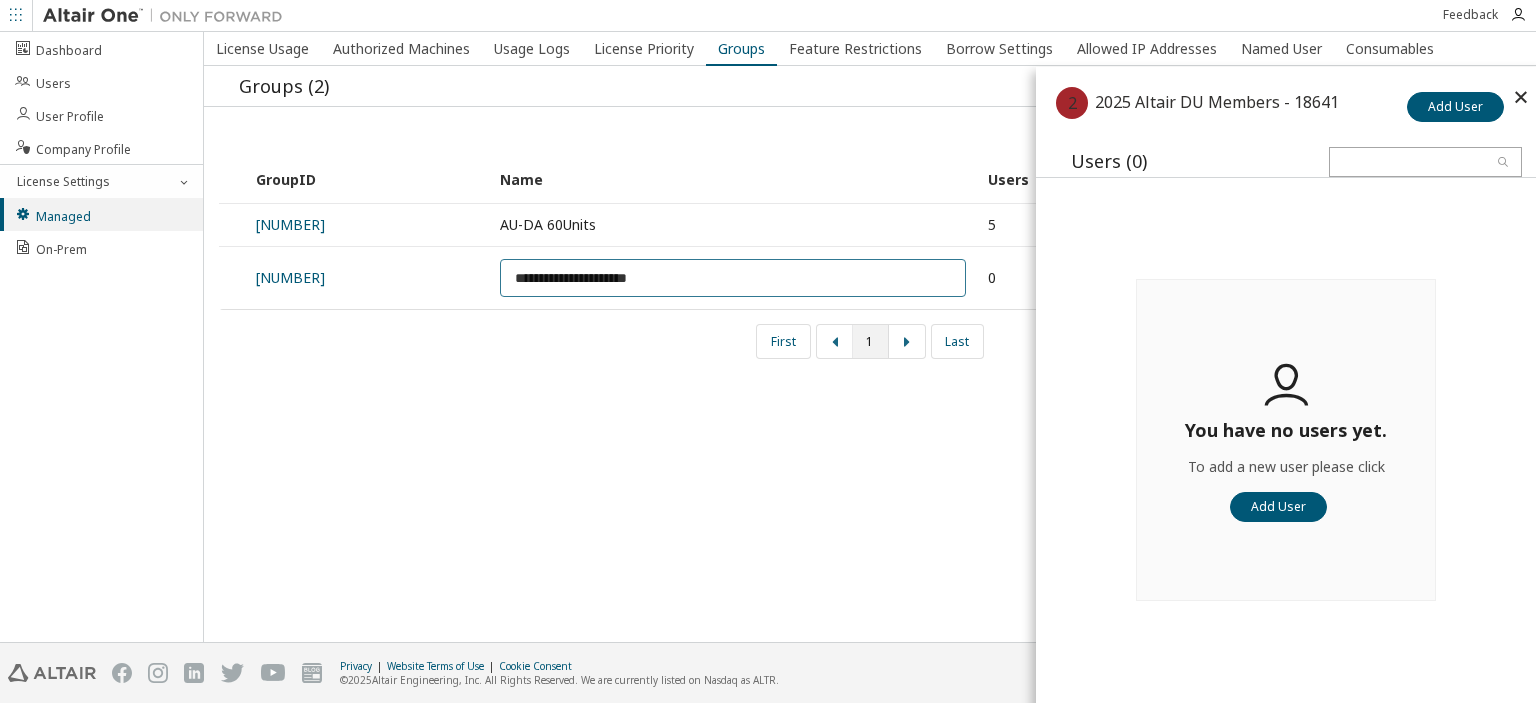 drag, startPoint x: 700, startPoint y: 275, endPoint x: 584, endPoint y: 280, distance: 116.10771 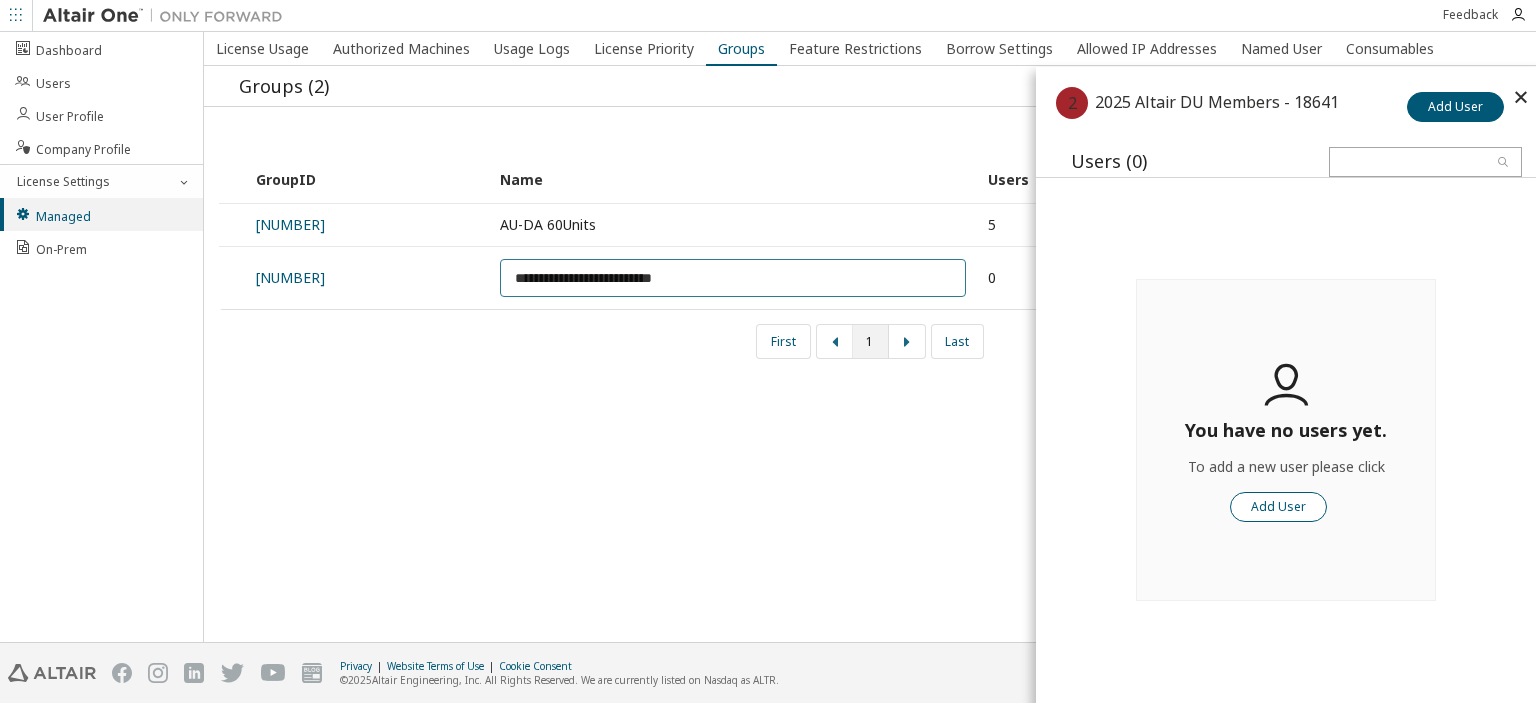 click on "Add User" at bounding box center [1278, 507] 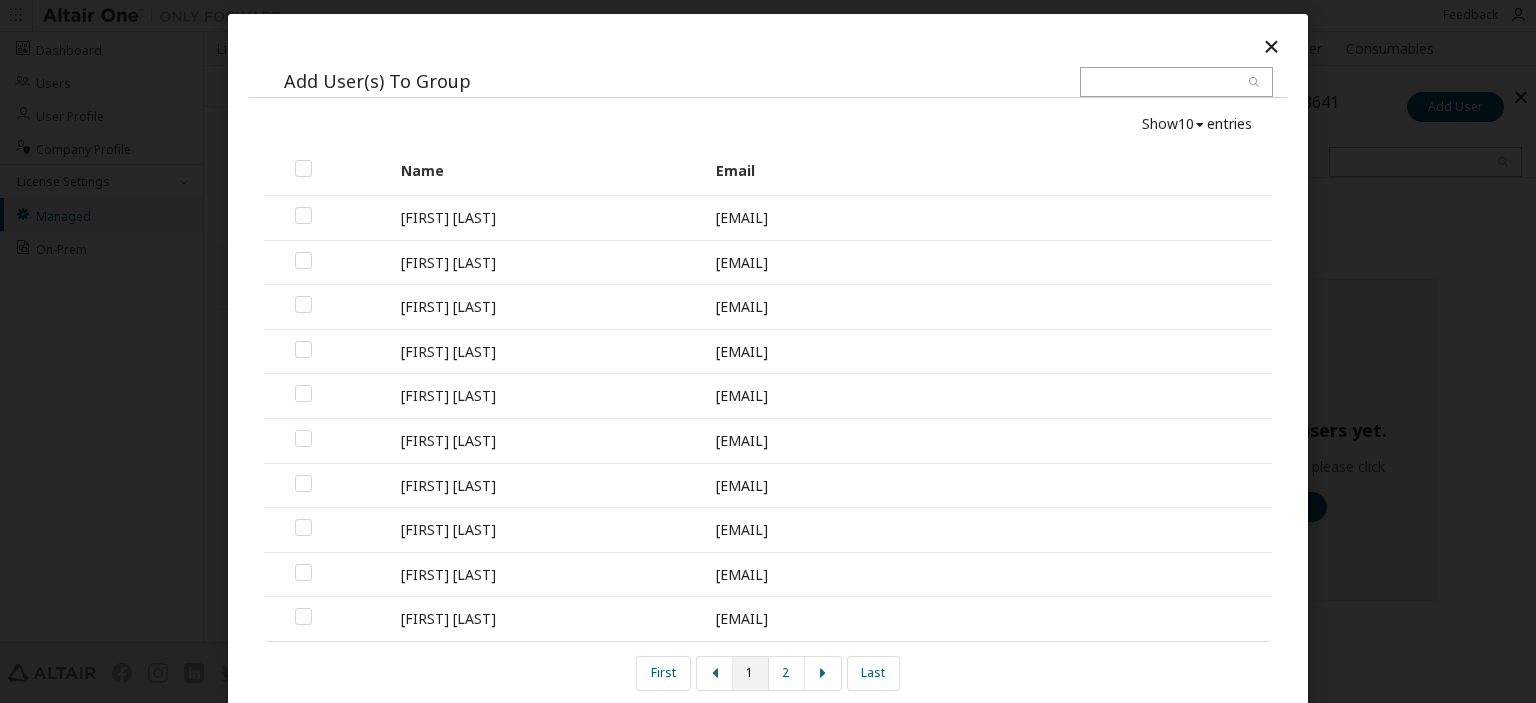 click at bounding box center [1271, 46] 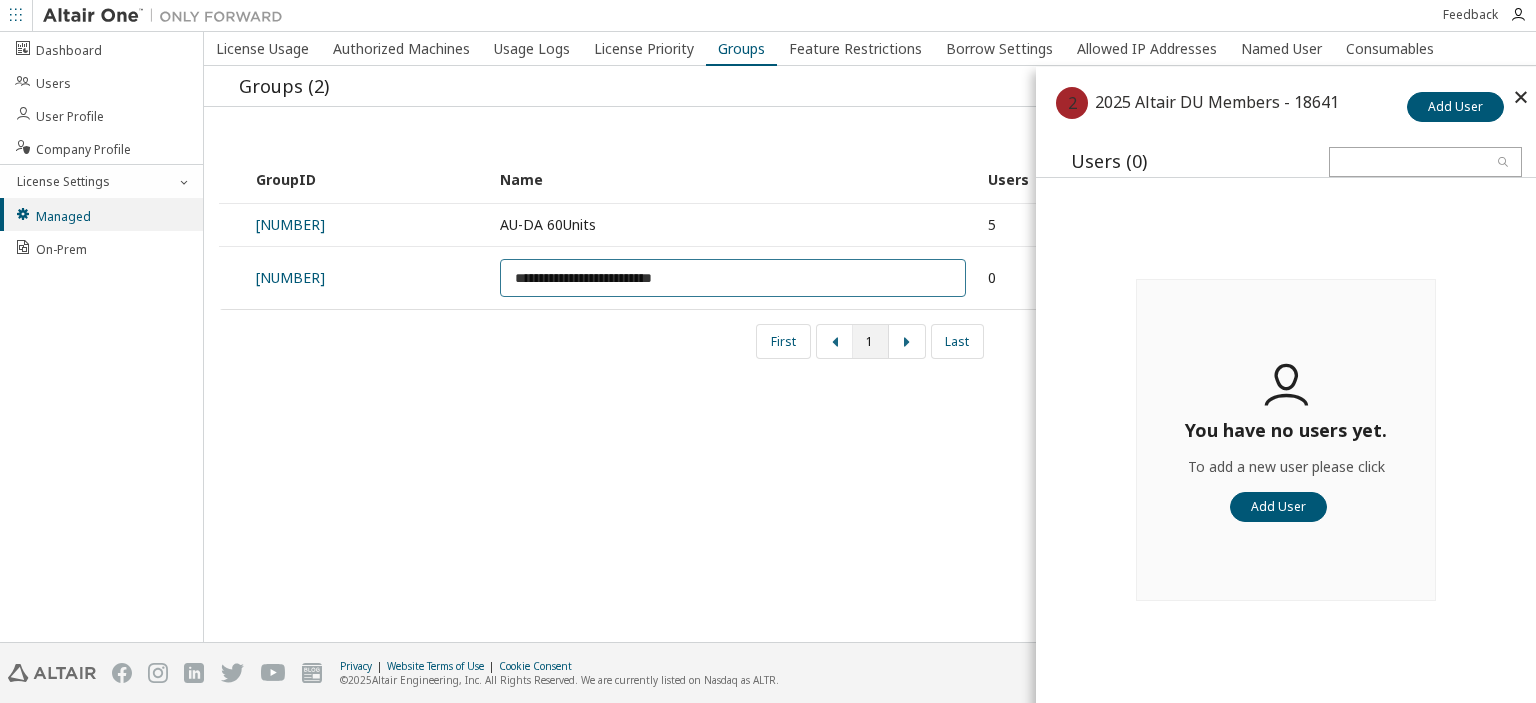 click on "**********" at bounding box center (870, 337) 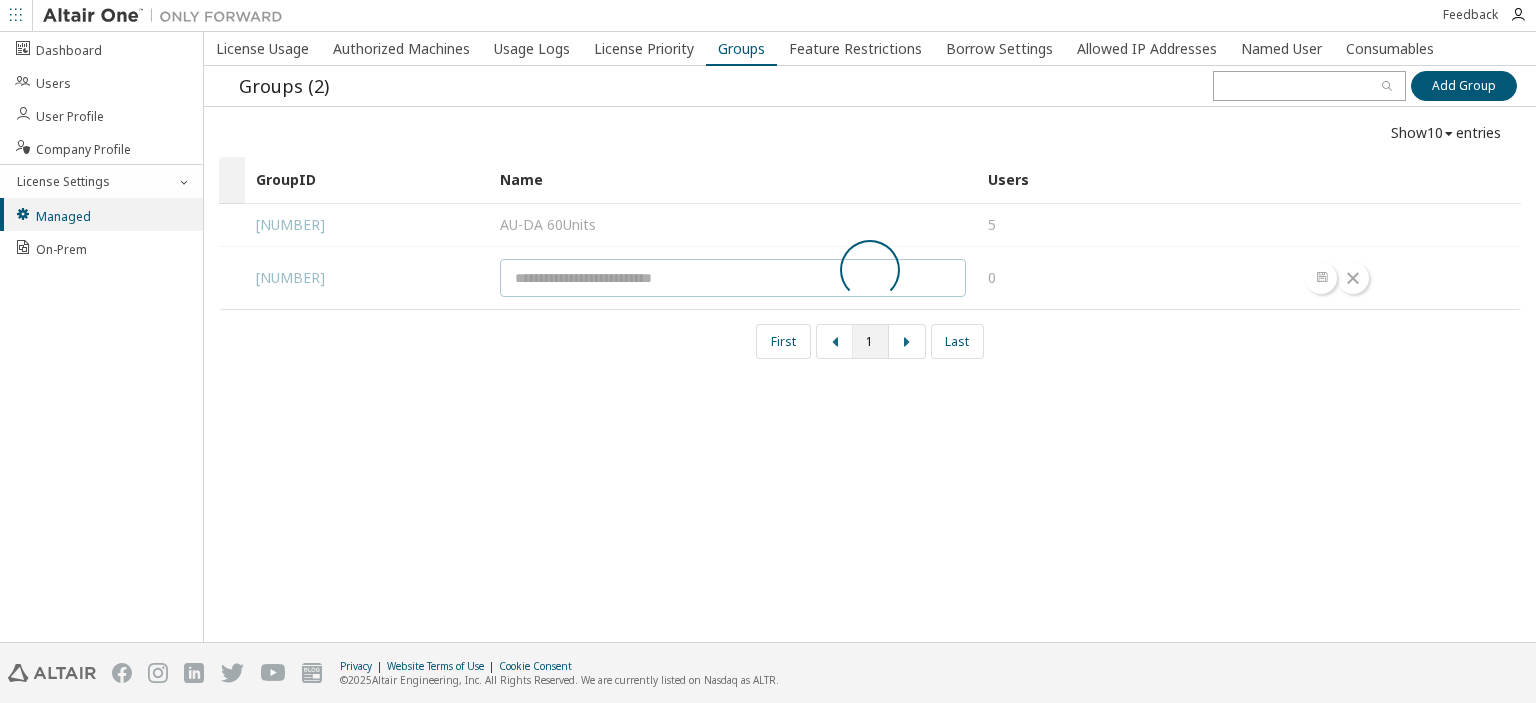 type on "**********" 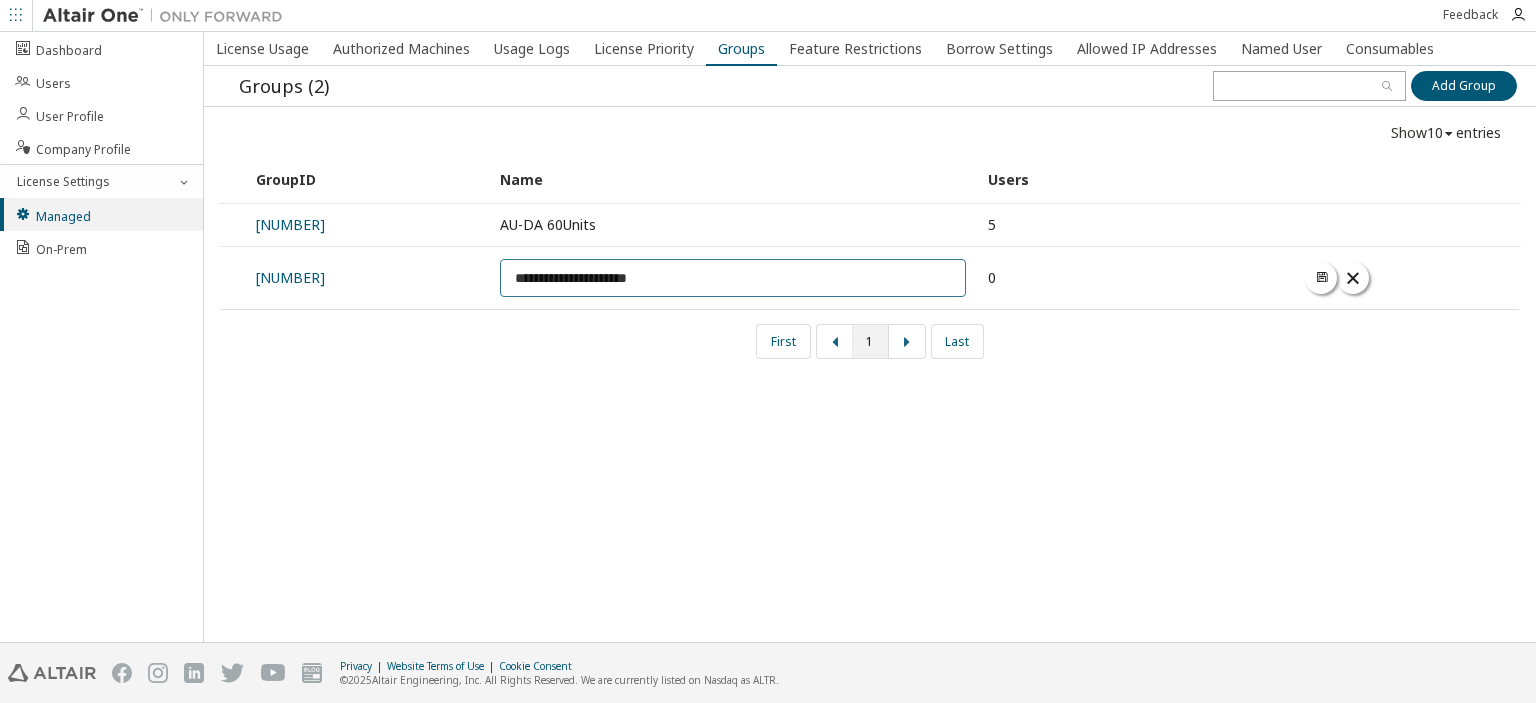 click on "First 1 Last" at bounding box center [870, 341] 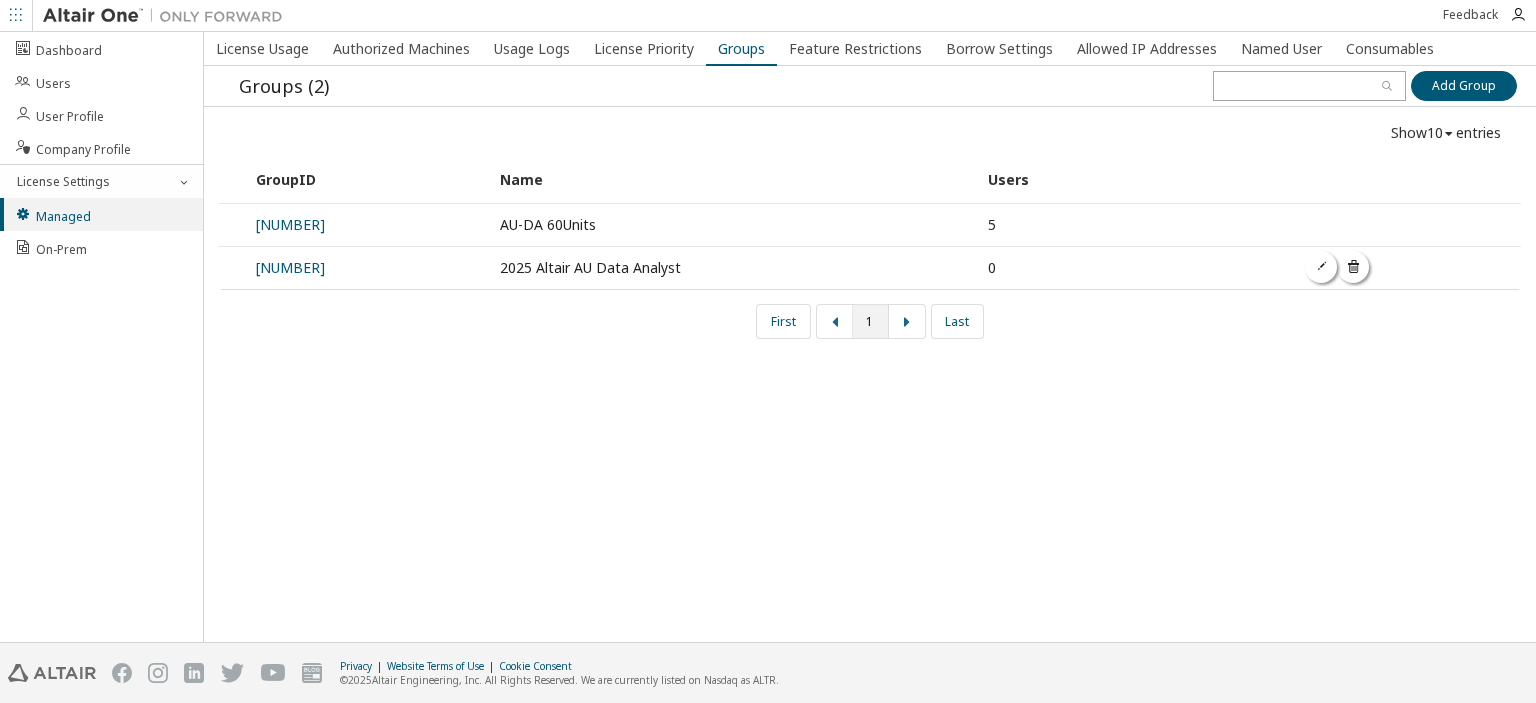 click on "2025 Altair AU Data Analyst" at bounding box center [733, 267] 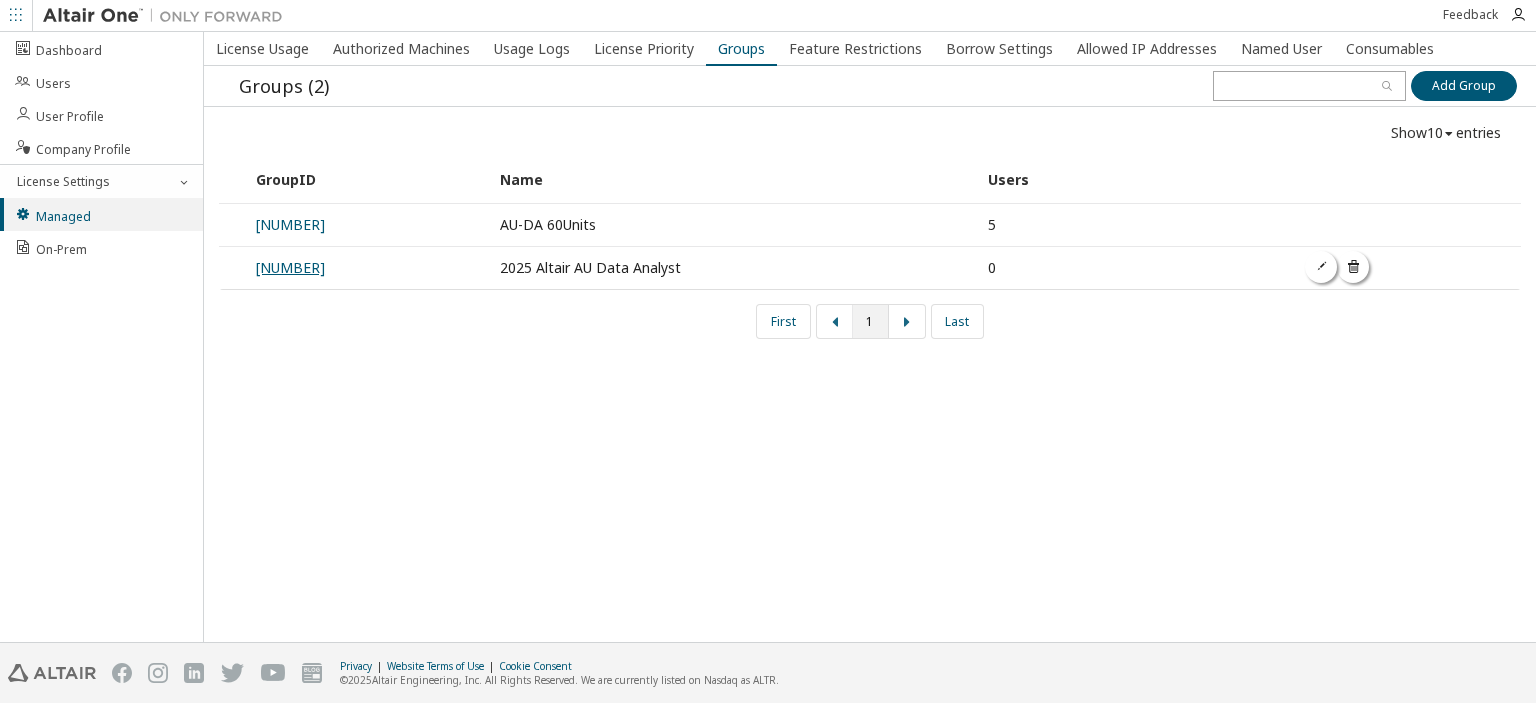 click on "[NUMBER]" at bounding box center (290, 267) 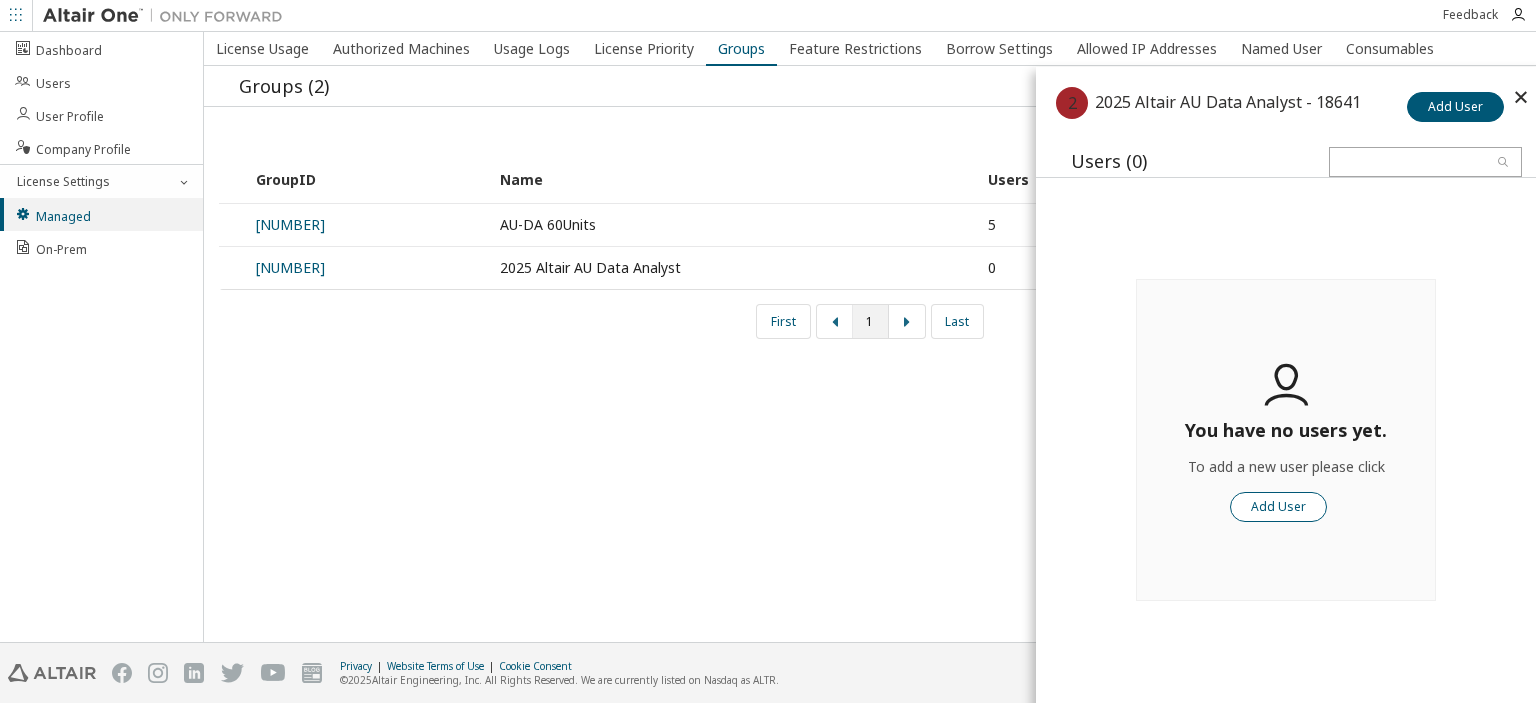 click on "Add User" at bounding box center [1278, 507] 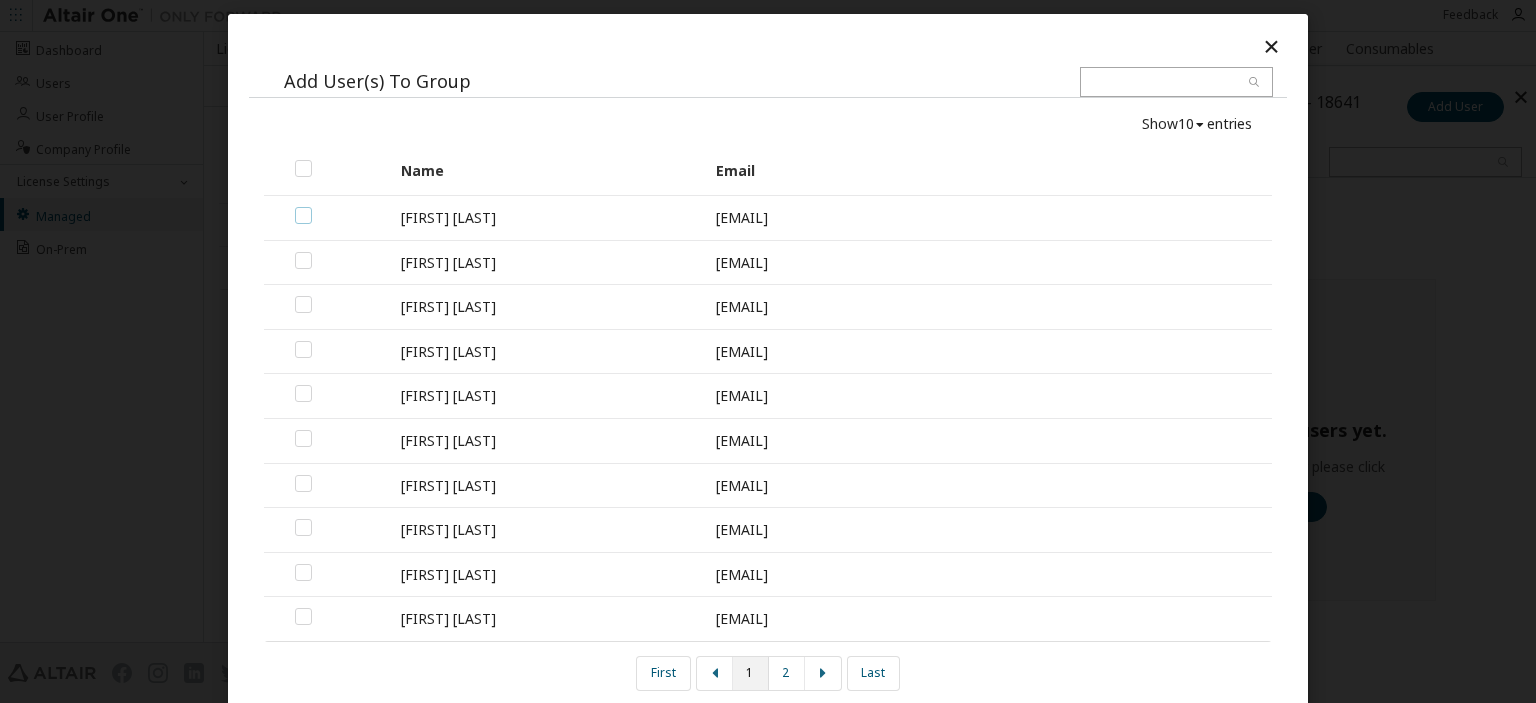 click at bounding box center [303, 207] 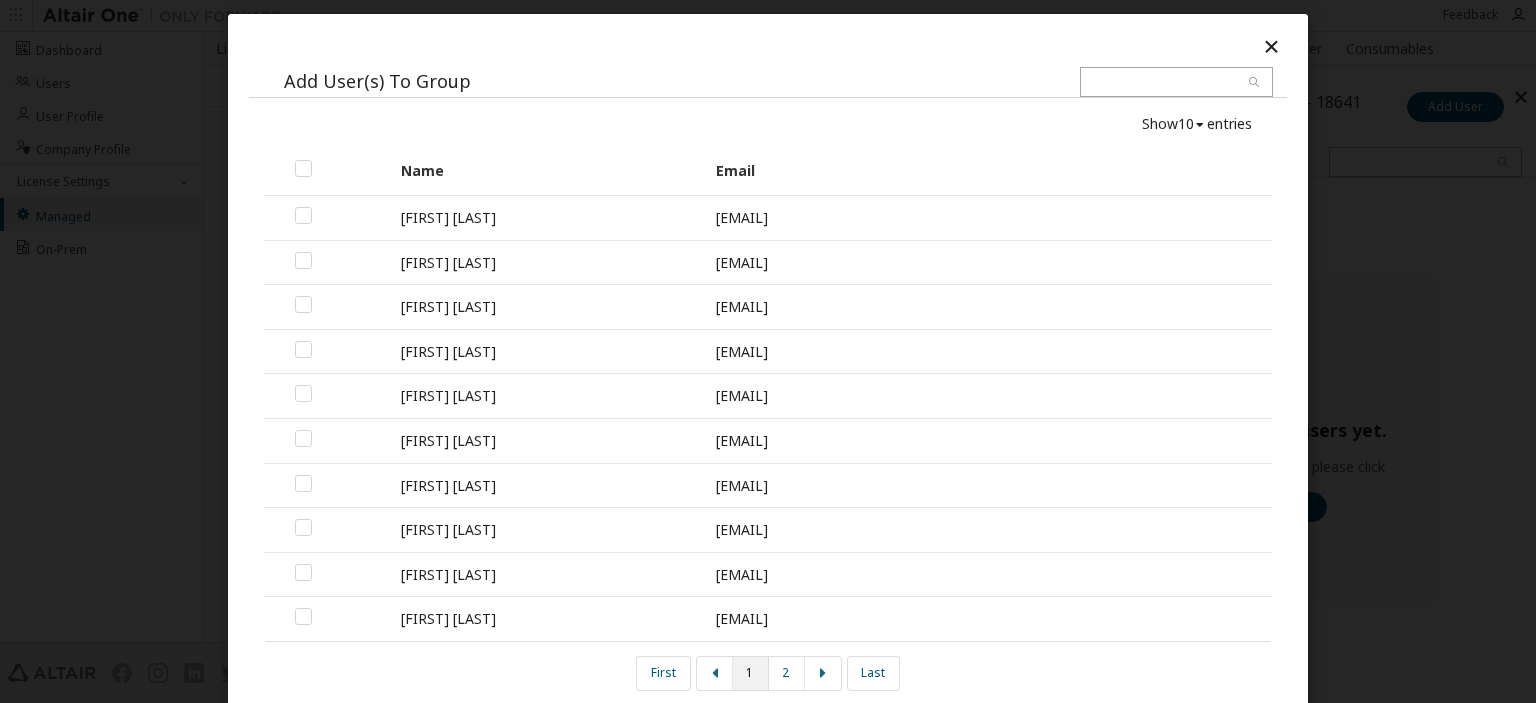 click at bounding box center (337, 262) 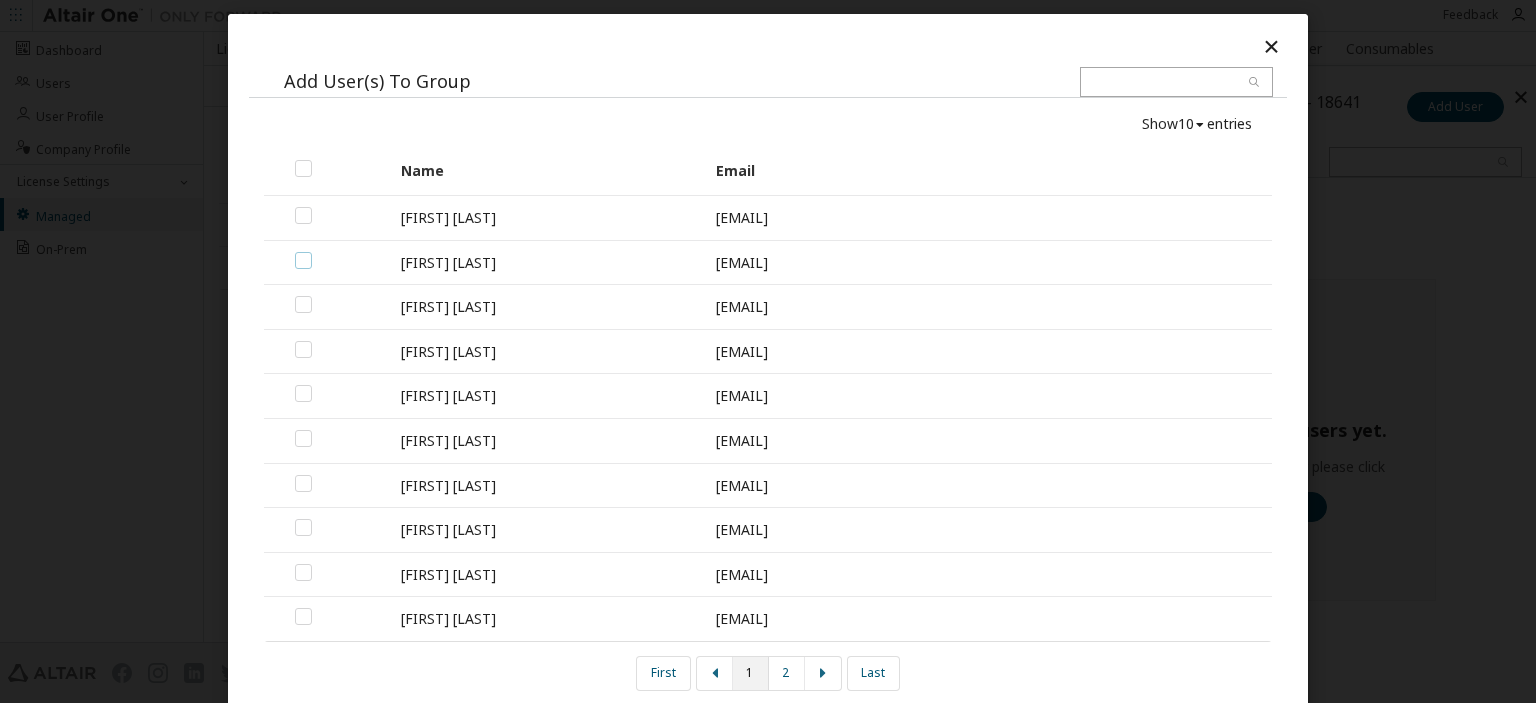 click at bounding box center (303, 252) 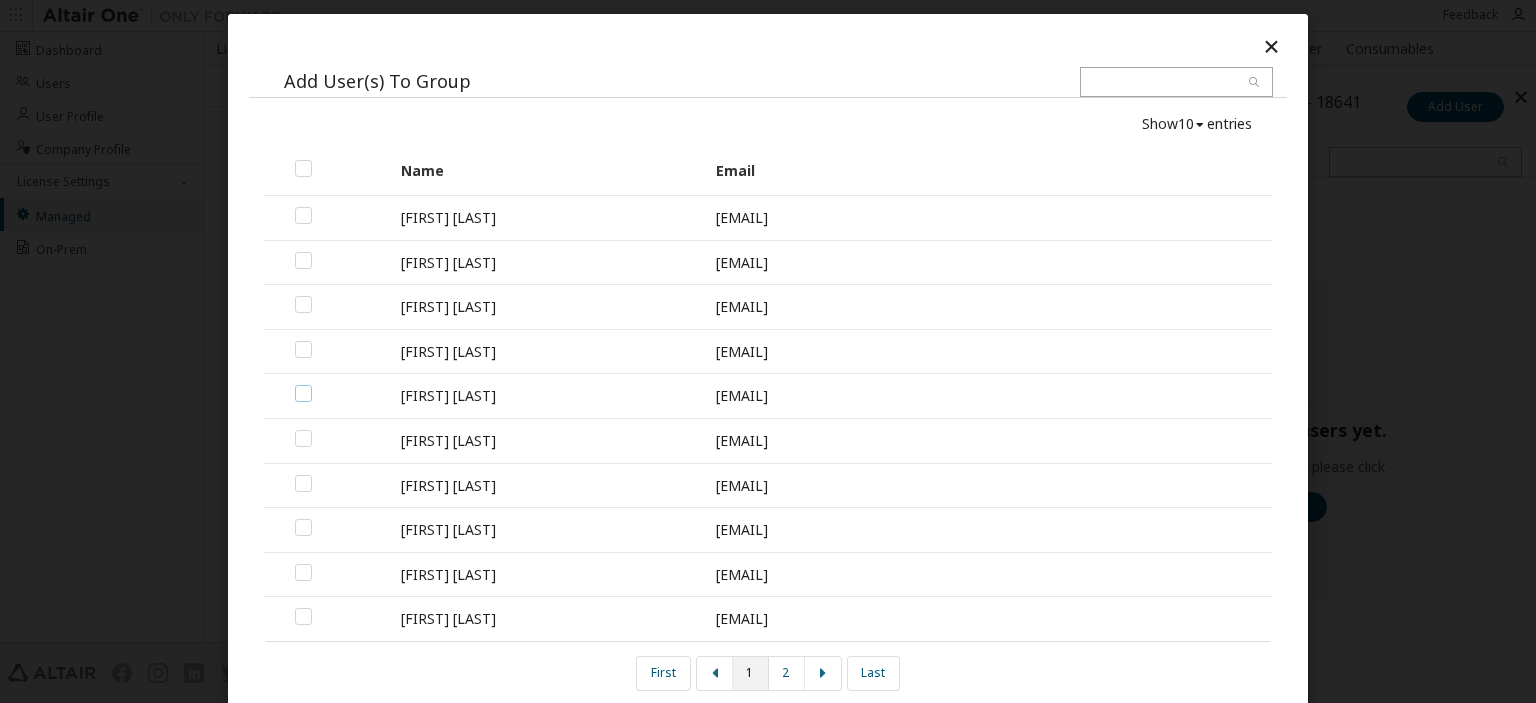 click at bounding box center [303, 385] 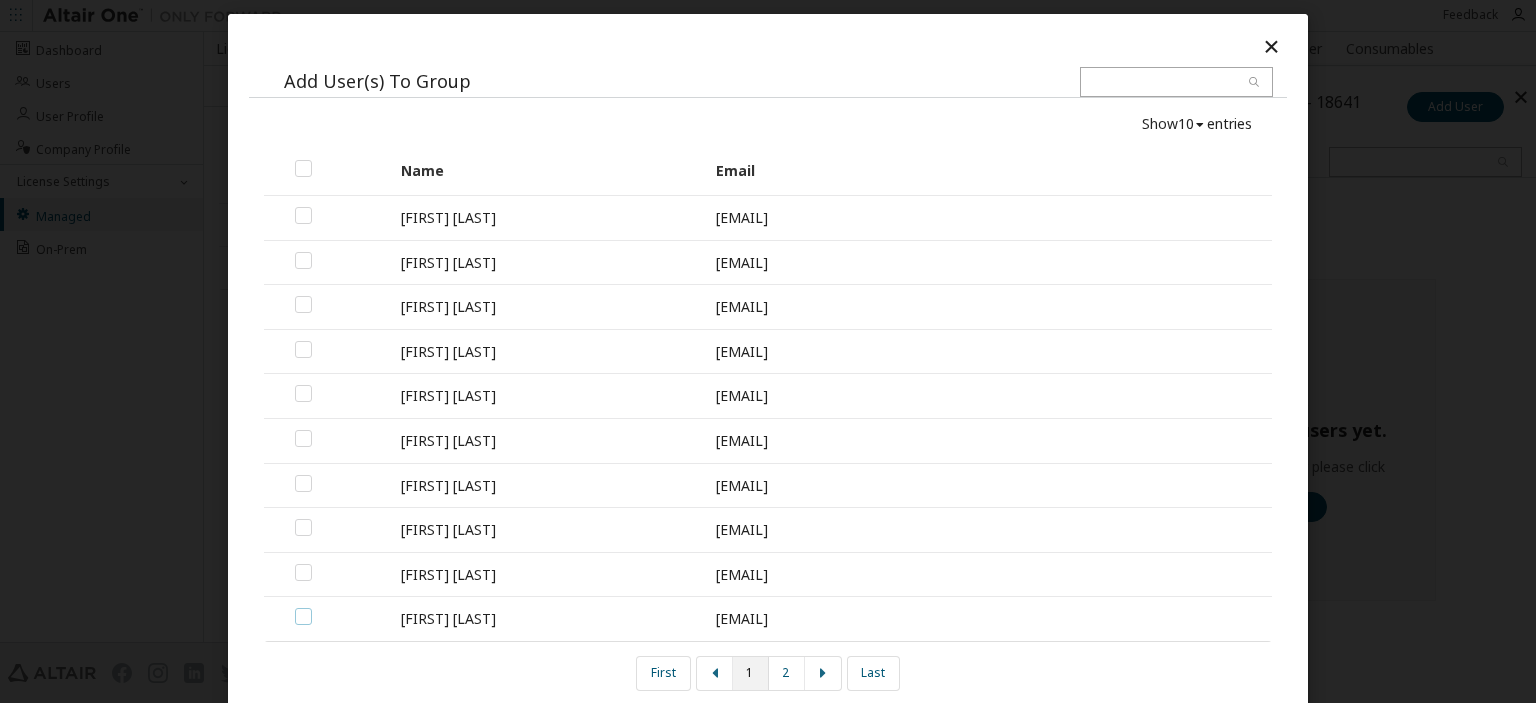 click at bounding box center [303, 608] 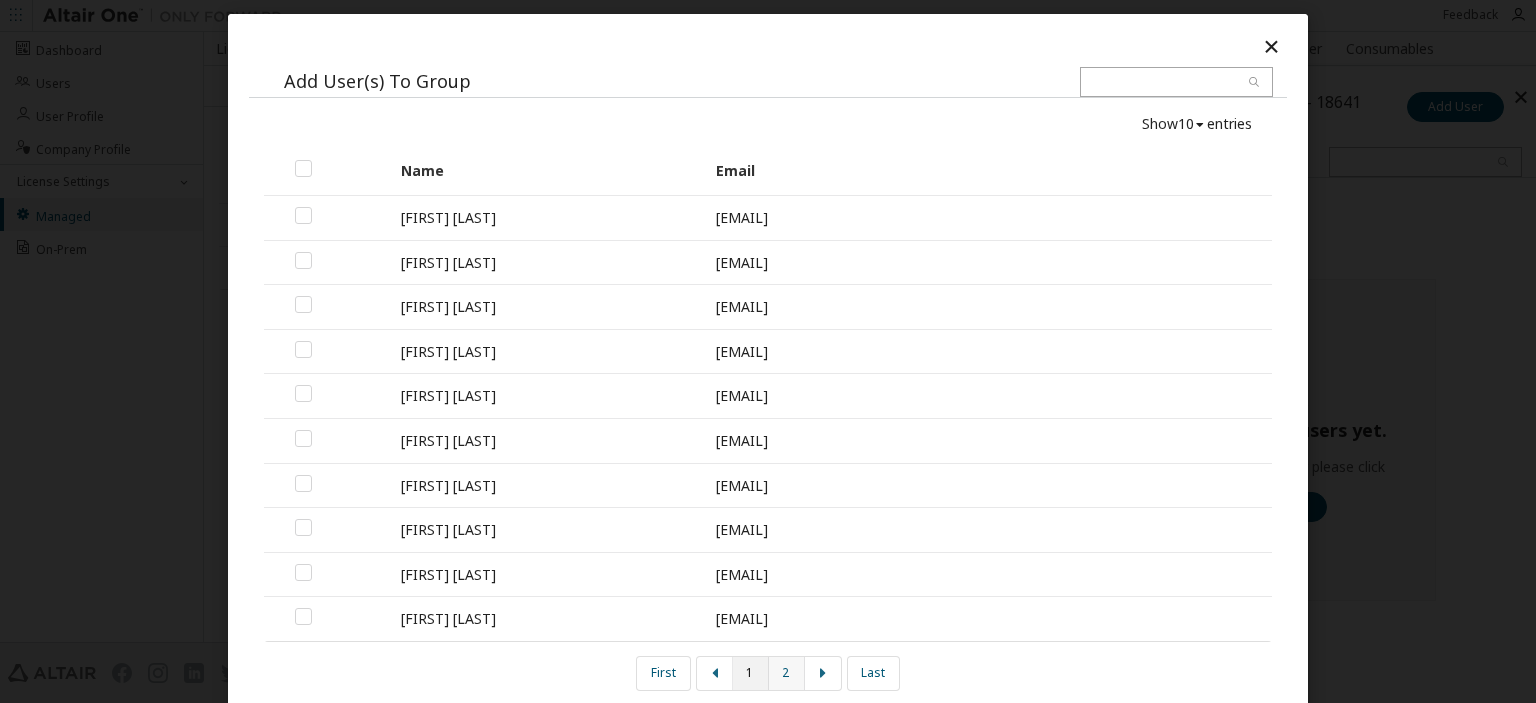 click on "2" at bounding box center (787, 673) 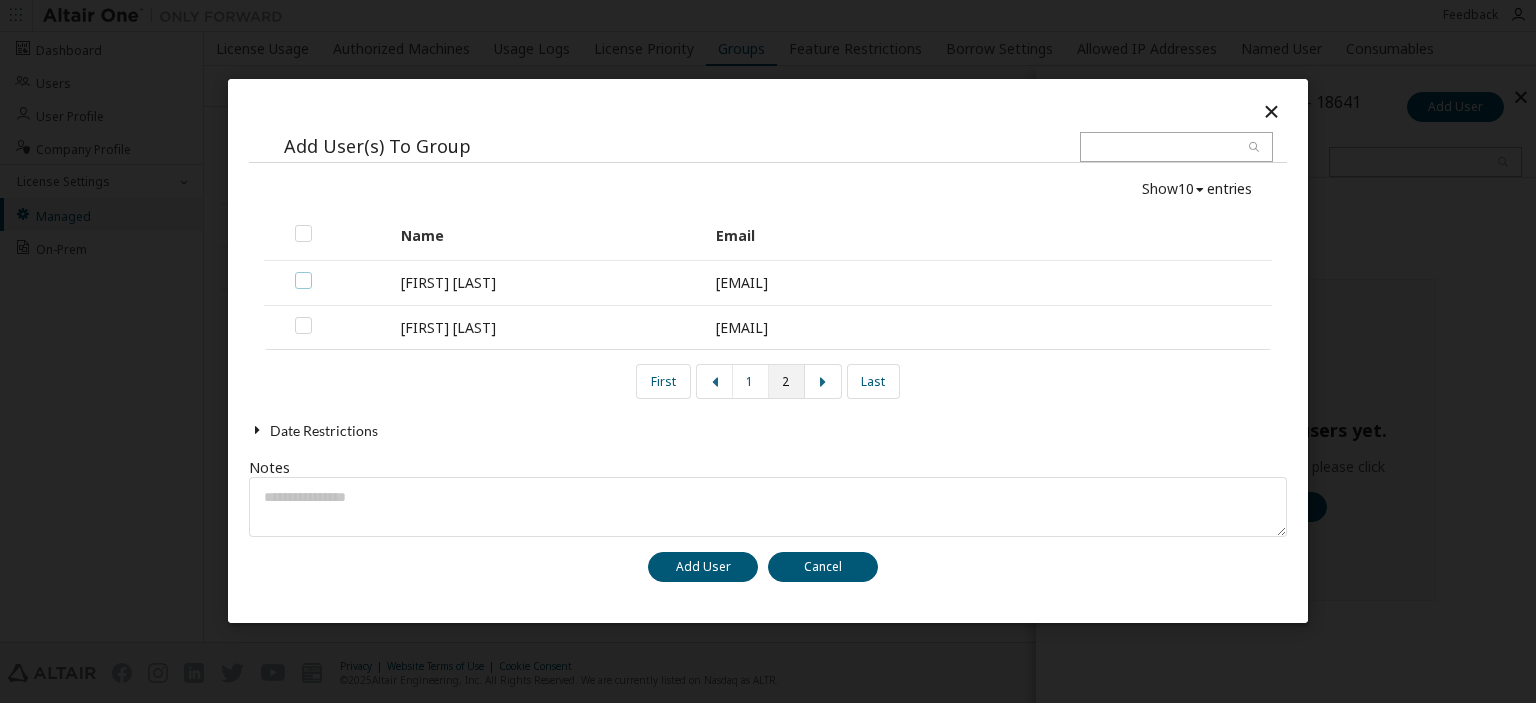 click at bounding box center (303, 272) 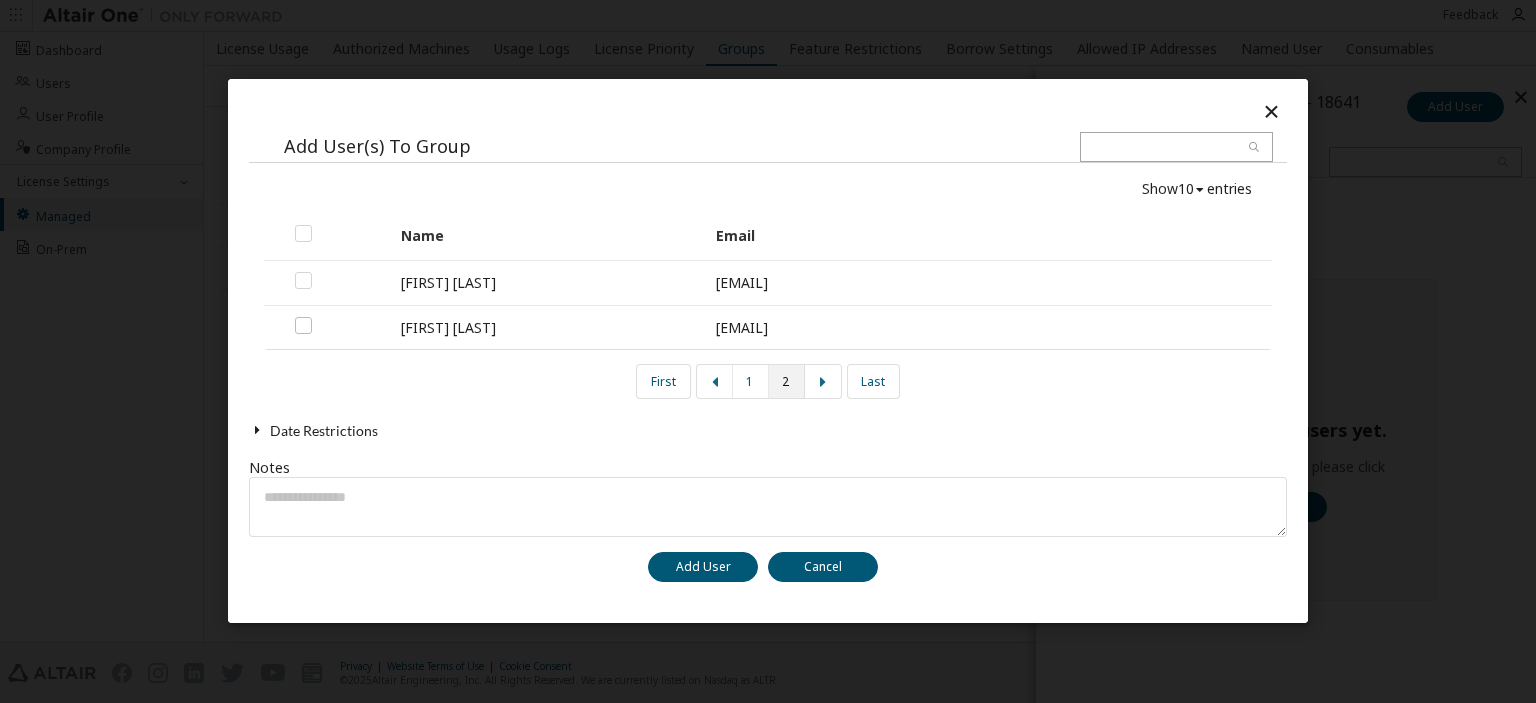 click at bounding box center [303, 317] 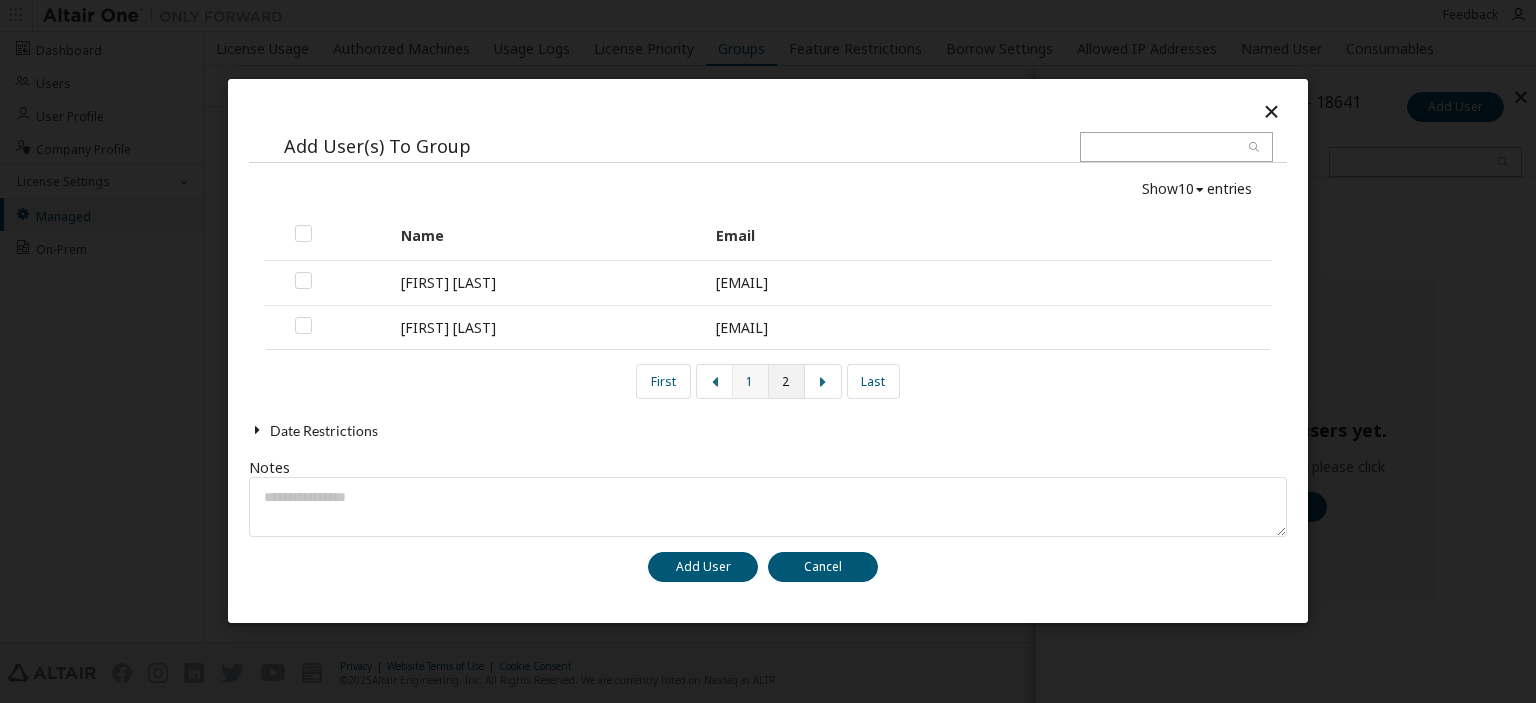 click on "1" at bounding box center (751, 381) 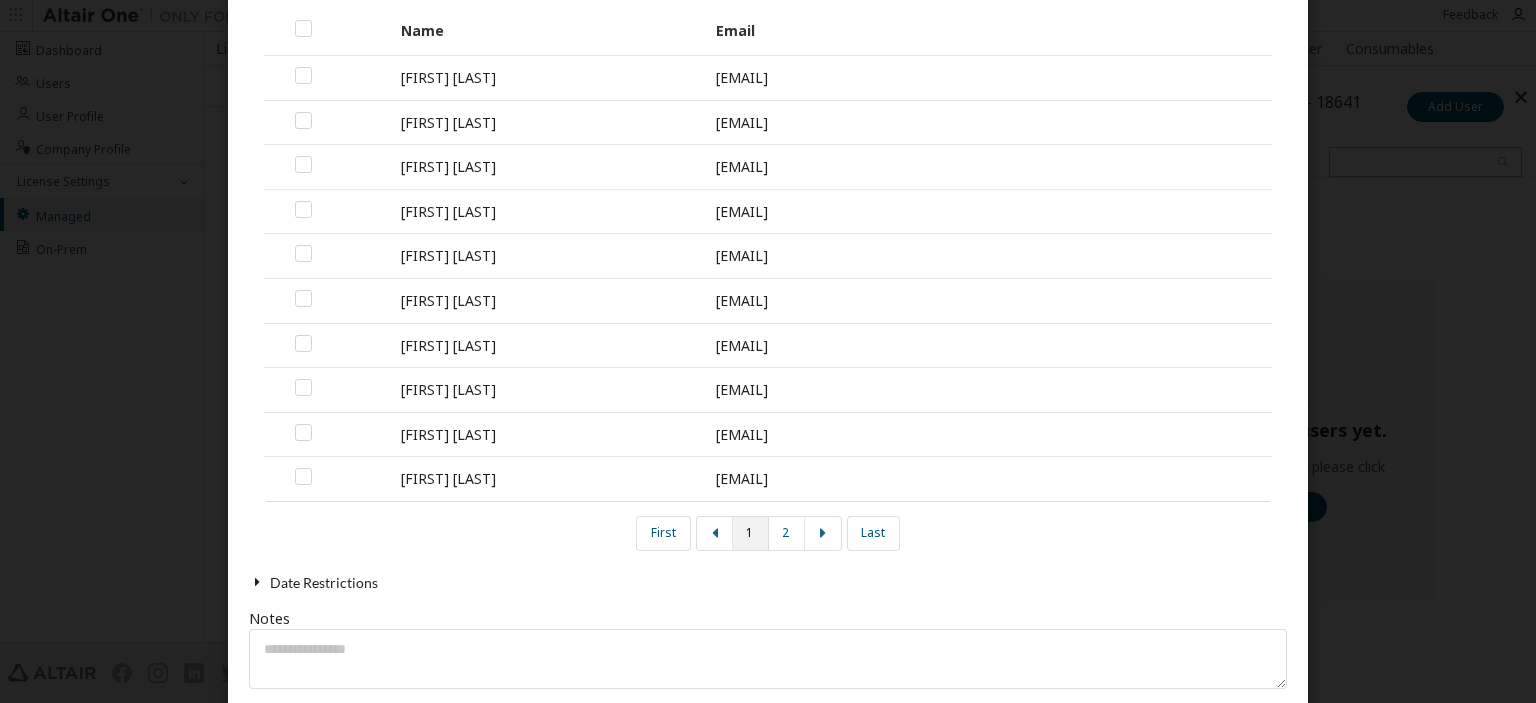 scroll, scrollTop: 207, scrollLeft: 0, axis: vertical 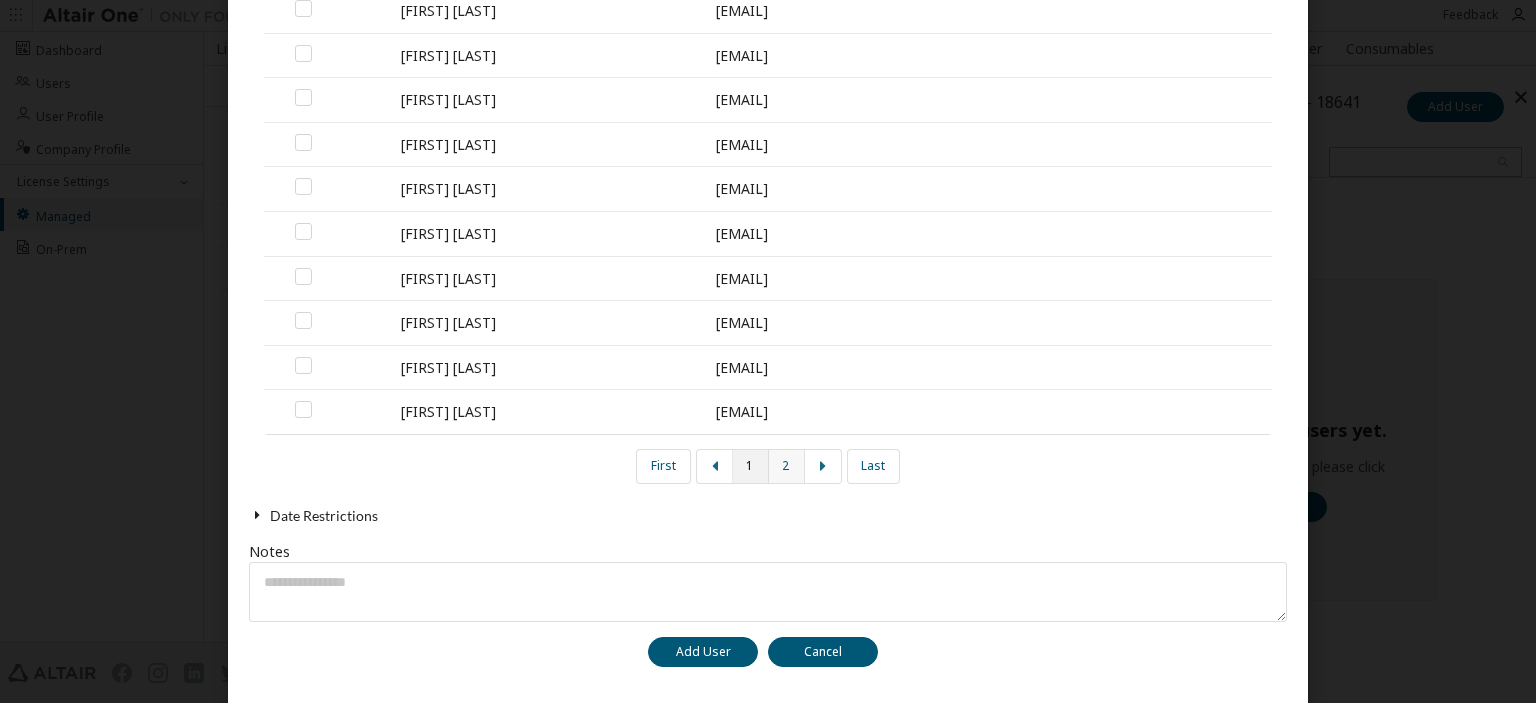 click on "2" at bounding box center [787, 466] 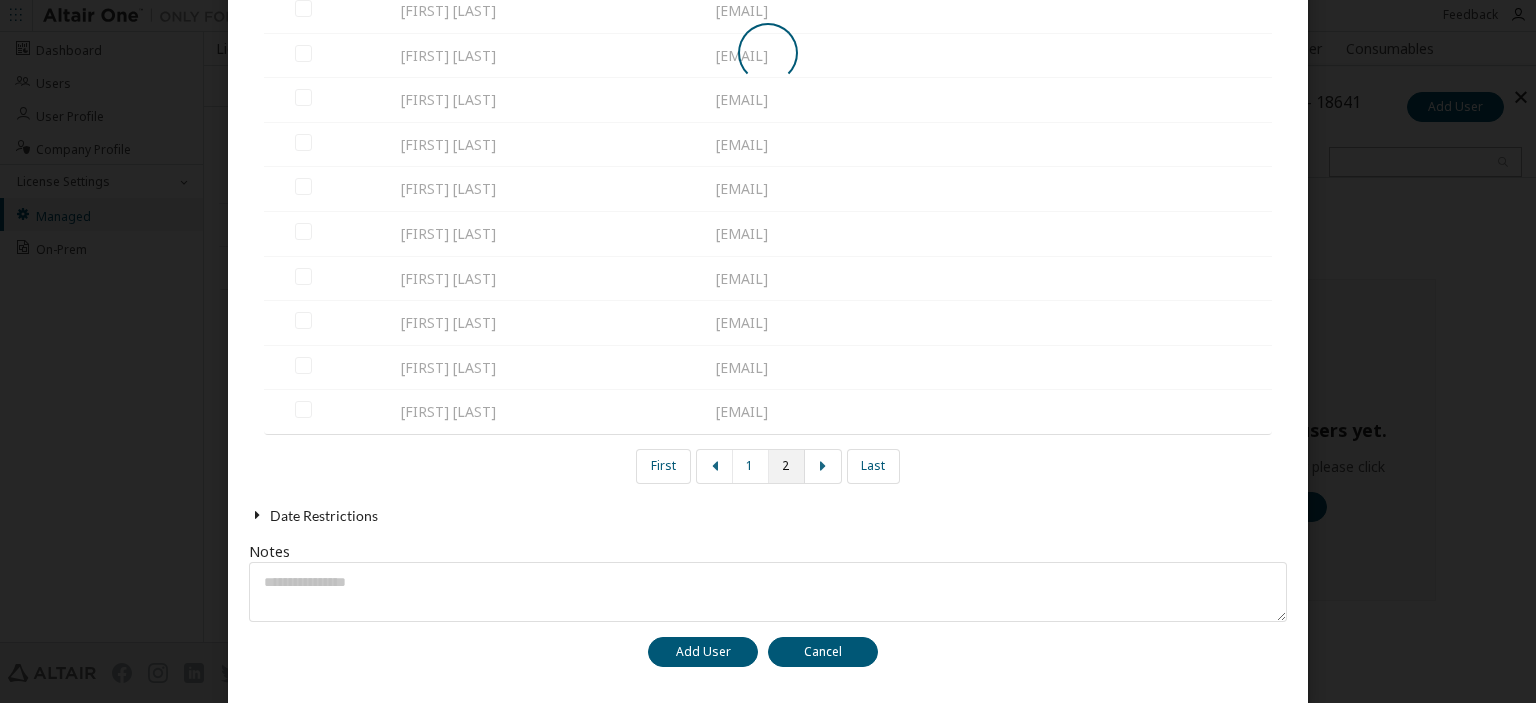 scroll, scrollTop: 0, scrollLeft: 0, axis: both 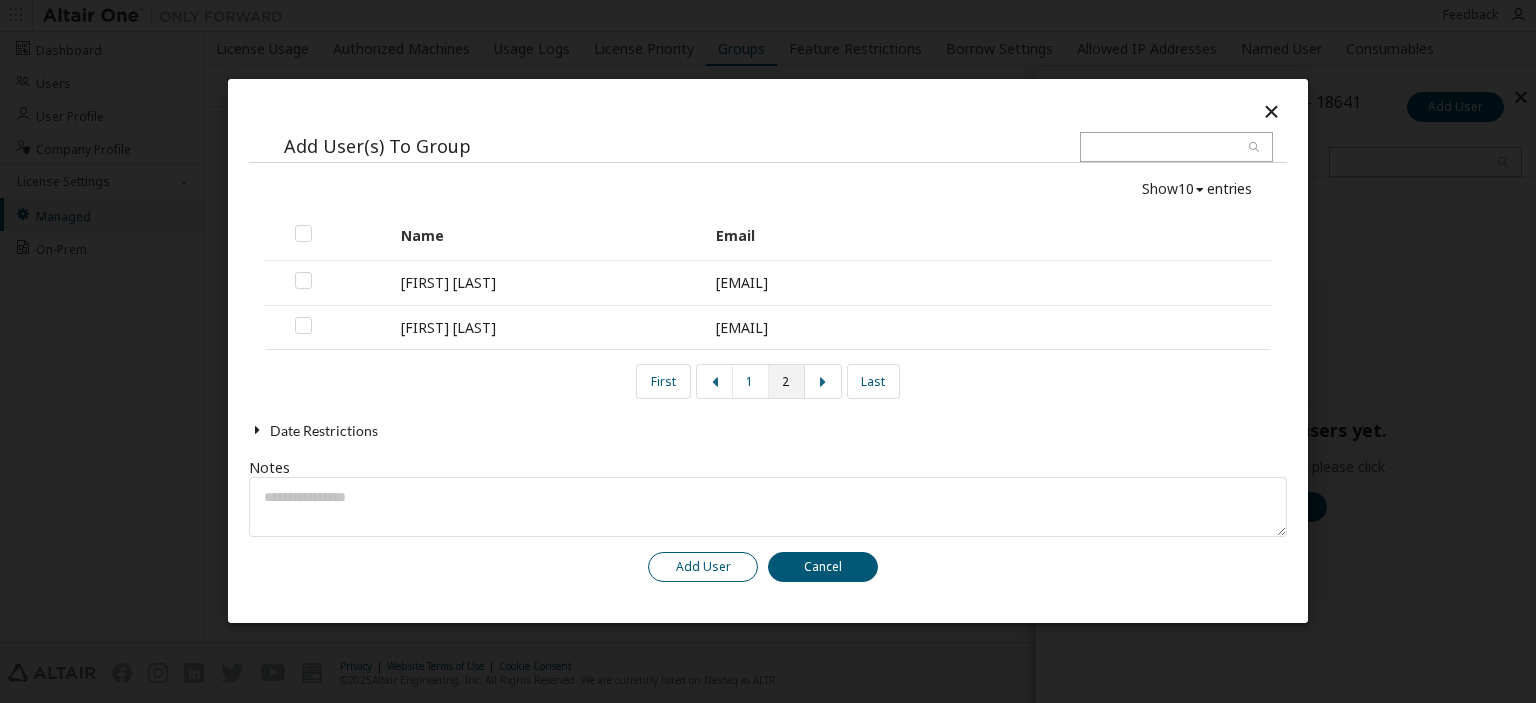 click on "Add User" at bounding box center [703, 568] 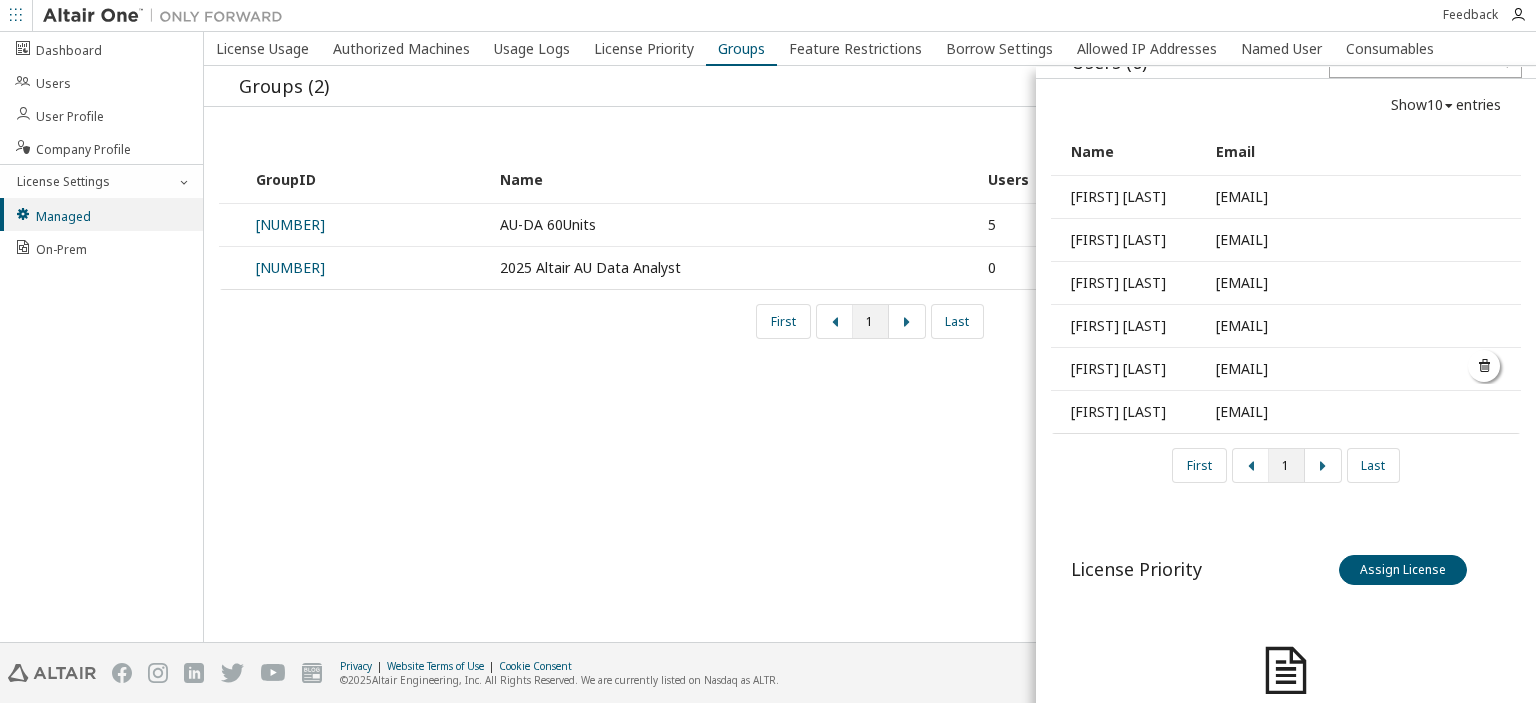 scroll, scrollTop: 100, scrollLeft: 0, axis: vertical 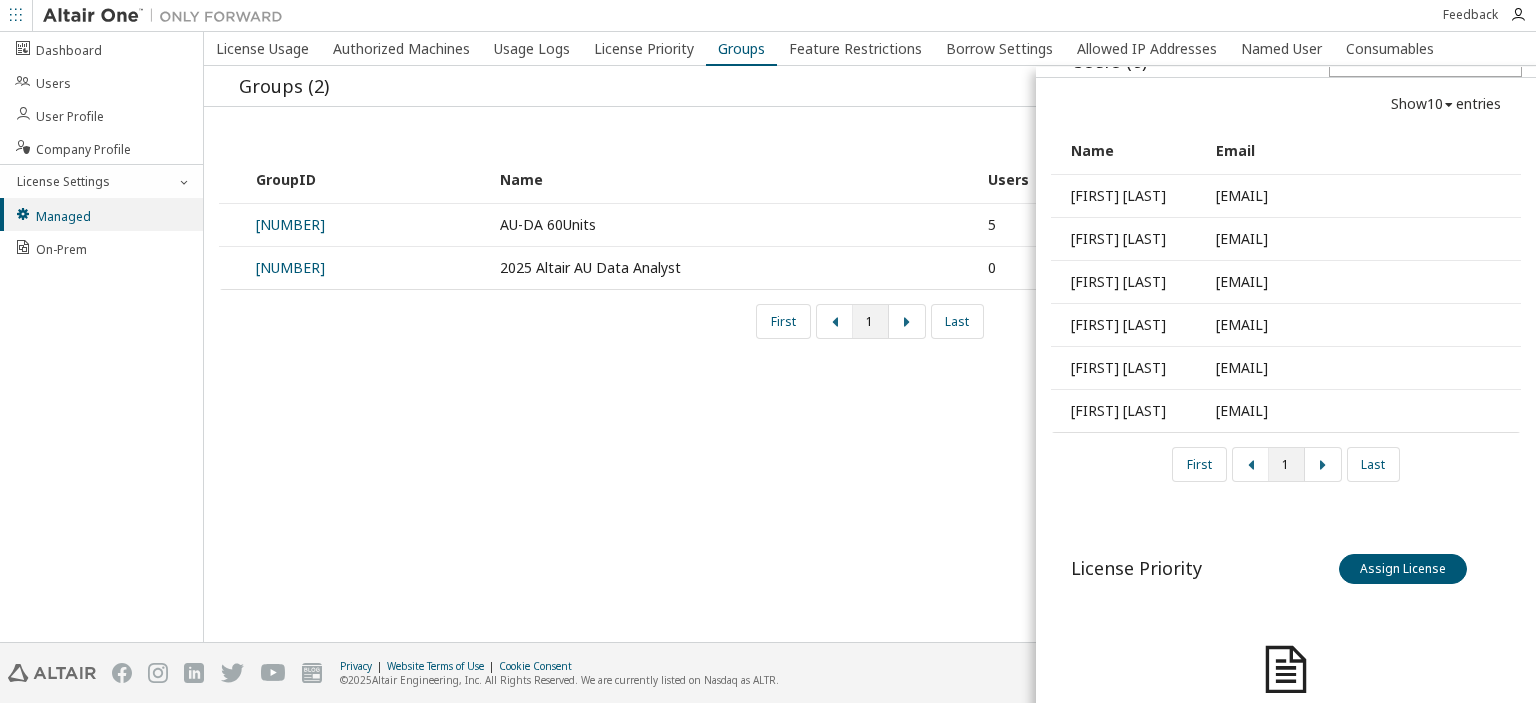 click on "Show  10 10 30 50 100 entries Name Email [FIRST] [LAST] [EMAIL] [FIRST] [LAST] [EMAIL] [FIRST] [LAST] [EMAIL] [FIRST] [LAST] [EMAIL] [FIRST] [LAST] [EMAIL] [FIRST] [LAST] [EMAIL] First 1 Last" at bounding box center (1286, 288) 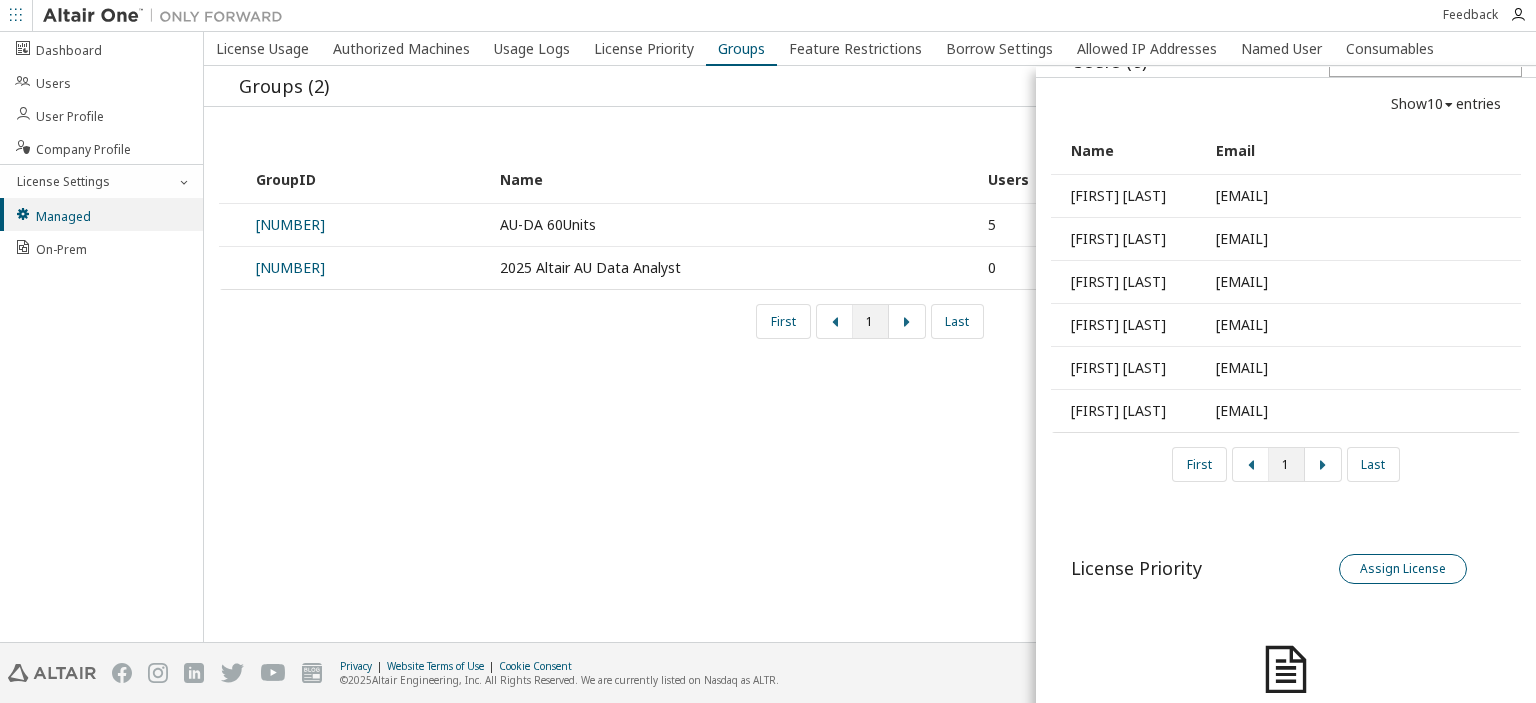 click on "Assign License" at bounding box center (1403, 569) 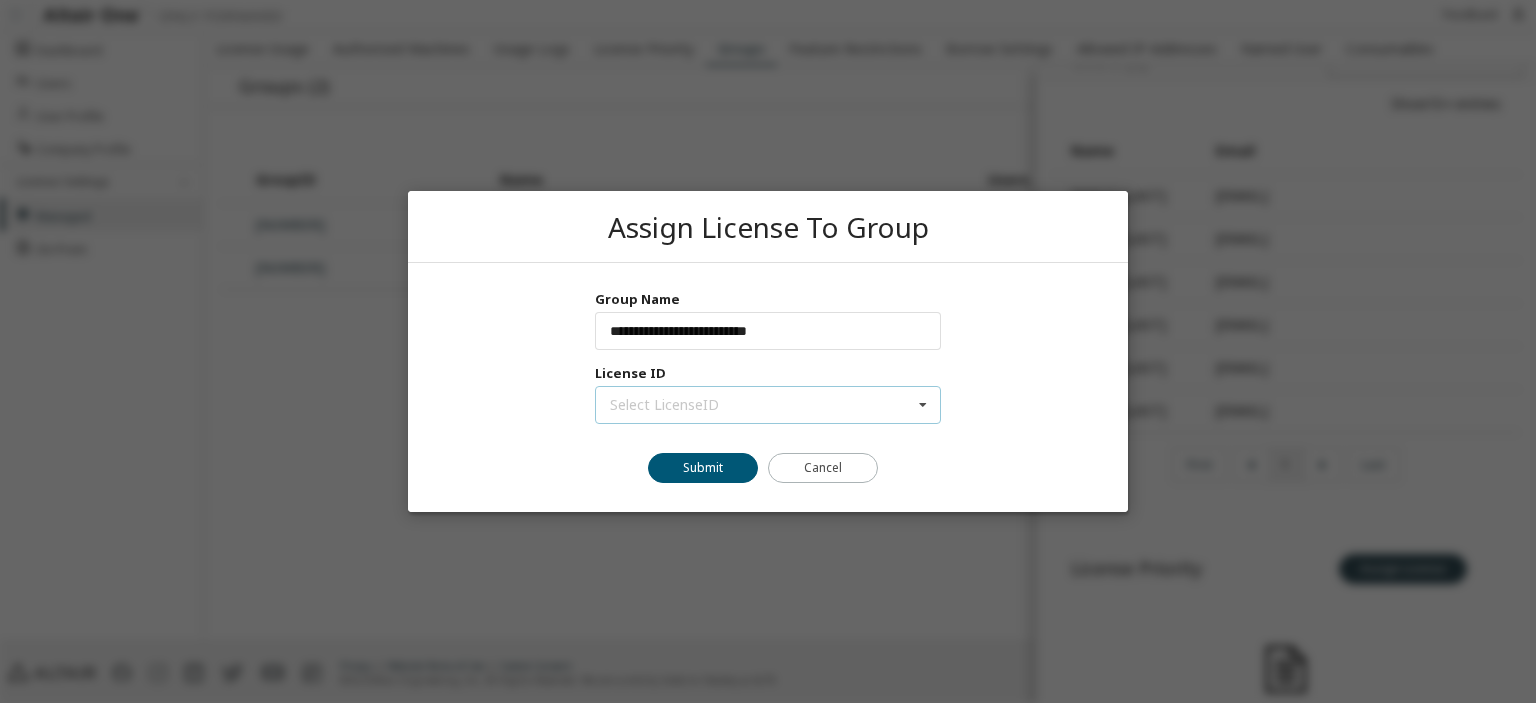 click on "Select LicenseID" at bounding box center (664, 405) 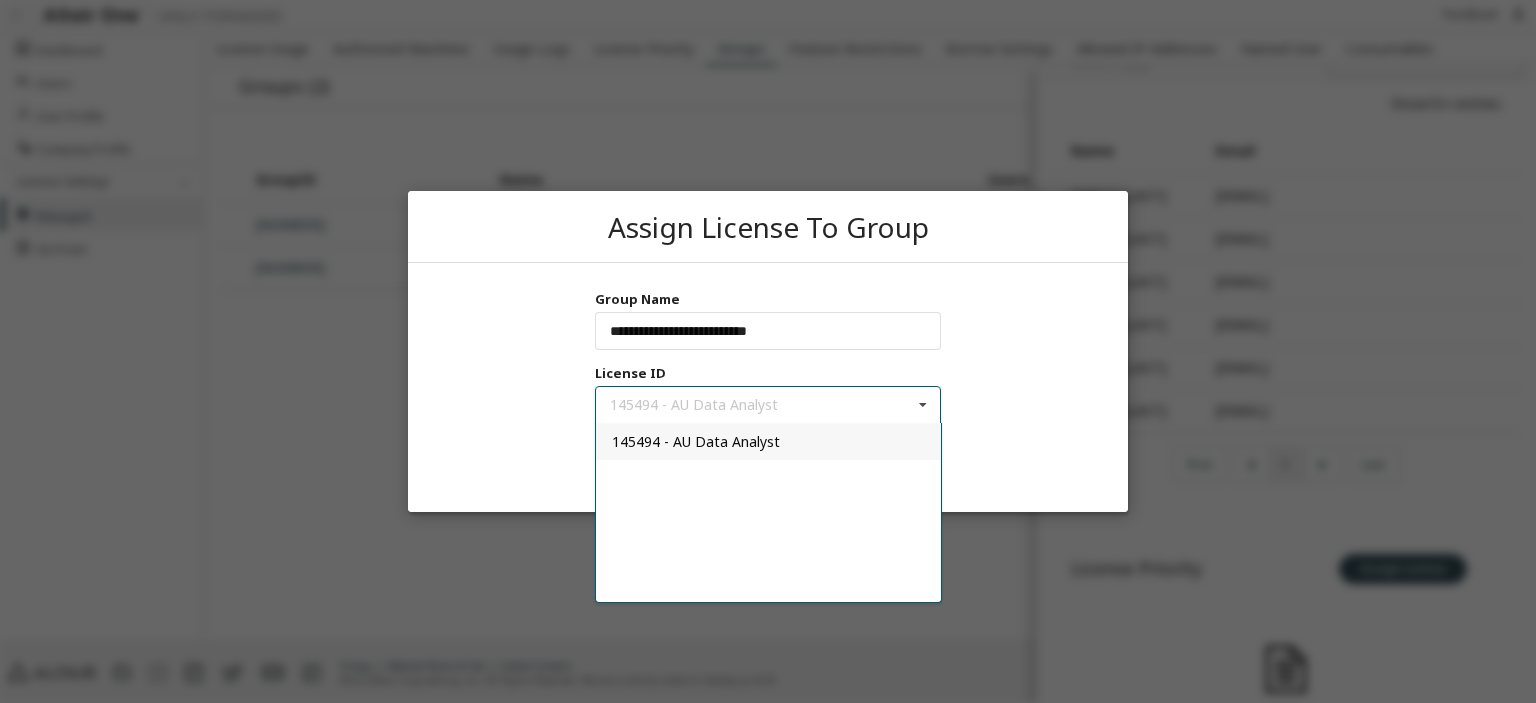 click on "145494 - AU Data Analyst" at bounding box center (696, 441) 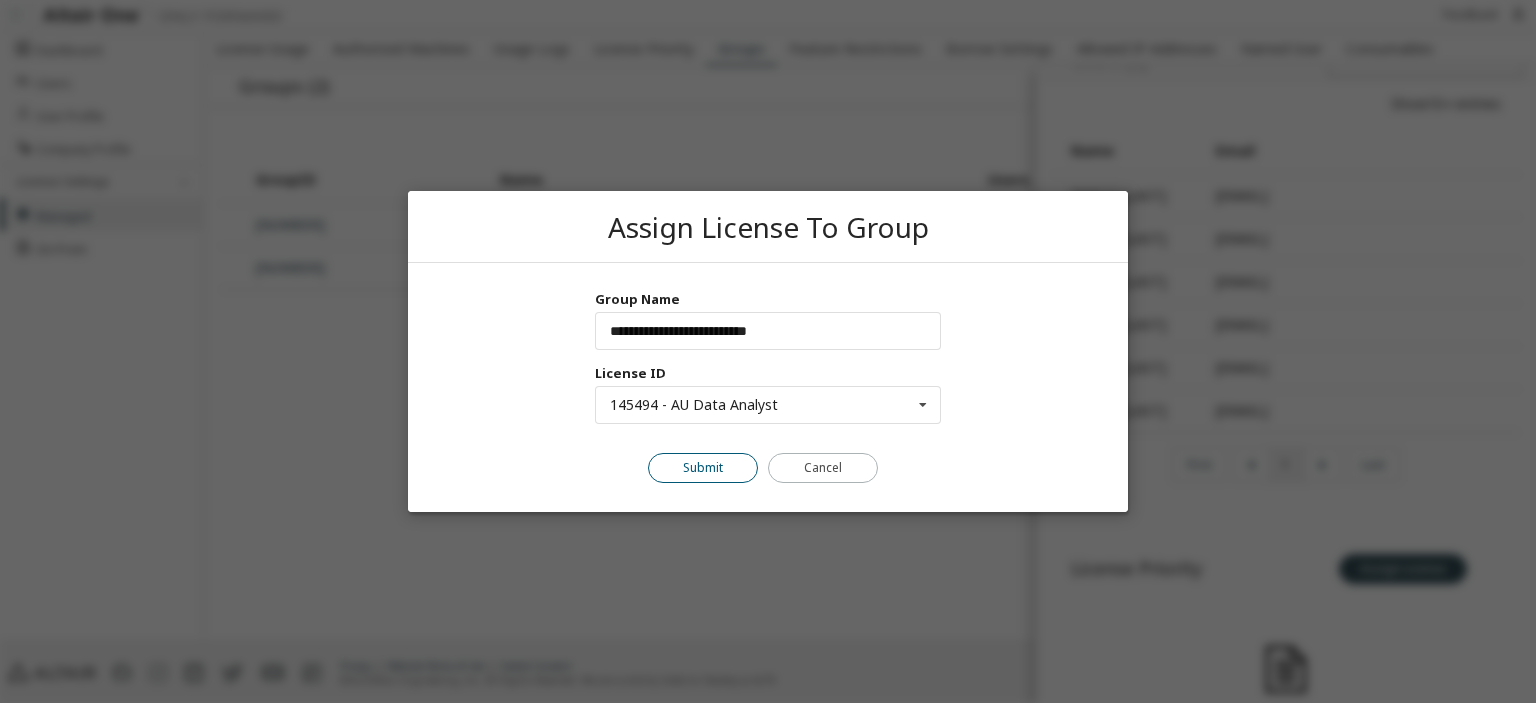 click on "Submit" at bounding box center [703, 468] 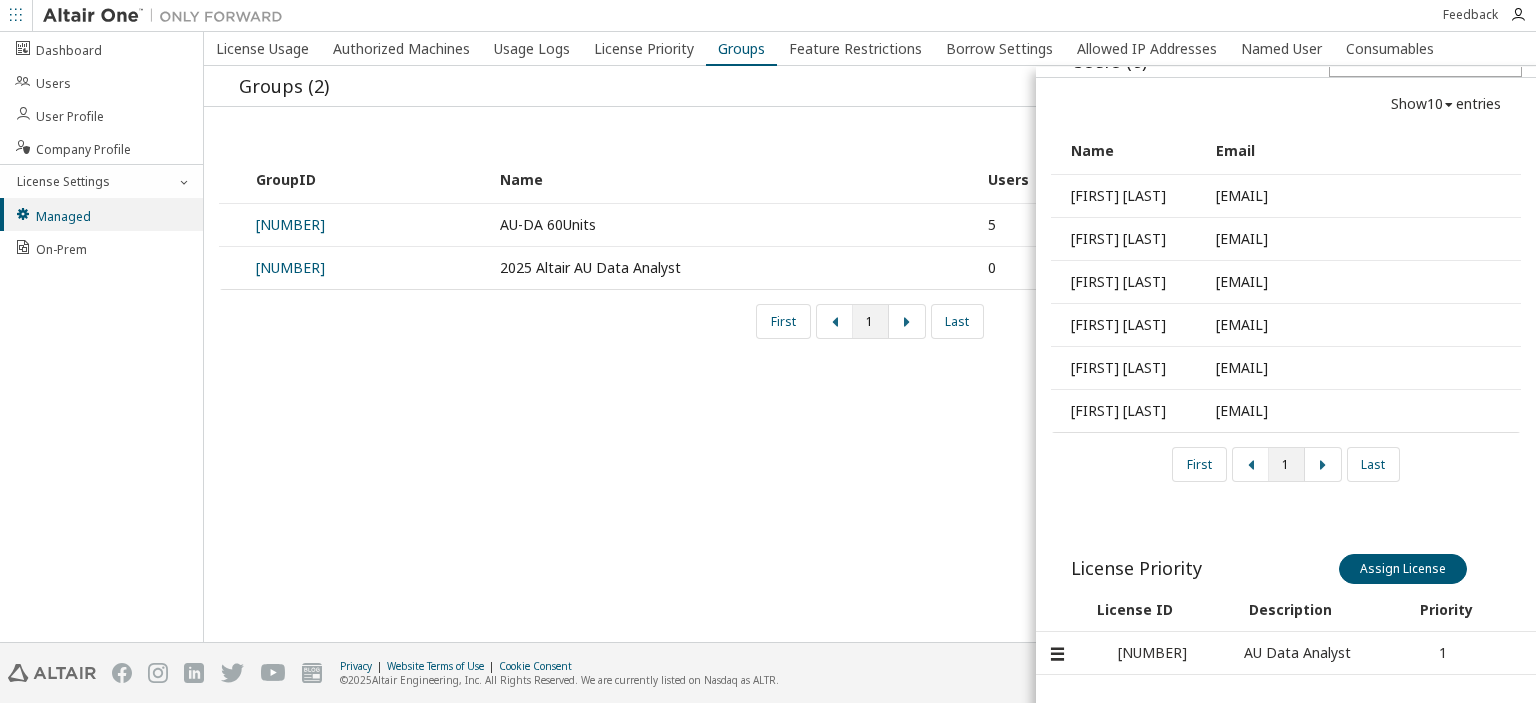 click on "2025 Altair AU Data Analyst - 18641 Add User Users (6) Show  10 10 30 50 100 entries Name Email [FIRST] [LAST] [EMAIL] [FIRST] [LAST] [EMAIL] [FIRST] [LAST] [EMAIL] [FIRST] [LAST] [EMAIL] [FIRST] [LAST] [EMAIL] [FIRST] [LAST] [EMAIL] First 1 Last License Priority Assign License Assign License License ID Description Priority 145494 AU Data Analyst 1 Make Default Group Make Auto Route Default Group" at bounding box center (1286, 422) 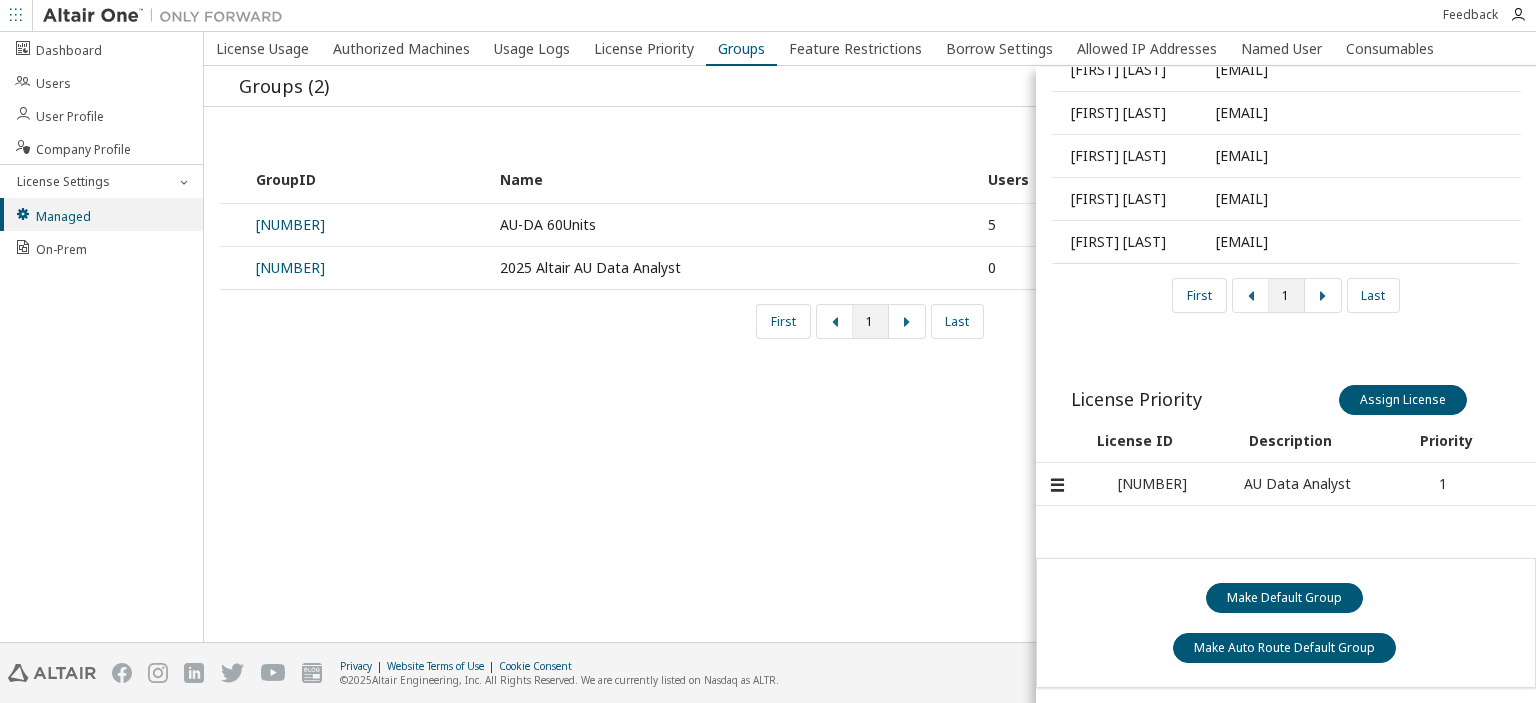click on "2025 Altair AU Data Analyst - 18641 Add User Users (6) Show  10 10 30 50 100 entries Name Email [FIRST] [LAST] [EMAIL] [FIRST] [LAST] [EMAIL] [FIRST] [LAST] [EMAIL] [FIRST] [LAST] [EMAIL] [FIRST] [LAST] [EMAIL] [FIRST] [LAST] [EMAIL] First 1 Last License Priority Assign License Assign License License ID Description Priority 145494 AU Data Analyst 1 Make Default Group Make Auto Route Default Group" at bounding box center (1286, 253) 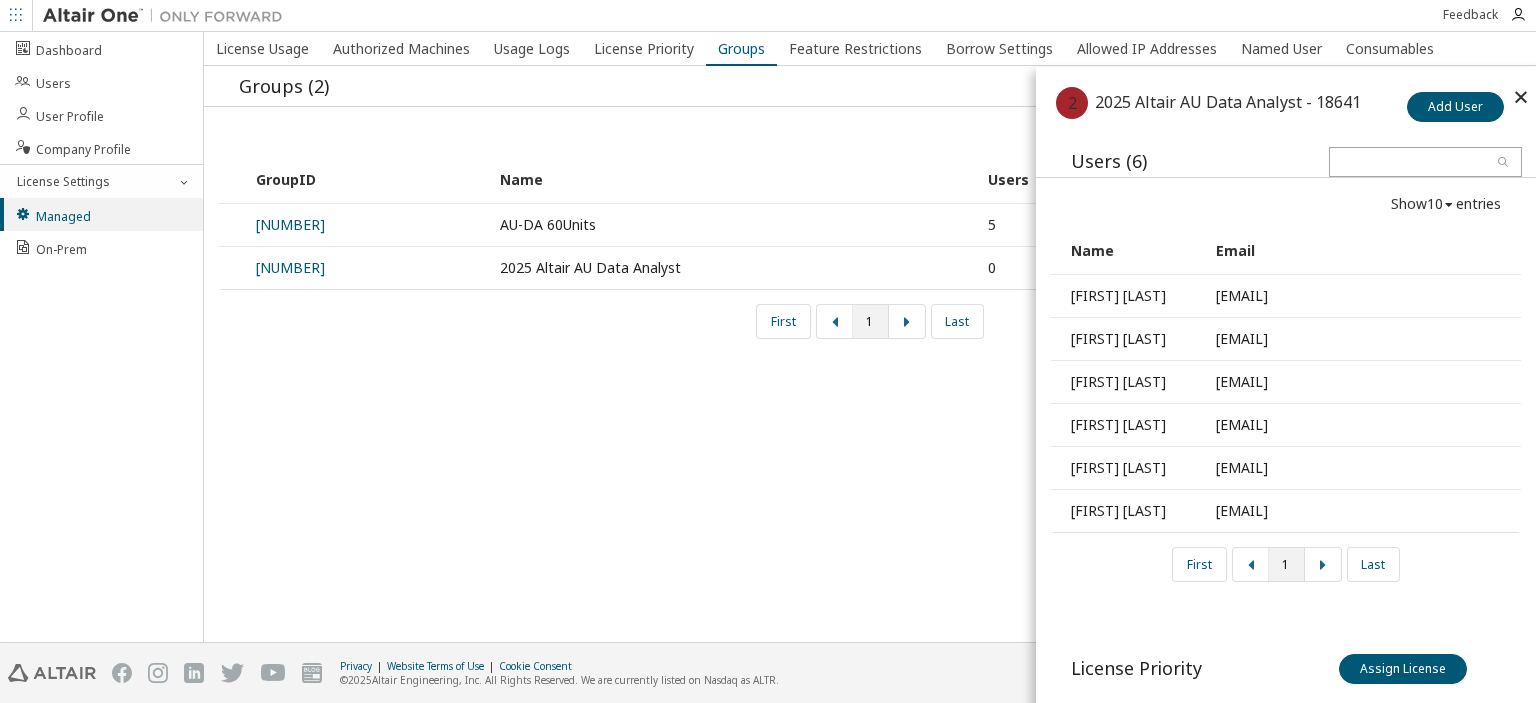 click at bounding box center (1521, 97) 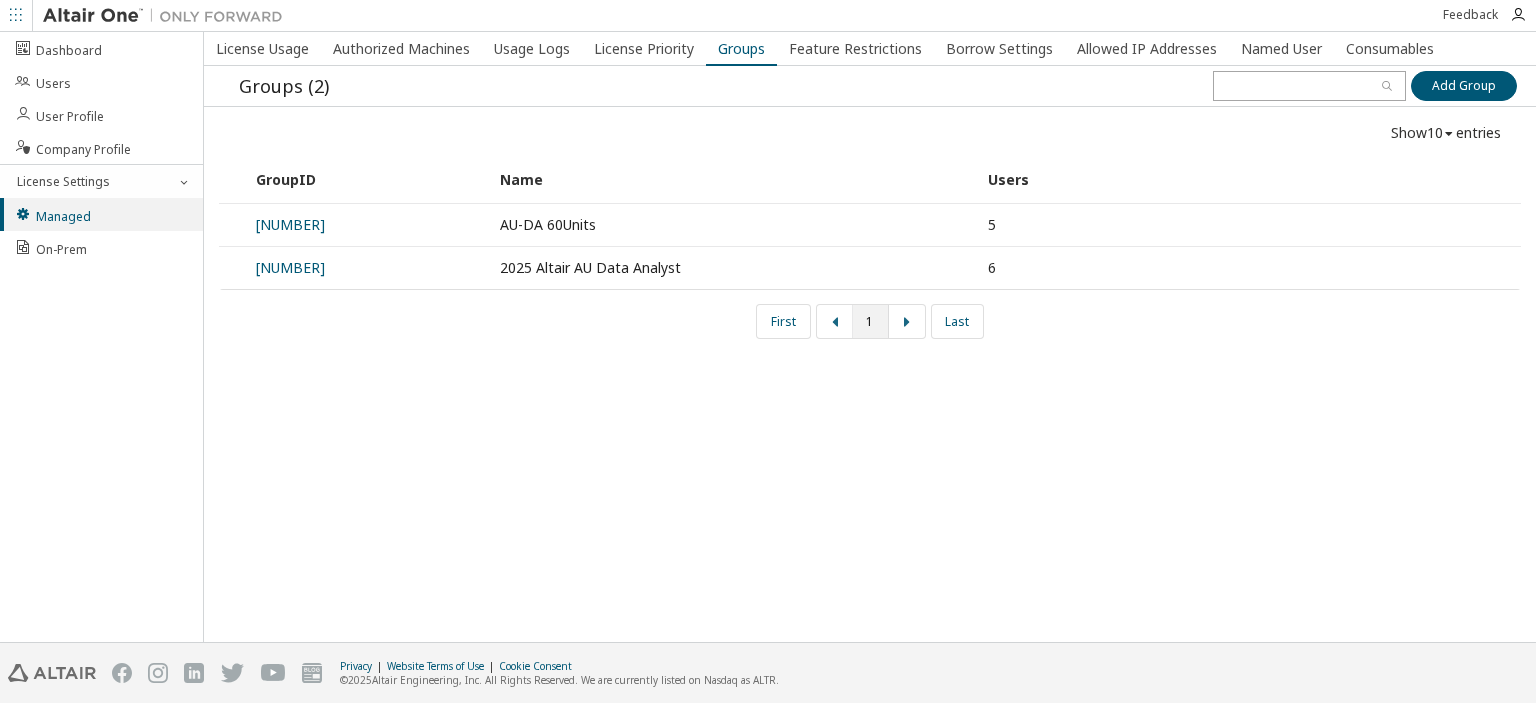 click on "License Usage Authorized Machines Usage Logs License Priority Groups Feature Restrictions Borrow Settings Allowed IP Addresses Named User Consumables Groups (2) Add Group Add Group Show  10 10 30 50 100 entries GroupID Name Users 18156 AU-DA 60Units 5 18641 2025 Altair AU Data Analyst 6 First 1 Last" at bounding box center (870, 337) 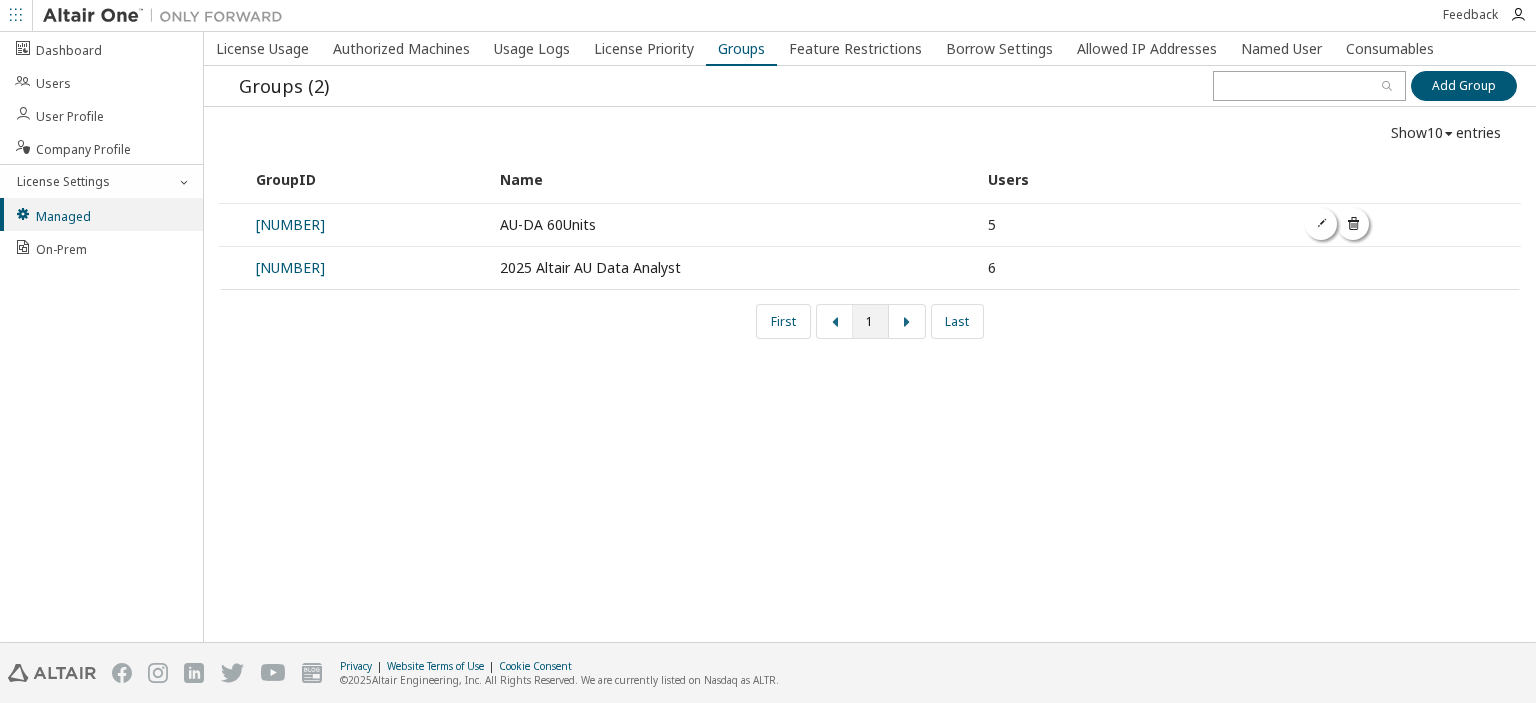 click on "AU-DA 60Units" at bounding box center [733, 225] 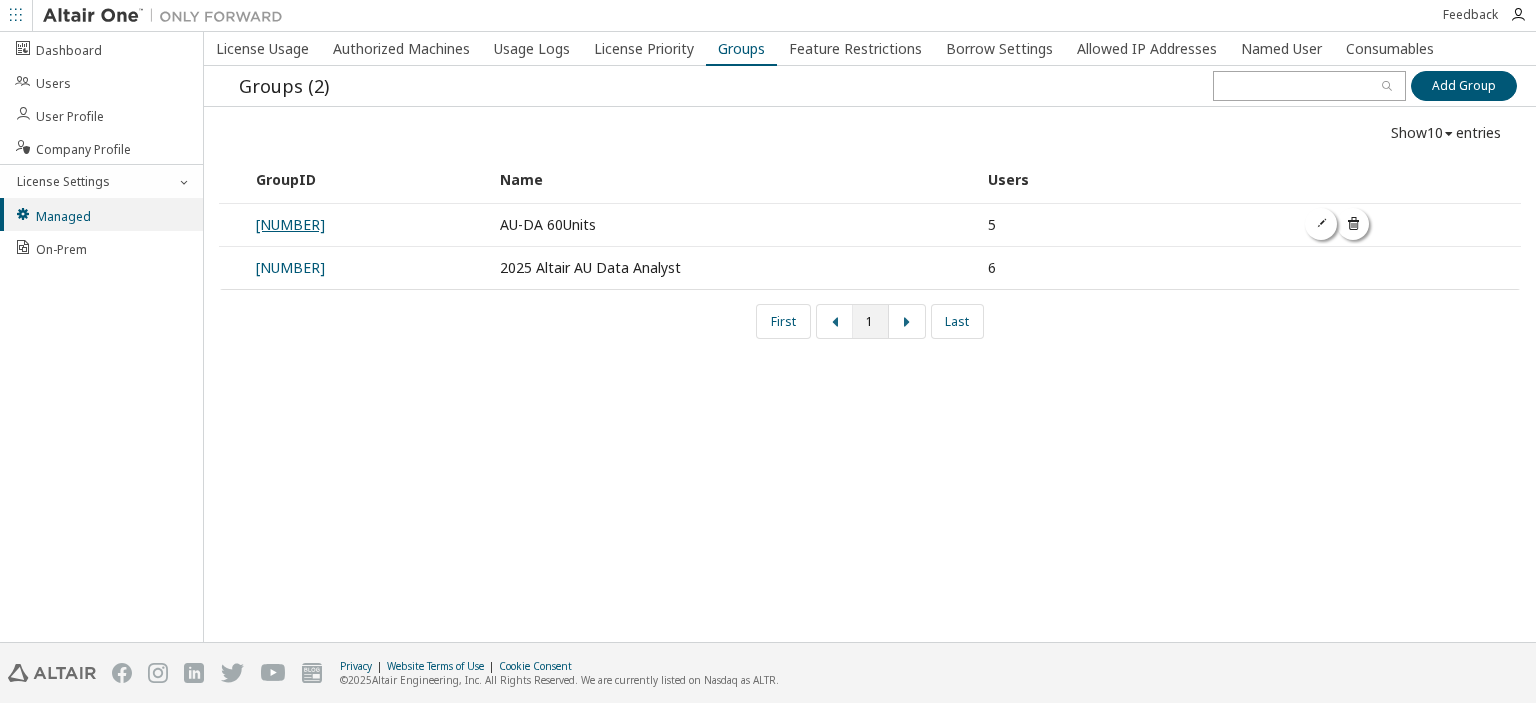 click on "[NUMBER]" at bounding box center (290, 224) 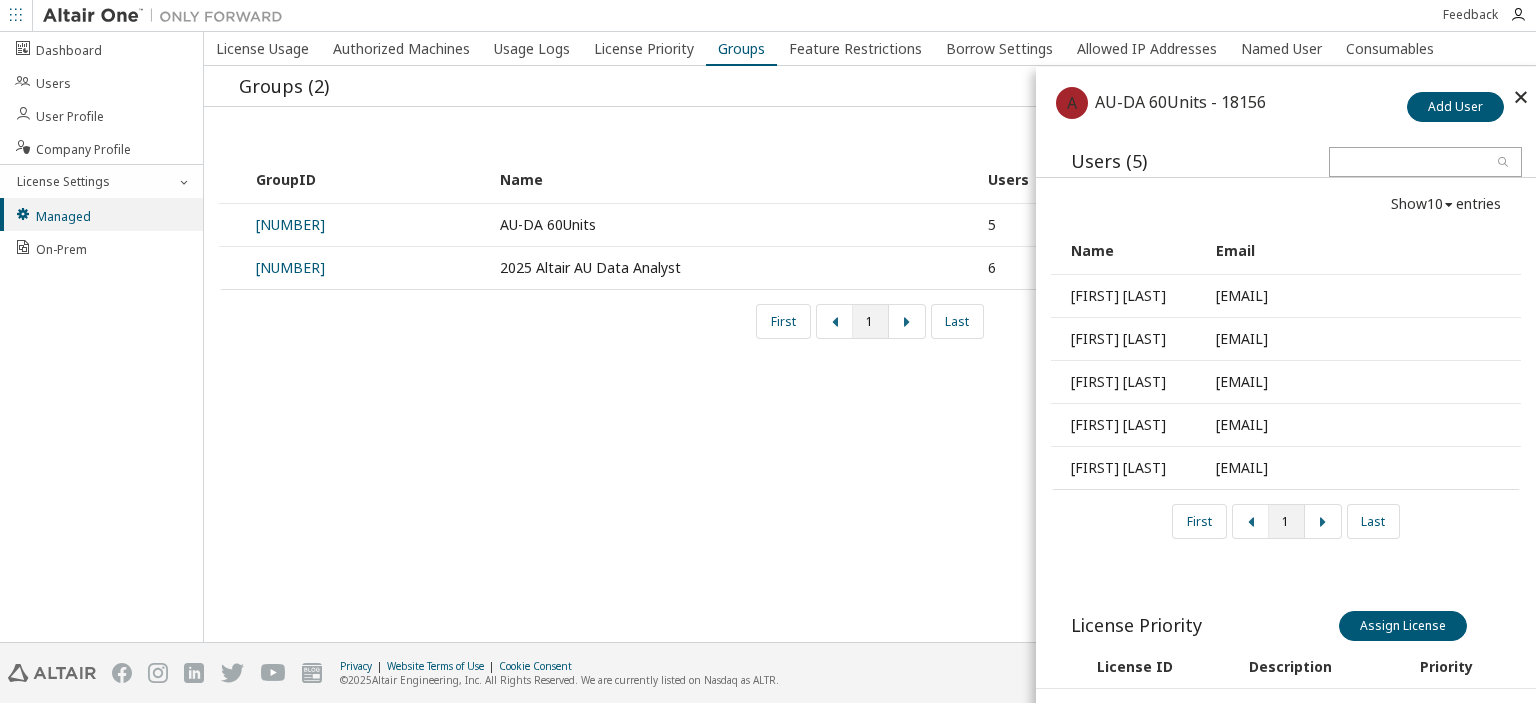 click at bounding box center (1521, 97) 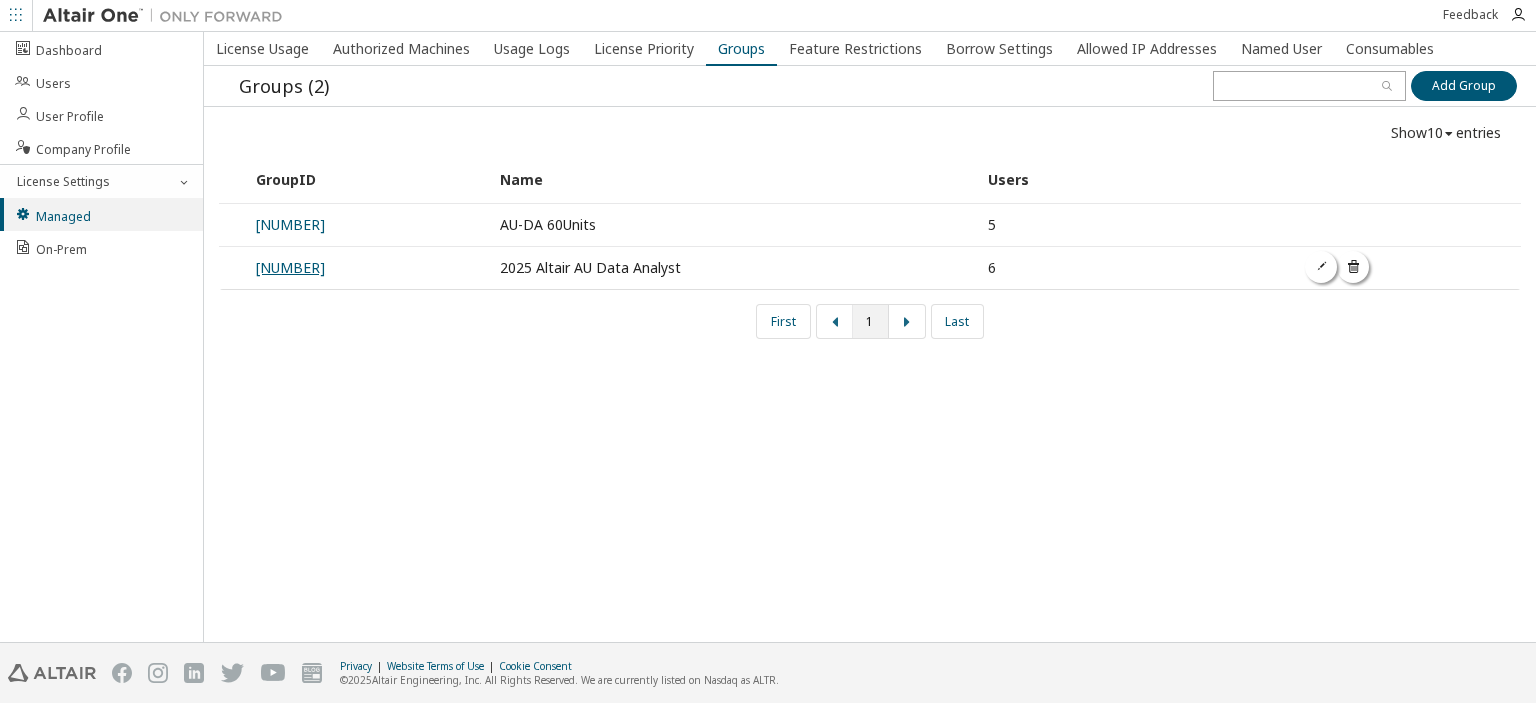 click on "[NUMBER]" at bounding box center (290, 267) 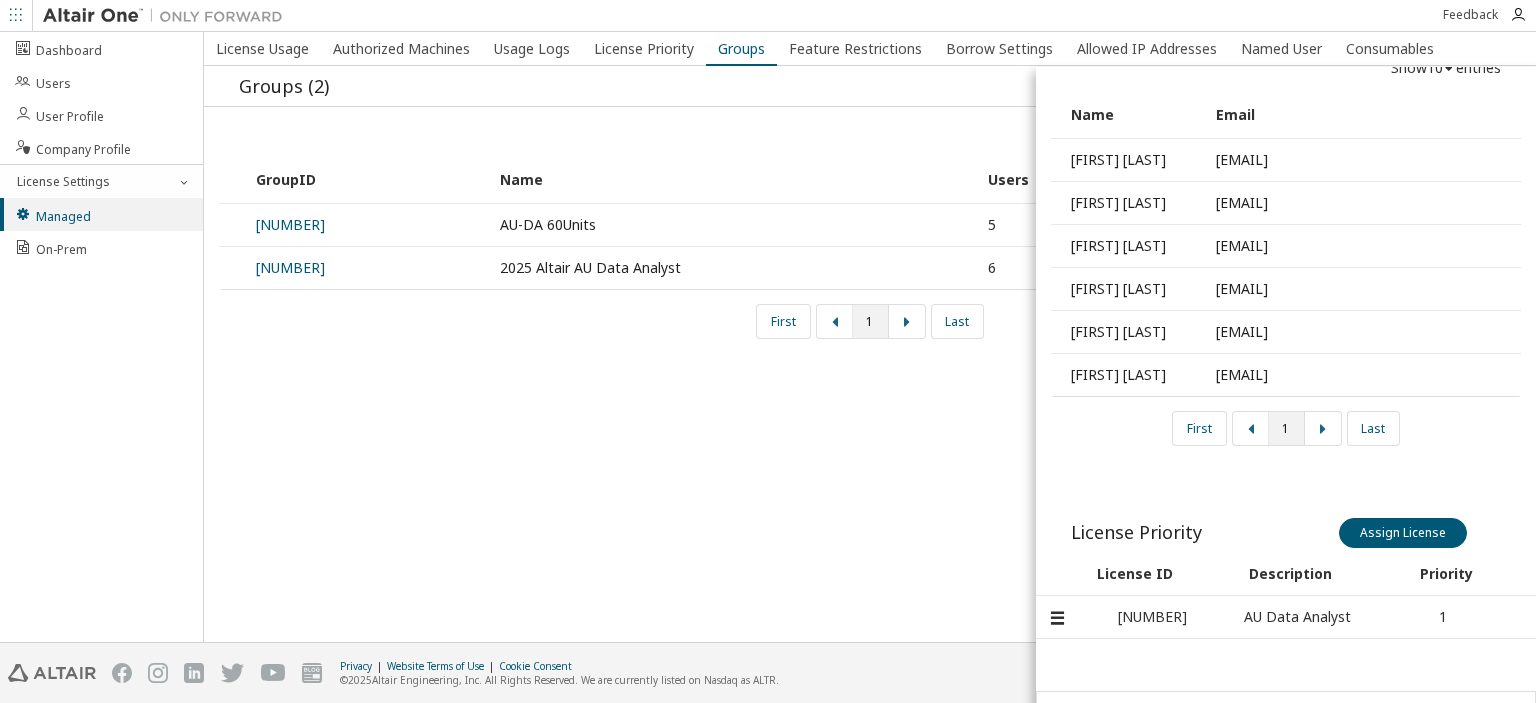 scroll, scrollTop: 200, scrollLeft: 0, axis: vertical 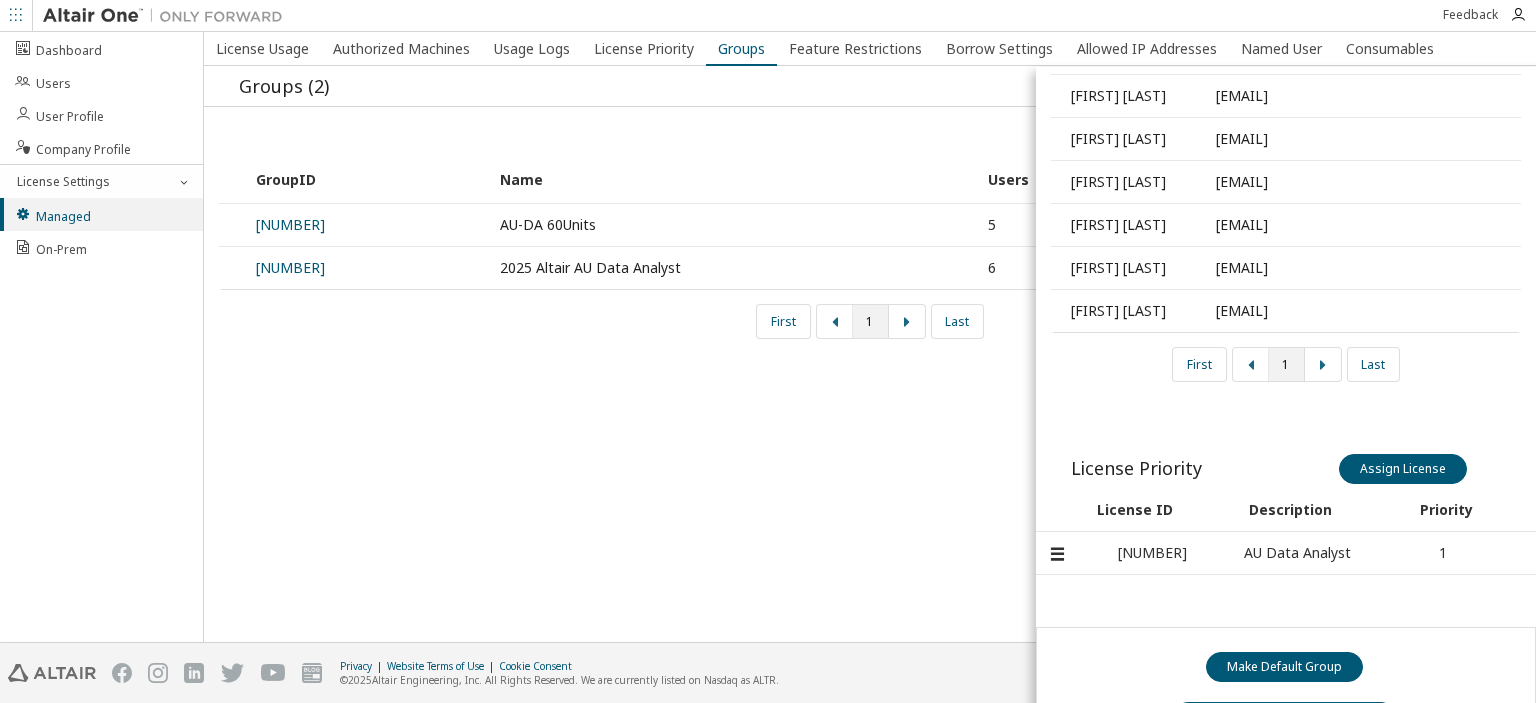 click on "License Usage Authorized Machines Usage Logs License Priority Groups Feature Restrictions Borrow Settings Allowed IP Addresses Named User Consumables Groups (2) Add Group Add Group Show  10 10 30 50 100 entries GroupID Name Users 18156 AU-DA 60Units 5 18641 2025 Altair AU Data Analyst 6 First 1 Last 2 2025 Altair AU Data Analyst - 18641 Add User Users (6) Show  10 10 30 50 100 entries Name Email [FIRST] [LAST] [EMAIL] [FIRST] [LAST] [EMAIL] [FIRST] [LAST] [EMAIL] [FIRST] [LAST] [EMAIL] [FIRST] [LAST] [EMAIL] [FIRST] [LAST] [EMAIL] First 1 Last License Priority Assign License Assign License License ID Description Priority 145494 AU Data Analyst 1 Make Default Group Make Auto Route Default Group" at bounding box center [870, 337] 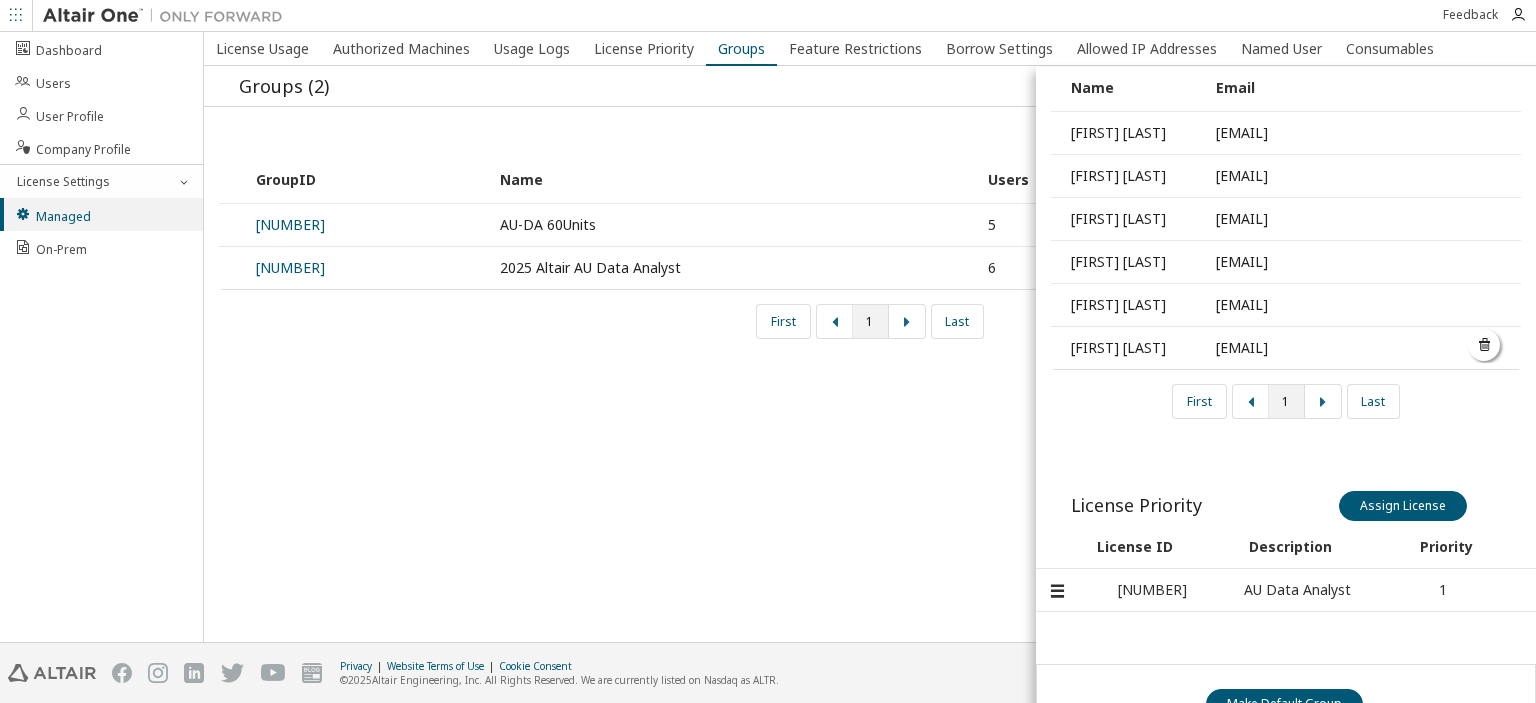 scroll, scrollTop: 100, scrollLeft: 0, axis: vertical 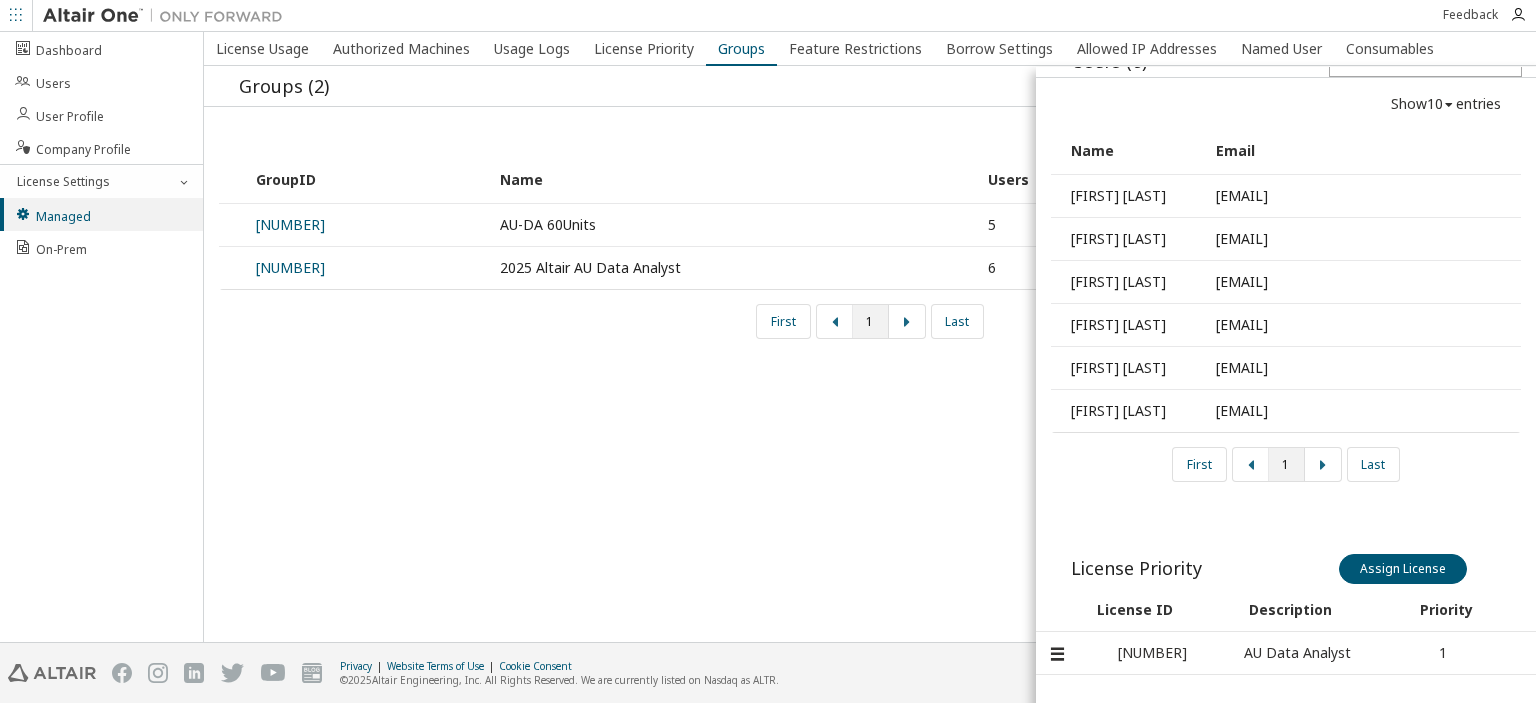 click on "Show  10 10 30 50 100 entries GroupID Name Users 18156 AU-DA 60Units 5 18641 2025 Altair AU Data Analyst 6 First 1 Last" at bounding box center [870, 231] 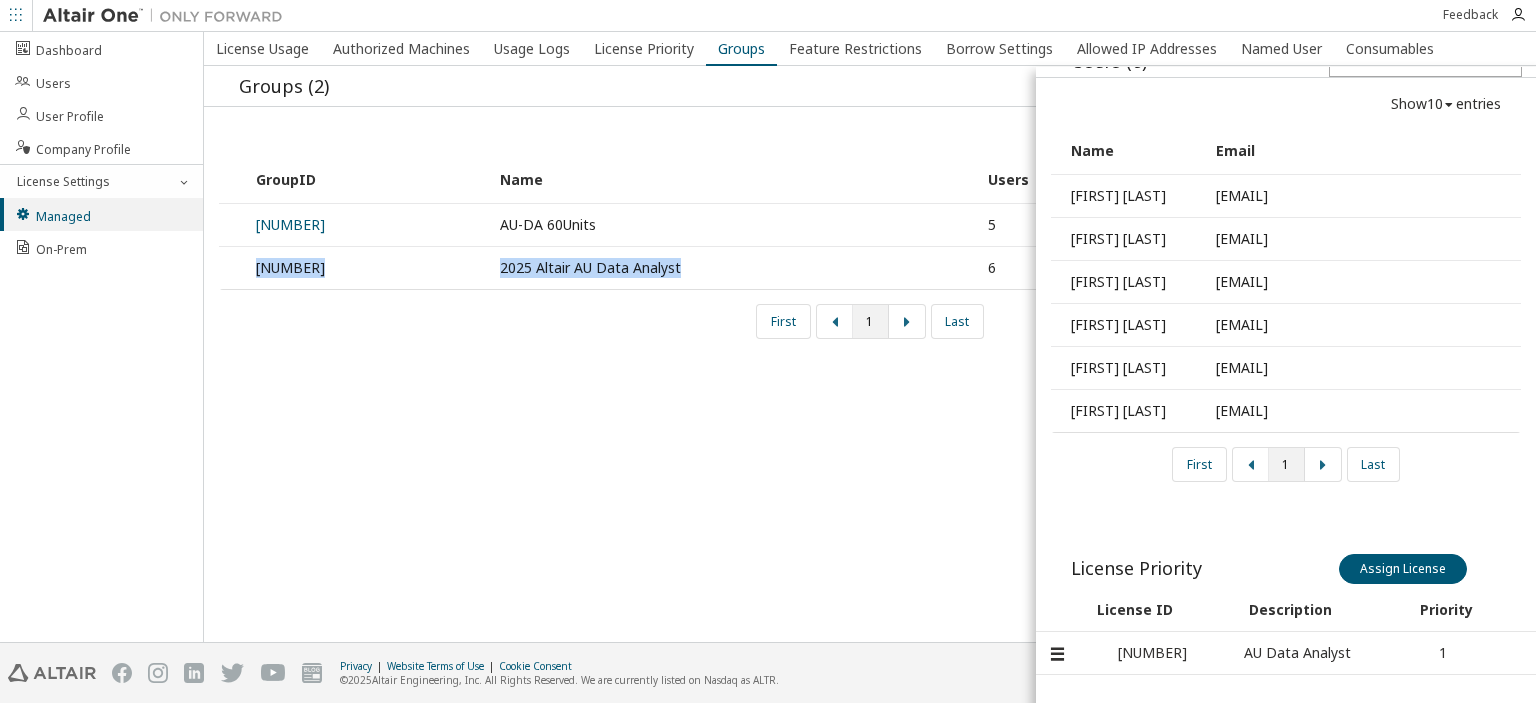 drag, startPoint x: 736, startPoint y: 271, endPoint x: 249, endPoint y: 270, distance: 487.00104 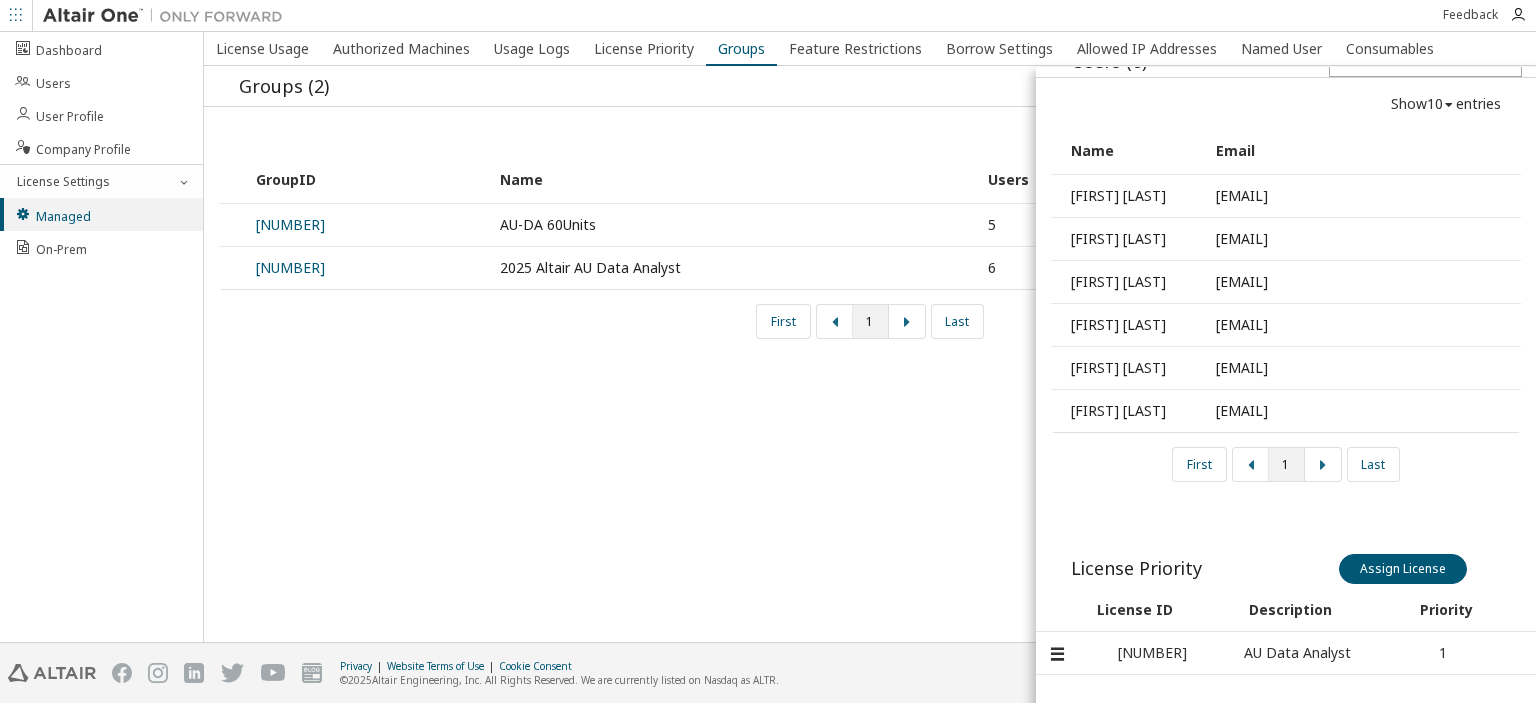 click on "License Usage Authorized Machines Usage Logs License Priority Groups Feature Restrictions Borrow Settings Allowed IP Addresses Named User Consumables Groups (2) Add Group Add Group Show  10 10 30 50 100 entries GroupID Name Users 18156 AU-DA 60Units 5 18641 2025 Altair AU Data Analyst 6 First 1 Last 2 2025 Altair AU Data Analyst - 18641 Add User Users (6) Show  10 10 30 50 100 entries Name Email [FIRST] [LAST] [EMAIL] [FIRST] [LAST] [EMAIL] [FIRST] [LAST] [EMAIL] [FIRST] [LAST] [EMAIL] [FIRST] [LAST] [EMAIL] [FIRST] [LAST] [EMAIL] First 1 Last License Priority Assign License Assign License License ID Description Priority 145494 AU Data Analyst 1 Make Default Group Make Auto Route Default Group" at bounding box center (870, 337) 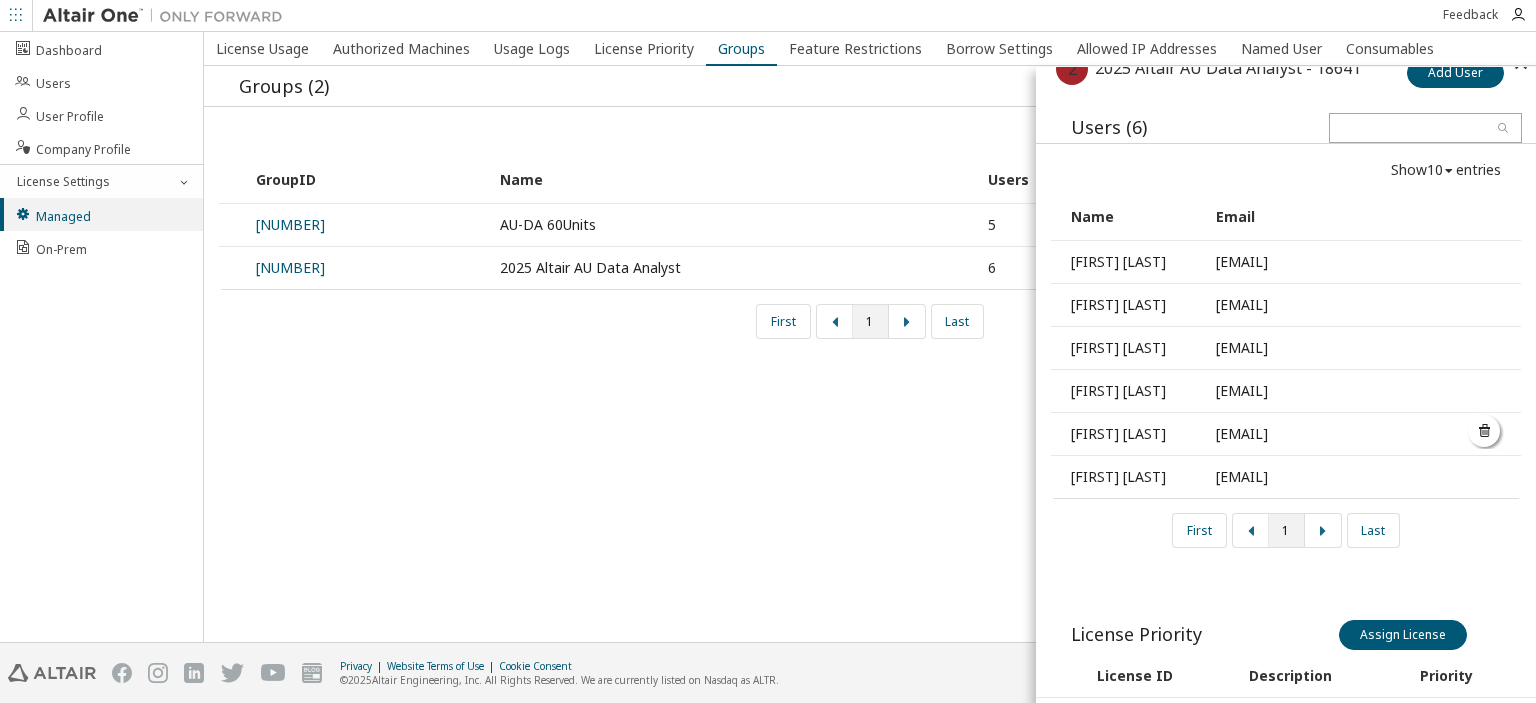 scroll, scrollTop: 0, scrollLeft: 0, axis: both 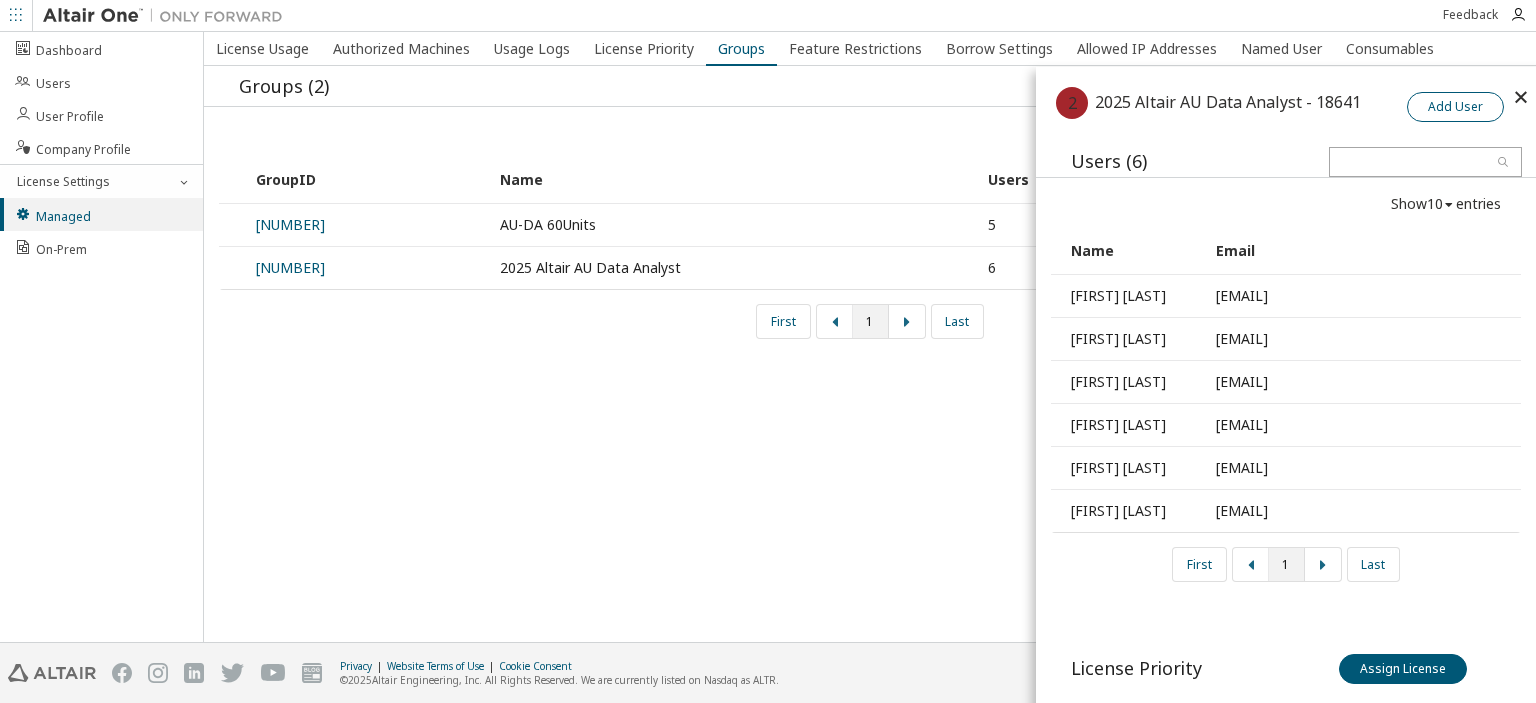 click on "Add User" at bounding box center [1455, 107] 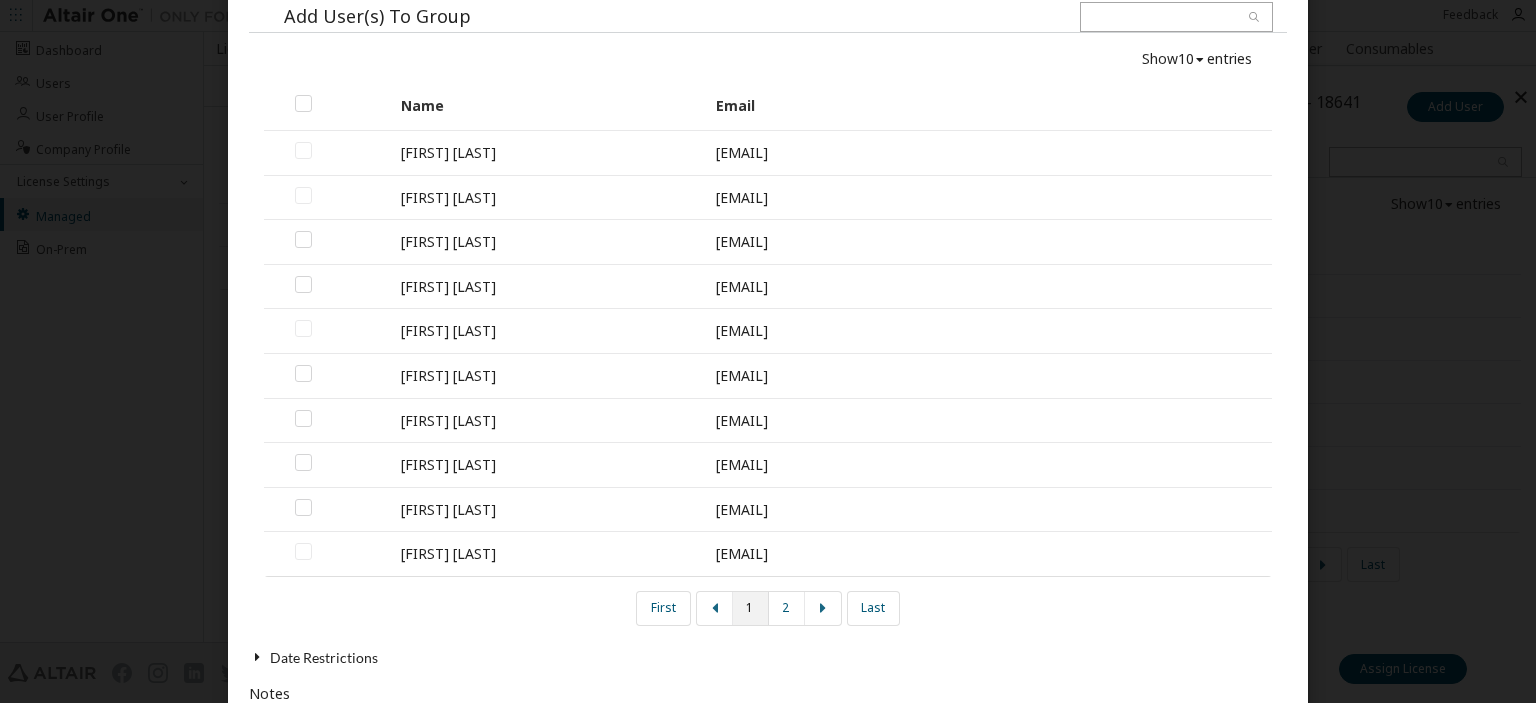 scroll, scrollTop: 100, scrollLeft: 0, axis: vertical 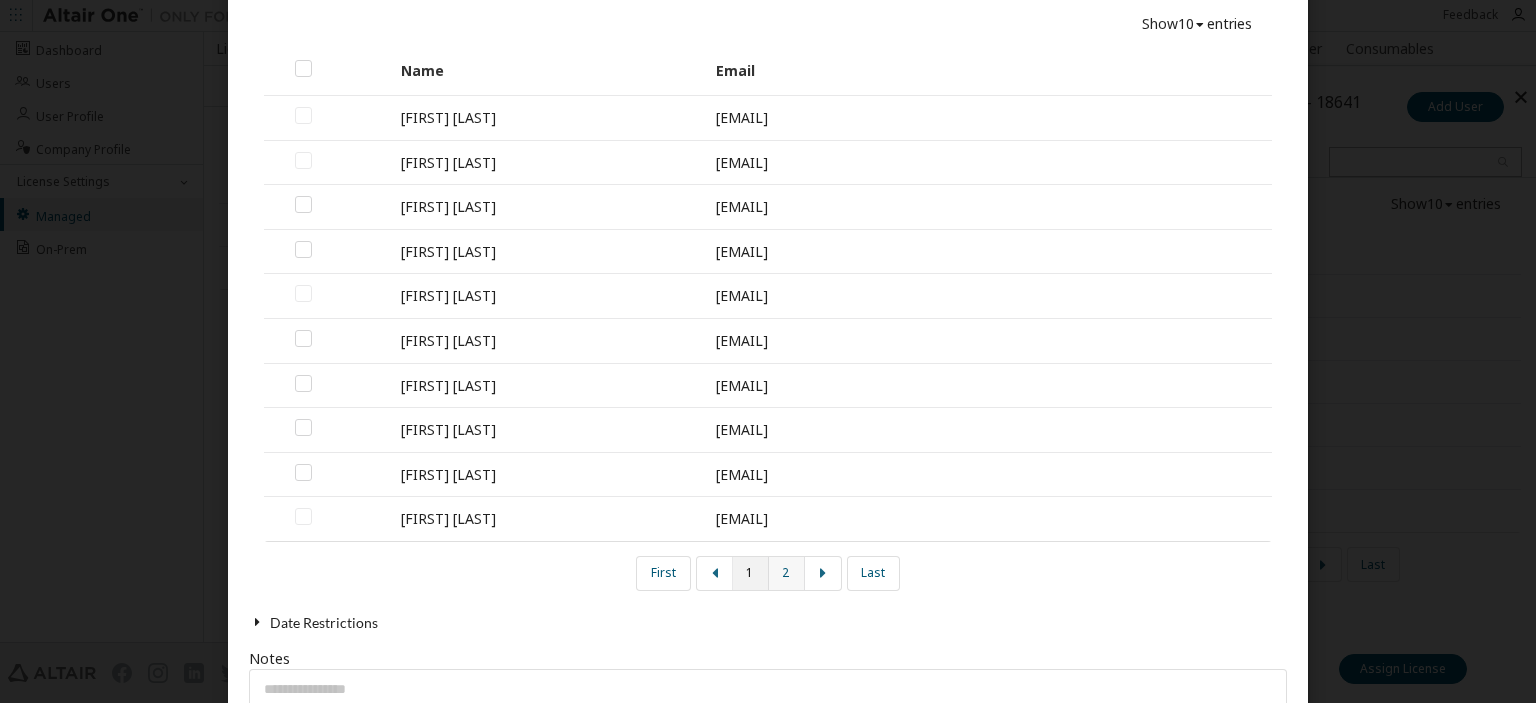 click on "2" at bounding box center (787, 573) 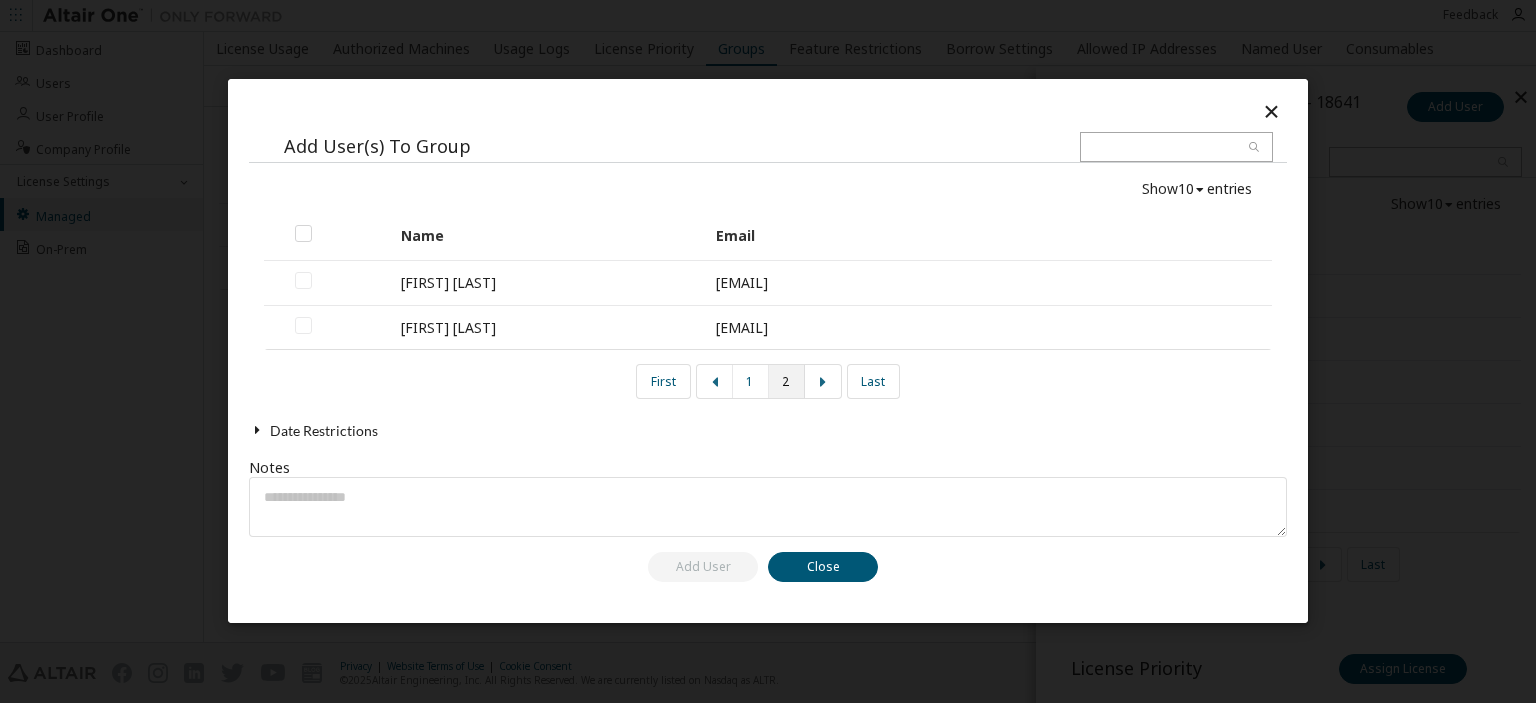 scroll, scrollTop: 0, scrollLeft: 0, axis: both 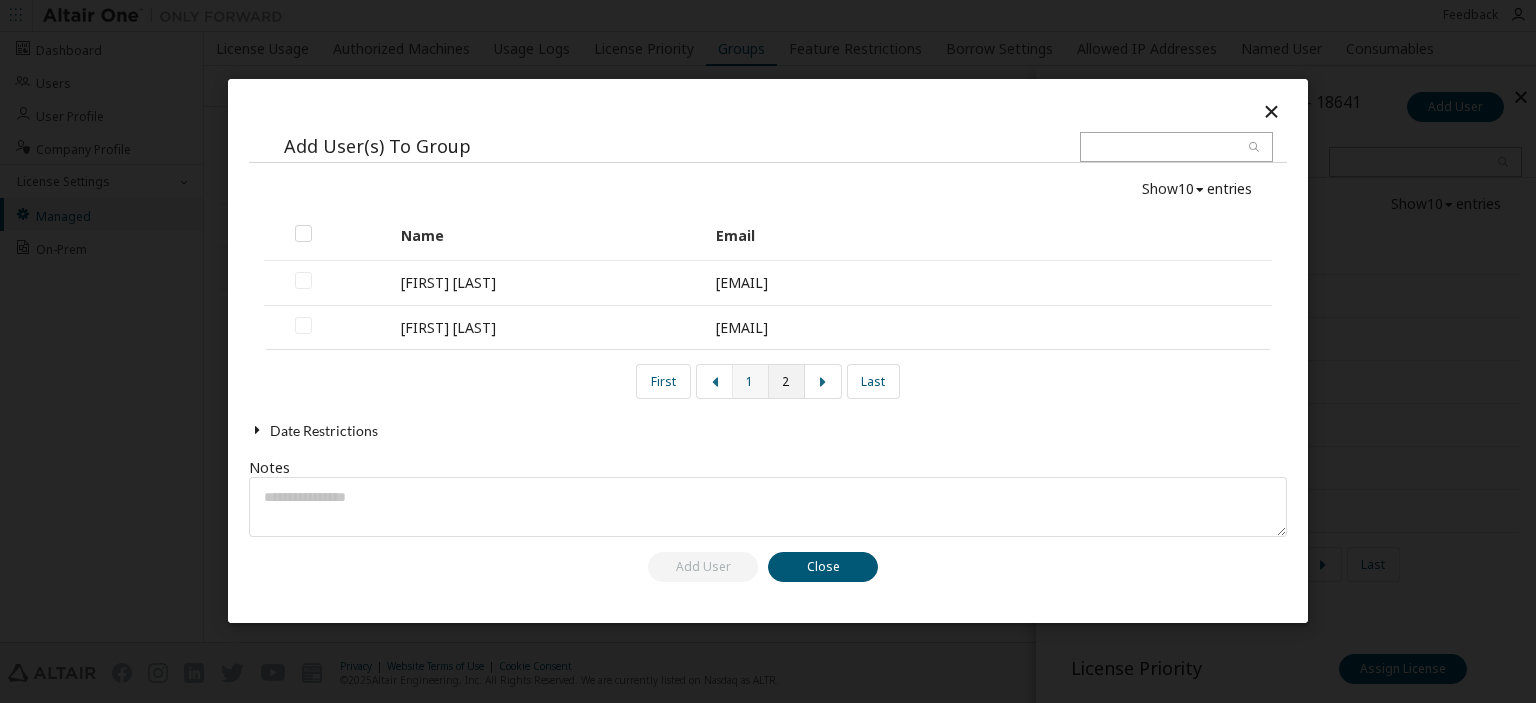 click on "1" at bounding box center (751, 381) 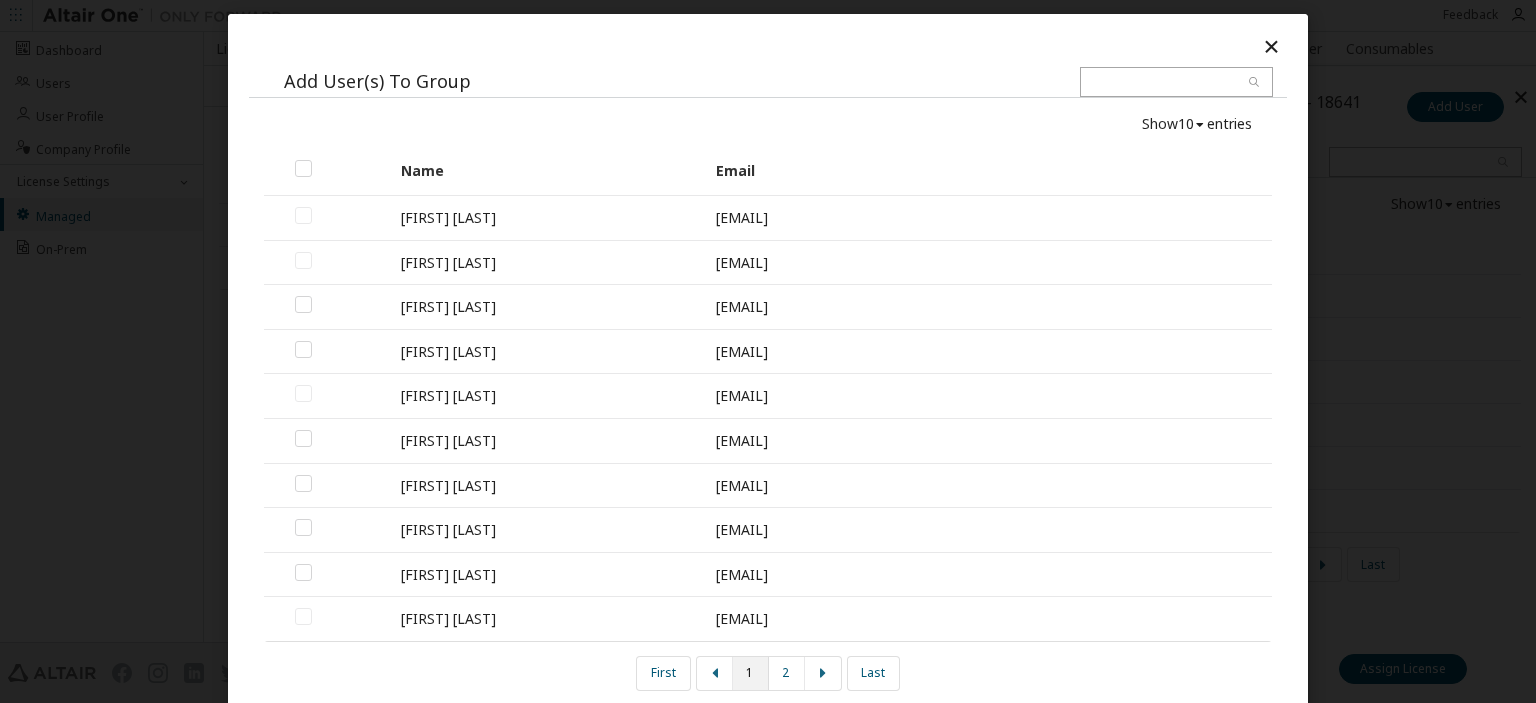 click at bounding box center [1271, 46] 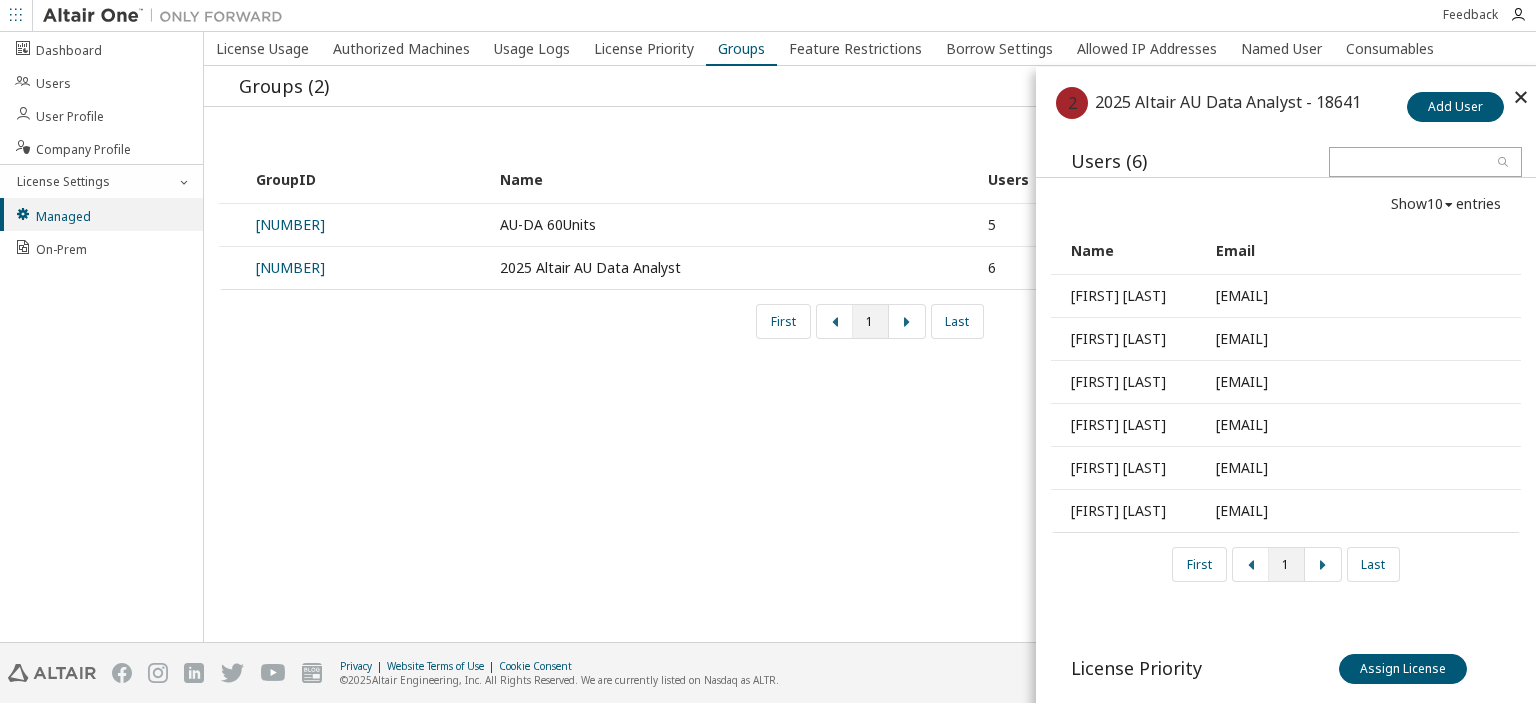 click on "License Usage Authorized Machines Usage Logs License Priority Groups Feature Restrictions Borrow Settings Allowed IP Addresses Named User Consumables Groups (2) Add Group Add Group Show  10 10 30 50 100 entries GroupID Name Users 18156 AU-DA 60Units 5 18641 2025 Altair AU Data Analyst 6 First 1 Last 2 2025 Altair AU Data Analyst - 18641 Add User Users (6) Show  10 10 30 50 100 entries Name Email [FIRST] [LAST] [EMAIL] [FIRST] [LAST] [EMAIL] [FIRST] [LAST] [EMAIL] [FIRST] [LAST] [EMAIL] [FIRST] [LAST] [EMAIL] [FIRST] [LAST] [EMAIL] First 1 Last License Priority Assign License Assign License License ID Description Priority 145494 AU Data Analyst 1 Make Default Group Make Auto Route Default Group" at bounding box center (870, 337) 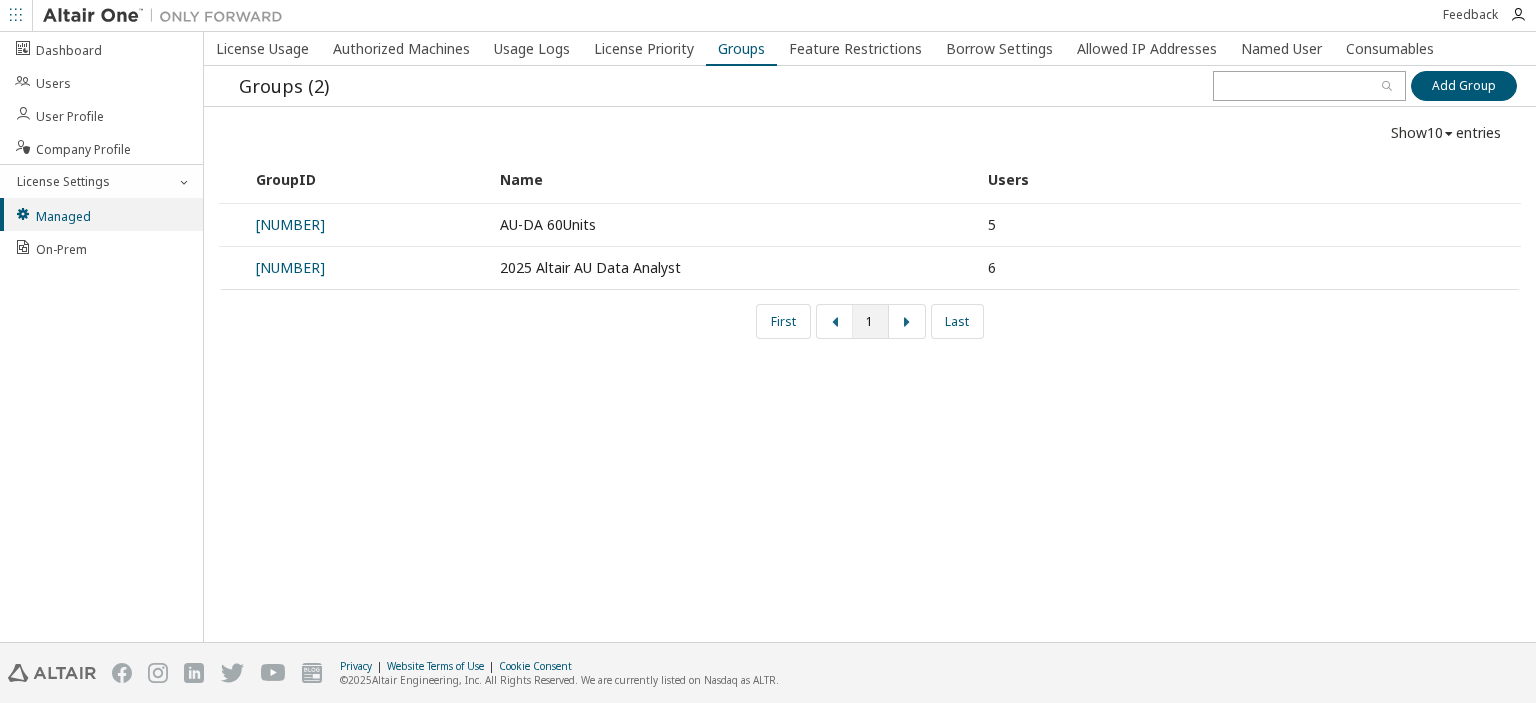click on "License Usage Authorized Machines Usage Logs License Priority Groups Feature Restrictions Borrow Settings Allowed IP Addresses Named User Consumables Groups (2) Add Group Add Group Show  10 10 30 50 100 entries GroupID Name Users 18156 AU-DA 60Units 5 18641 2025 Altair AU Data Analyst 6 First 1 Last" at bounding box center [870, 337] 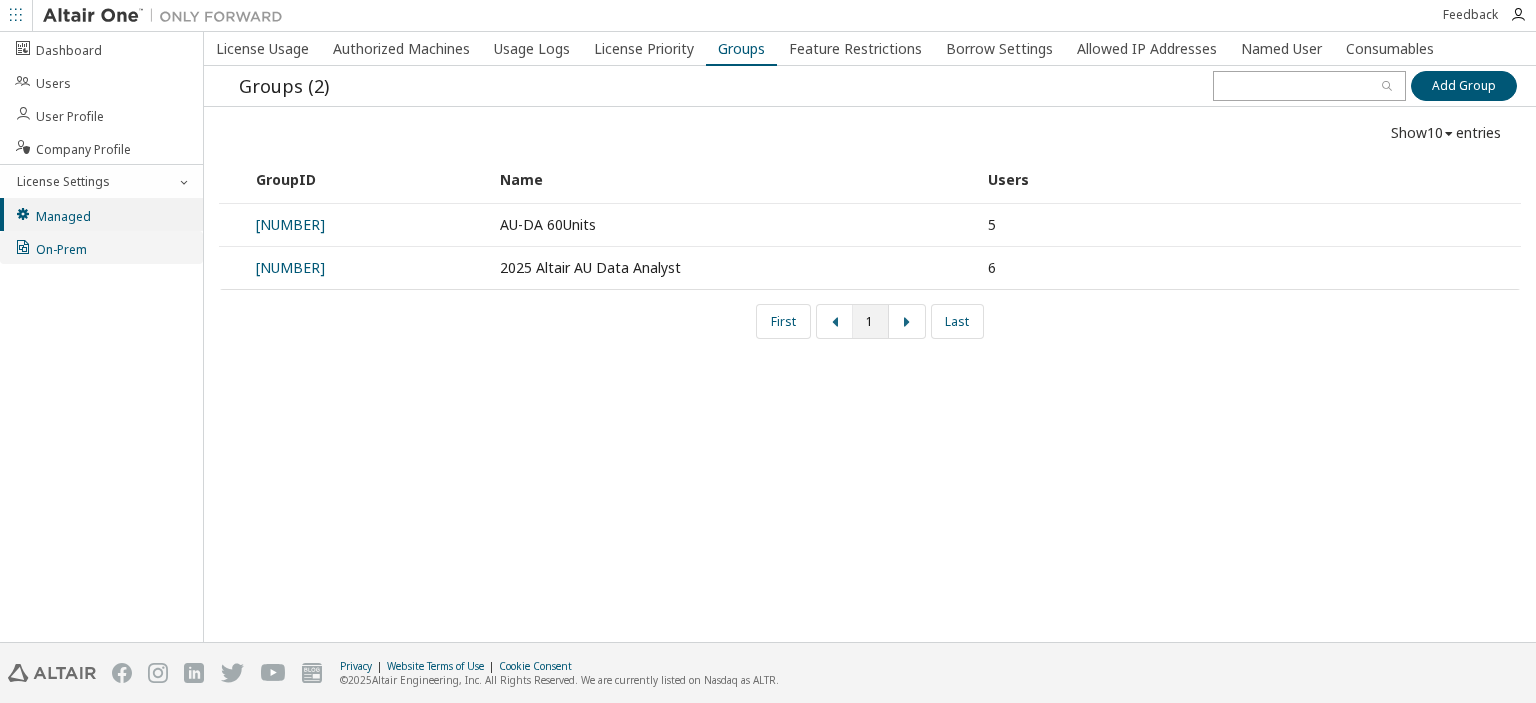 click on "On-Prem" at bounding box center (50, 247) 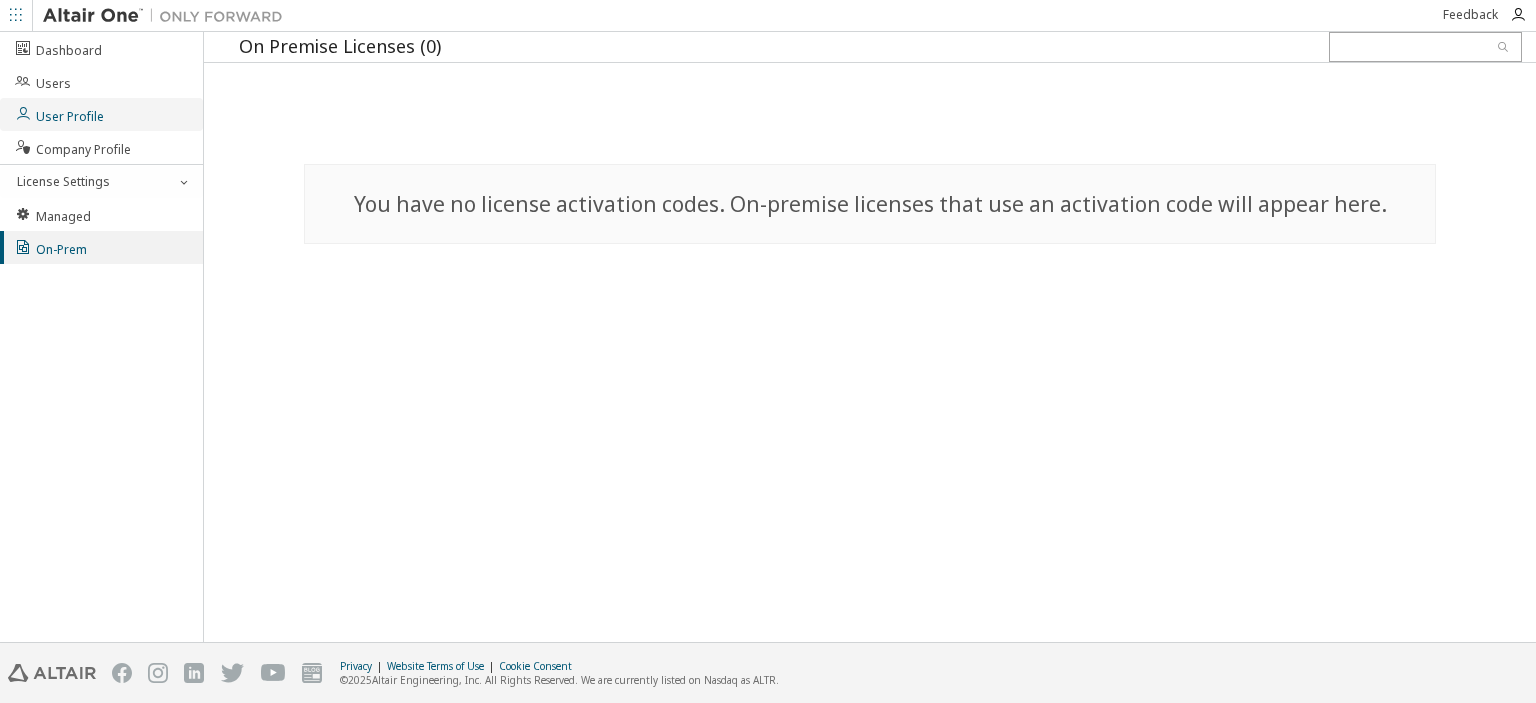 click on "User Profile" at bounding box center [59, 114] 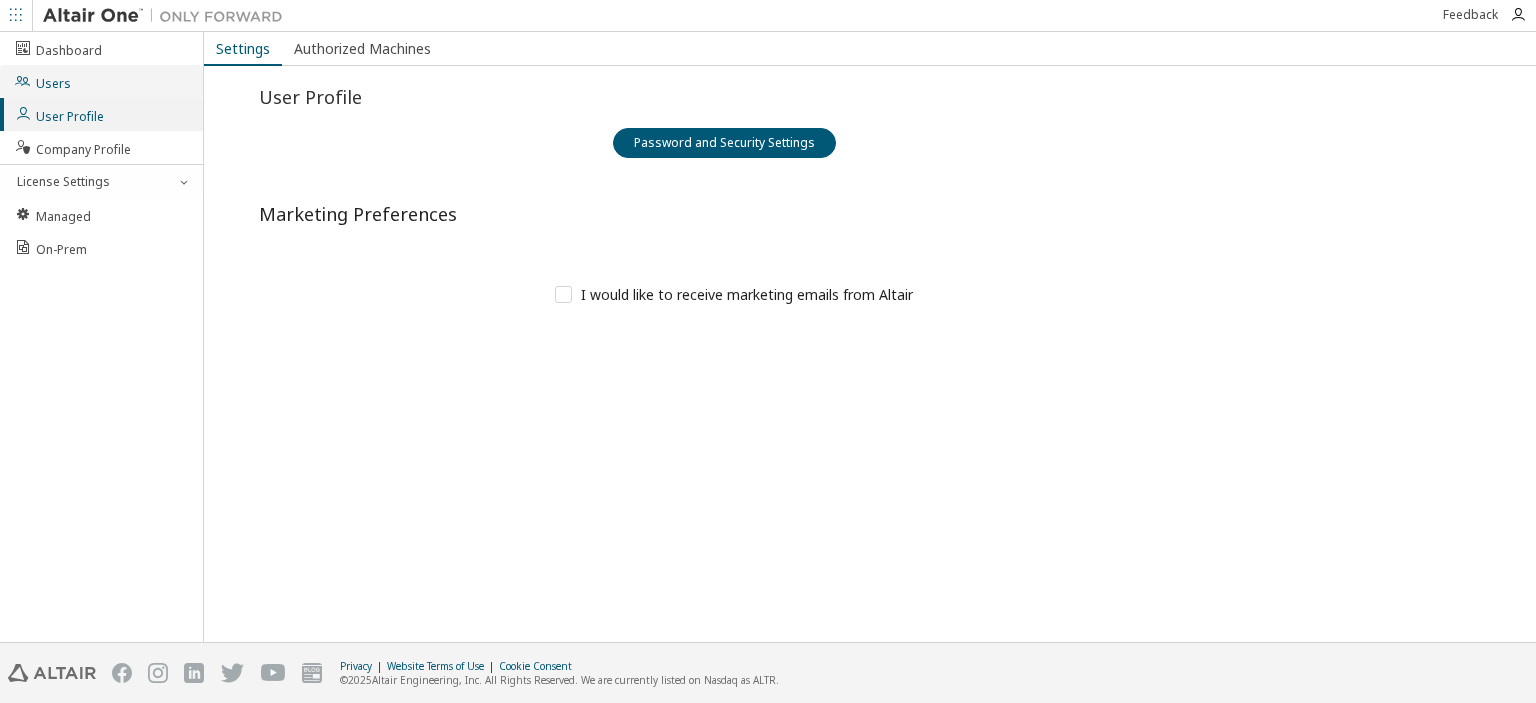 click on "Users" at bounding box center (101, 81) 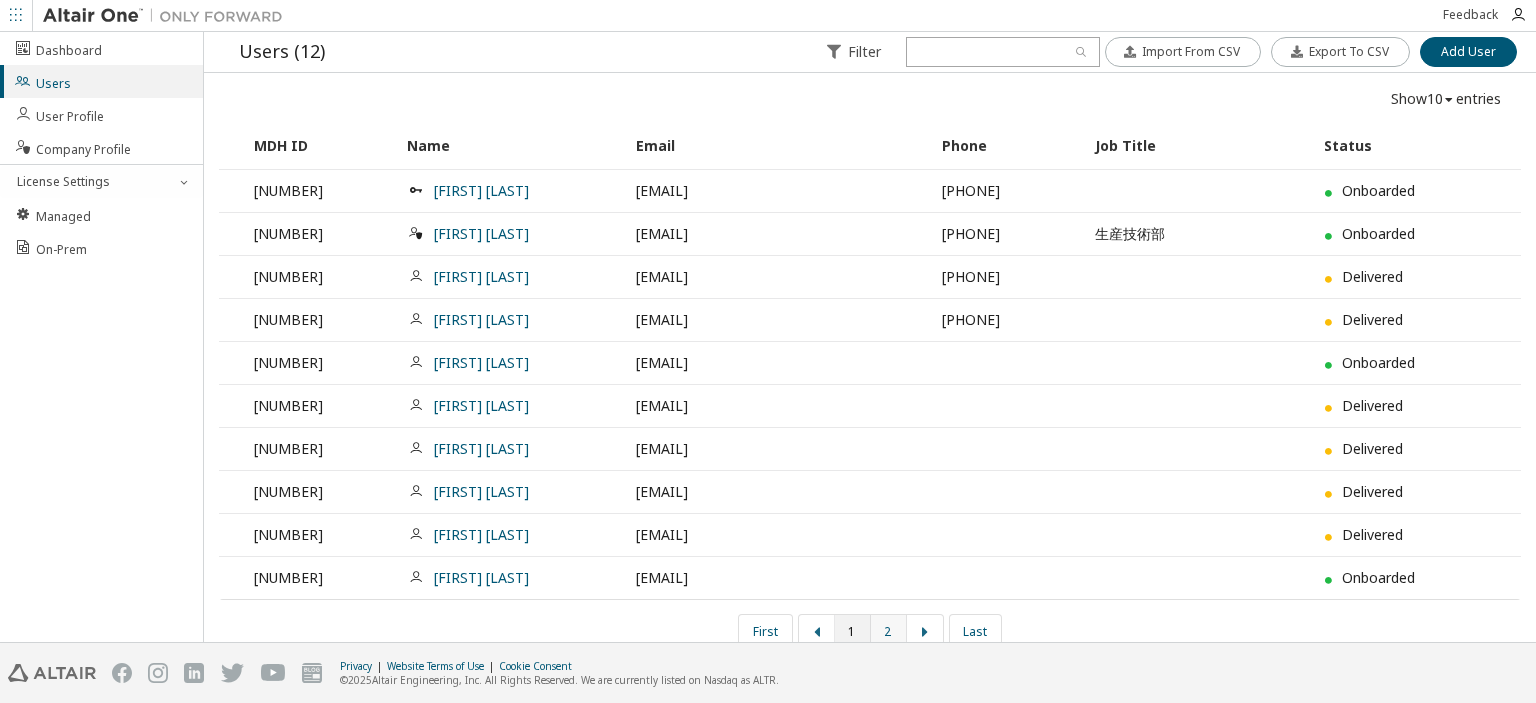 click on "2" at bounding box center [889, 631] 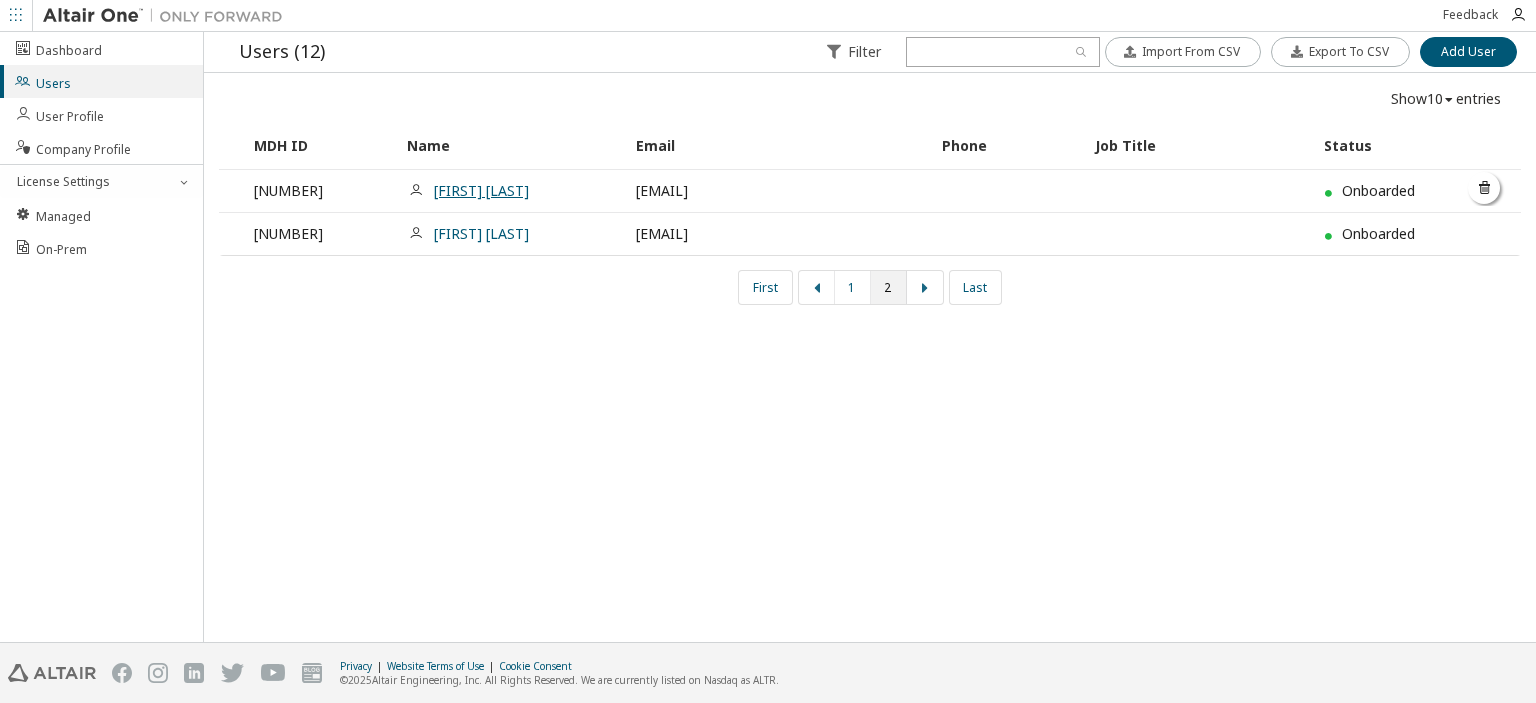 click on "[FIRST] [LAST]" at bounding box center [481, 190] 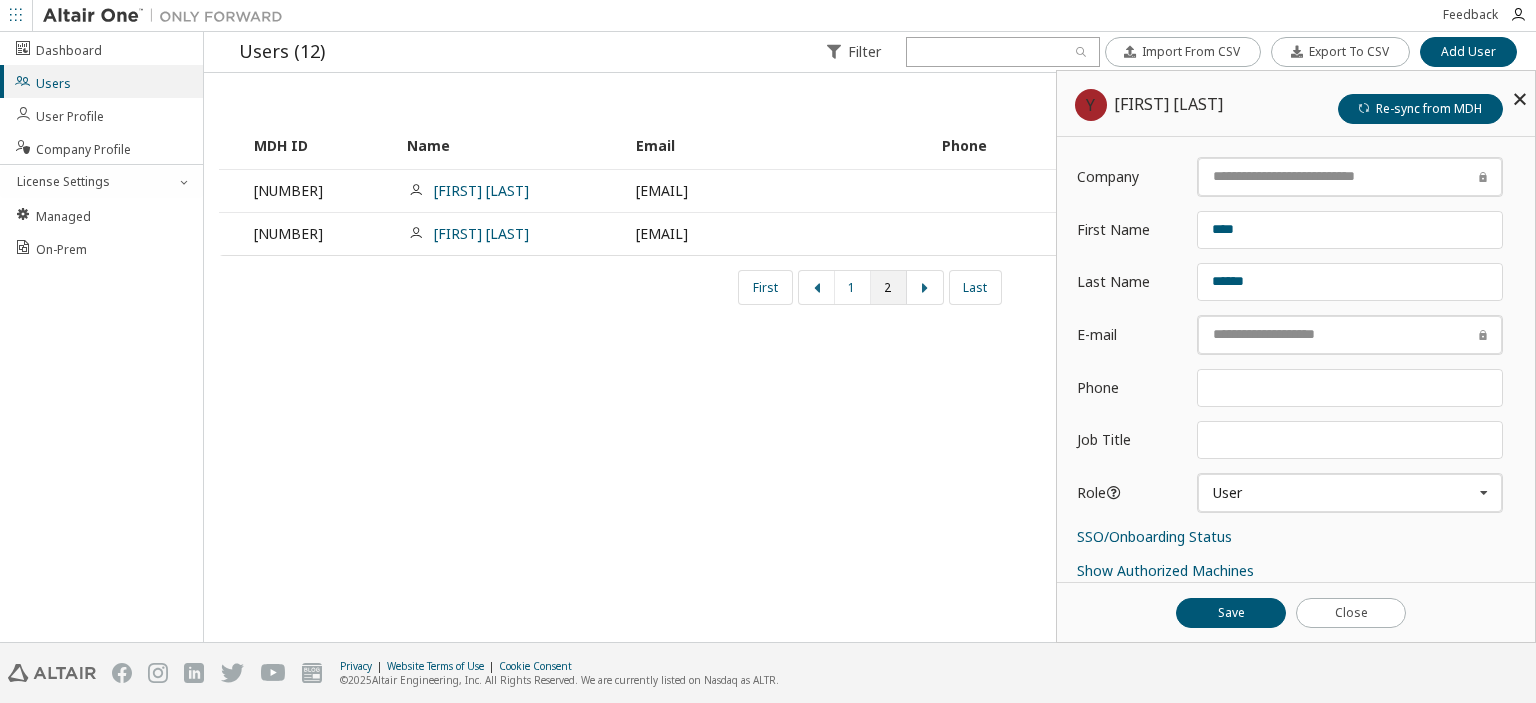 scroll, scrollTop: 69, scrollLeft: 0, axis: vertical 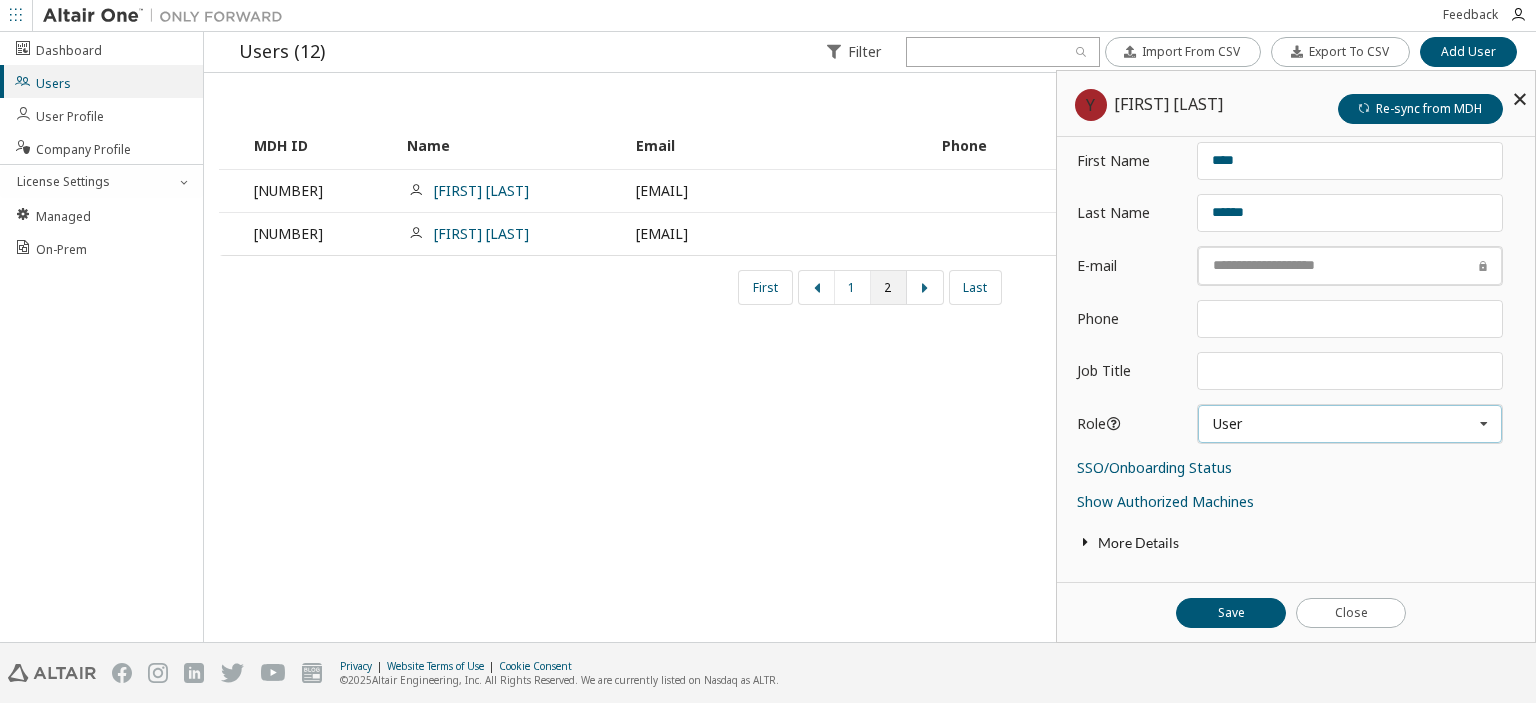 click at bounding box center (1484, 424) 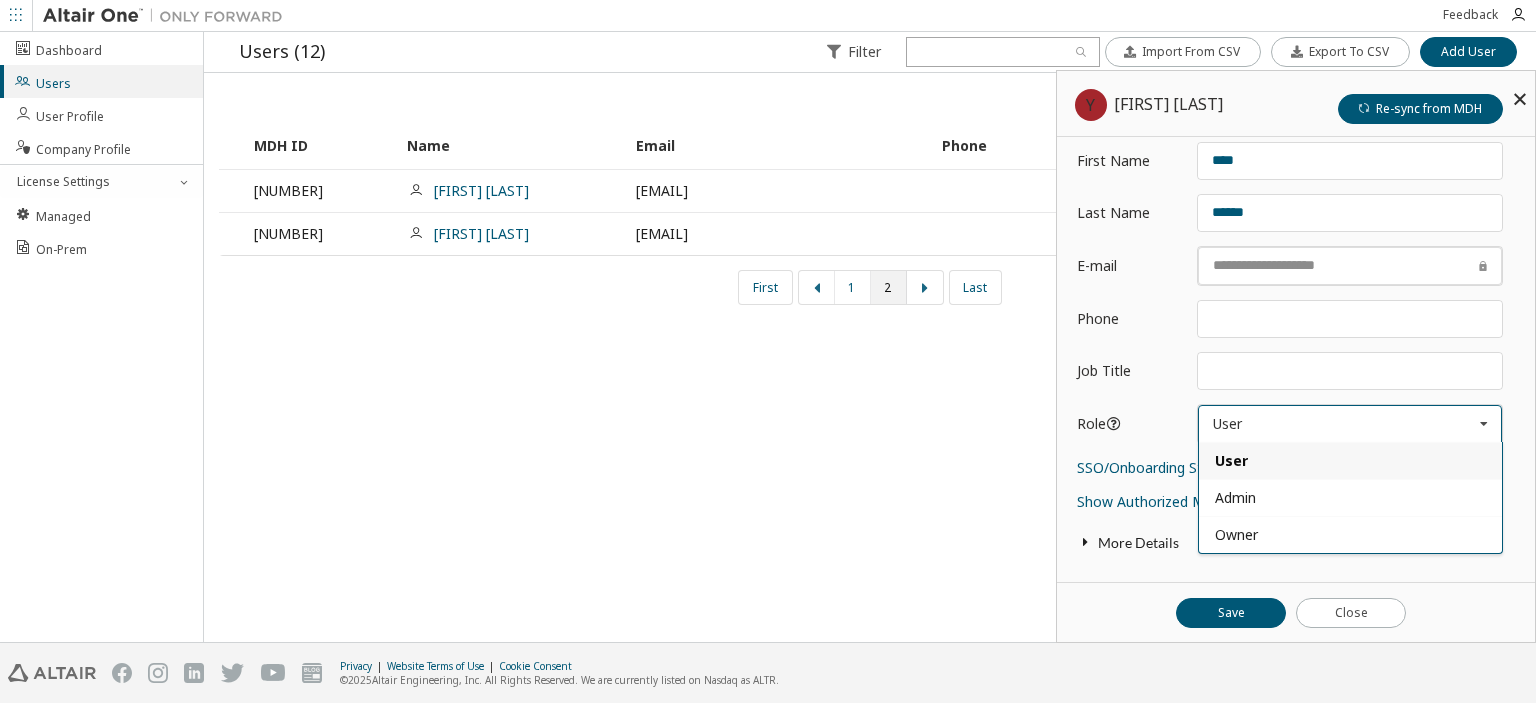 click on "Users (12) Filter Import From CSV  Export To CSV  Add User Import From CSV  Export To CSV  Add User Show  10 10 30 50 100 entries MDH ID Name Email Phone Job Title Status 665528 [FIRST] [LAST] [EMAIL] Onboarded 665523 [FIRST] [LAST] [EMAIL] Onboarded First 1 2 Last Y [FIRST] [LAST] Re-sync from MDH  Company First Name Last Name E-mail Phone Job Title Max Units:  Max Units:  Max Units:  Max Units:  Role  User User Admin Owner SSO/Onboarding Status Show Authorized Machines More Details Portal User ID MDH ID Unique Username Save Close" at bounding box center [870, 337] 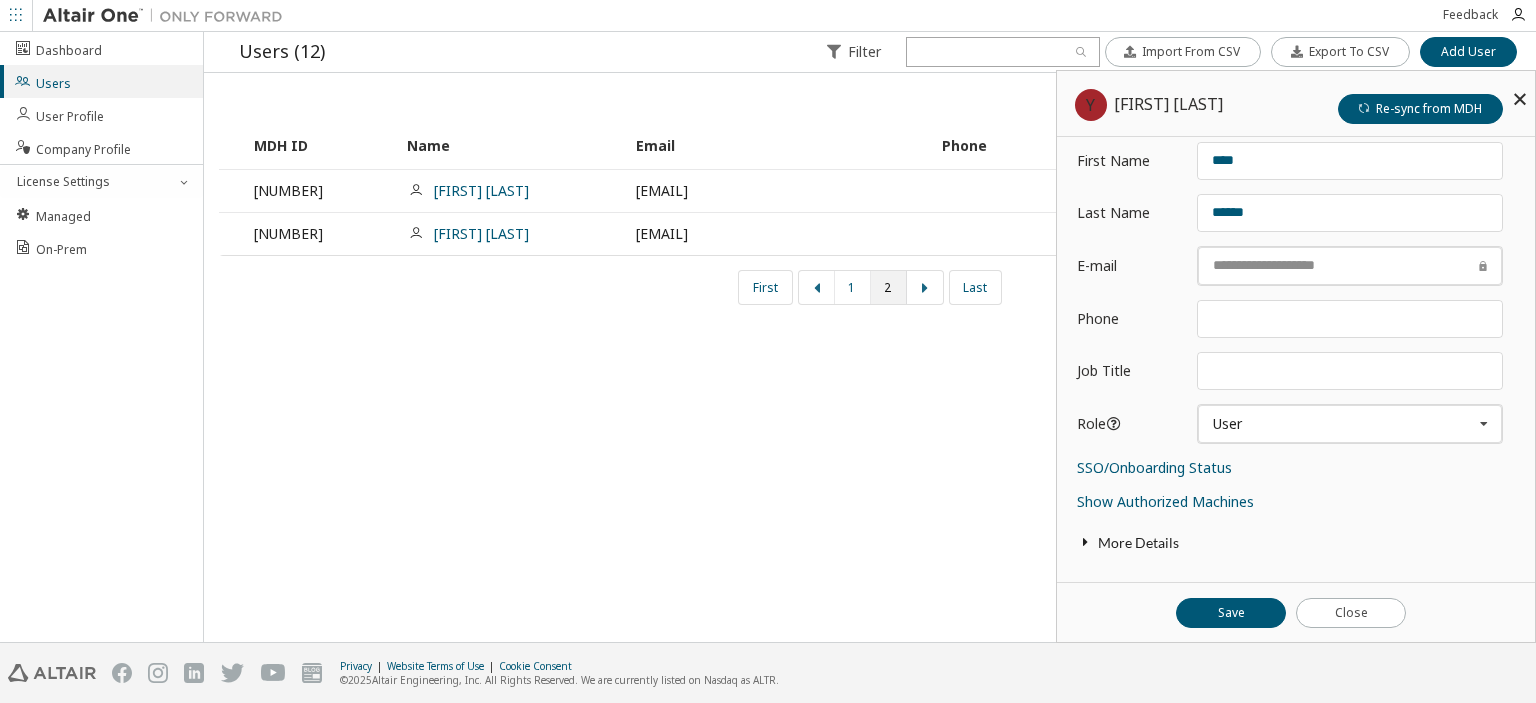 click at bounding box center (1086, 542) 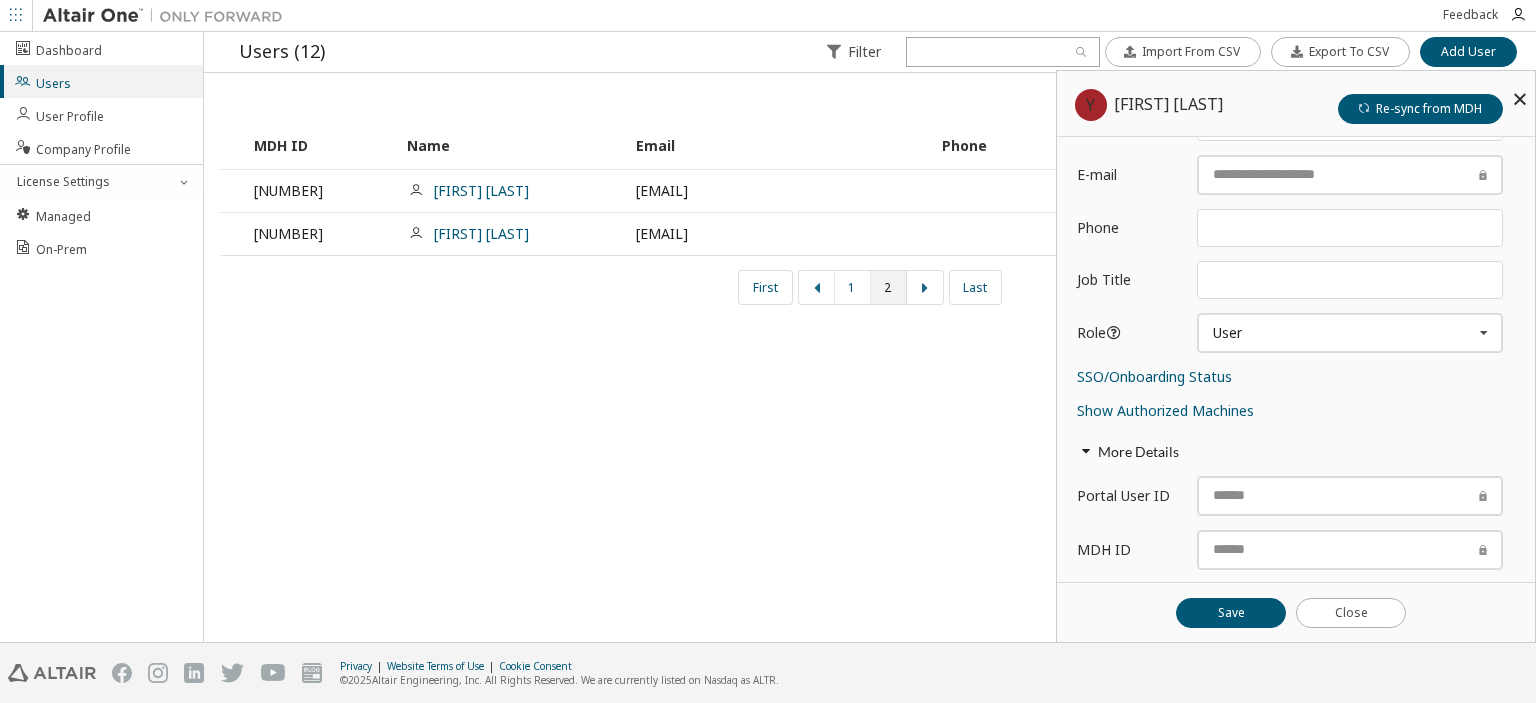 scroll, scrollTop: 223, scrollLeft: 0, axis: vertical 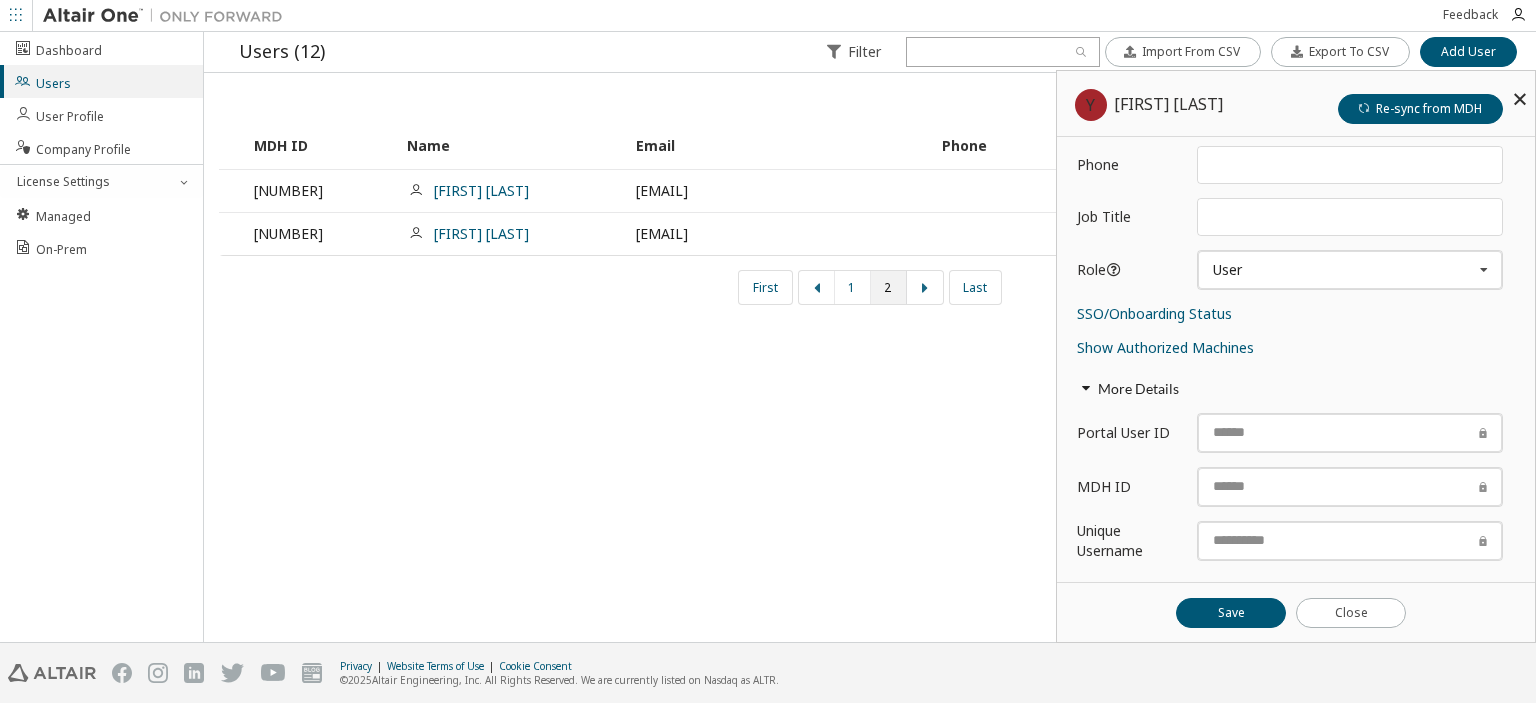 click on "Users (12) Filter Import From CSV  Export To CSV  Add User Import From CSV  Export To CSV  Add User Show  10 10 30 50 100 entries MDH ID Name Email Phone Job Title Status 665528 [FIRST] [LAST] [EMAIL] Onboarded 665523 [FIRST] [LAST] [EMAIL] Onboarded First 1 2 Last Y [FIRST] [LAST] Re-sync from MDH  Company First Name Last Name E-mail Phone Job Title Max Units:  Max Units:  Max Units:  Max Units:  Role  User User Admin Owner SSO/Onboarding Status Show Authorized Machines More Details Portal User ID MDH ID Unique Username Save Close" at bounding box center (870, 337) 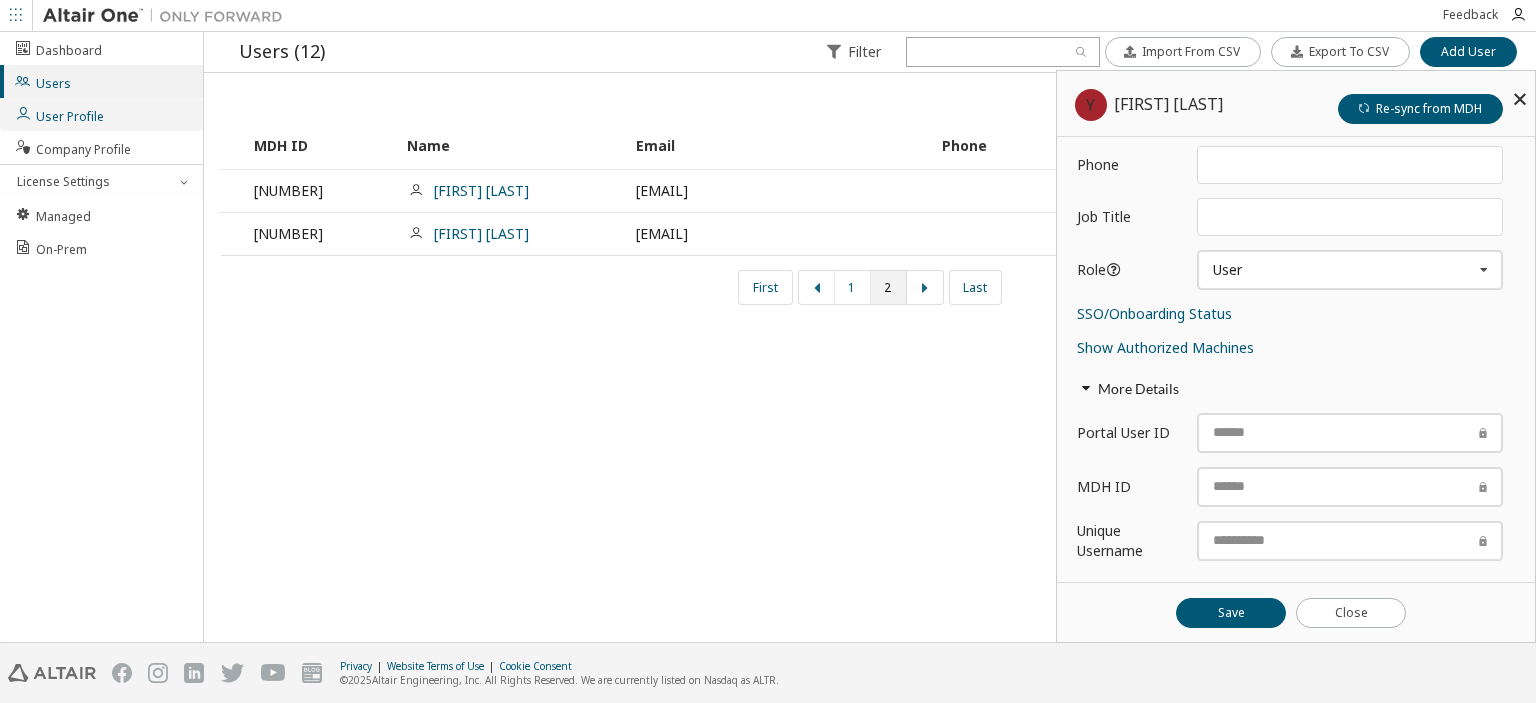 click on "User Profile" at bounding box center (101, 114) 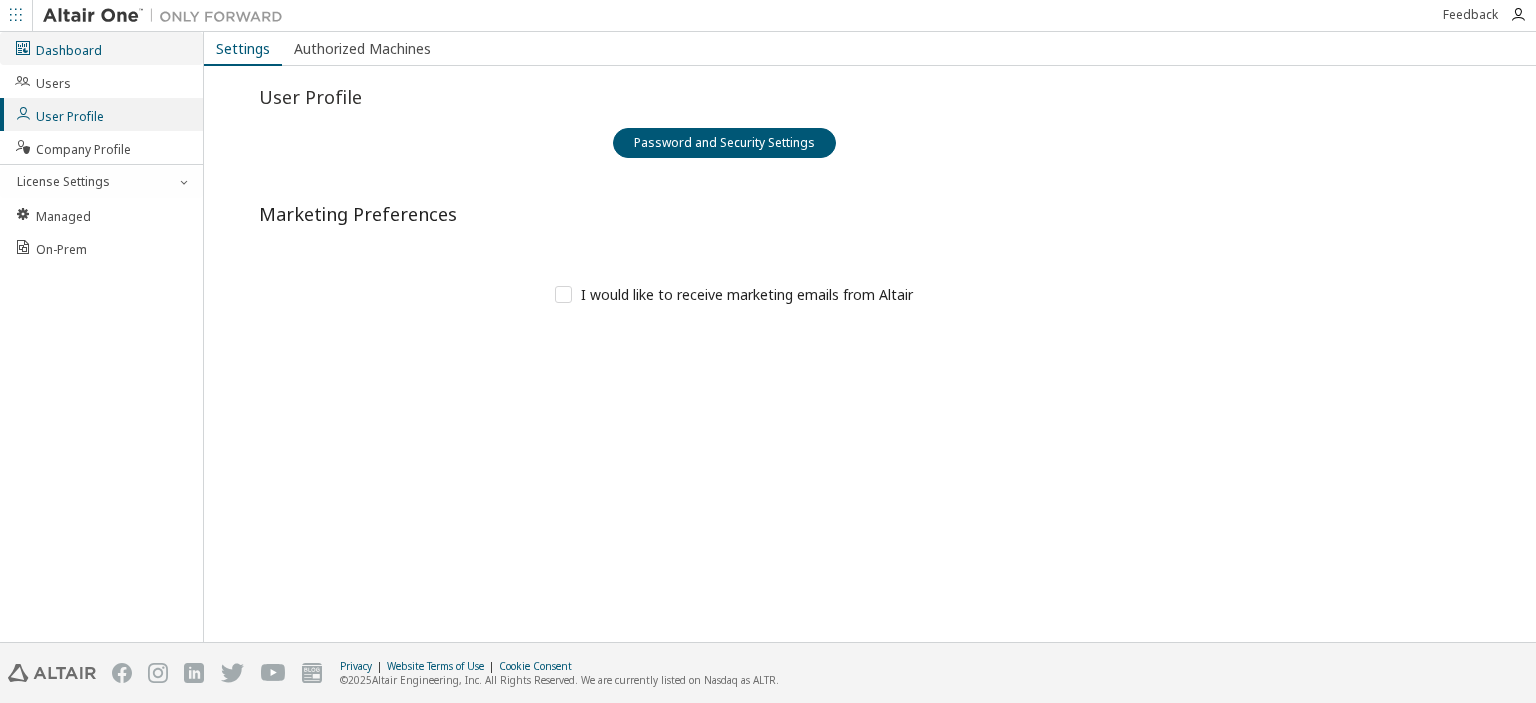 click on "Dashboard" at bounding box center [58, 48] 